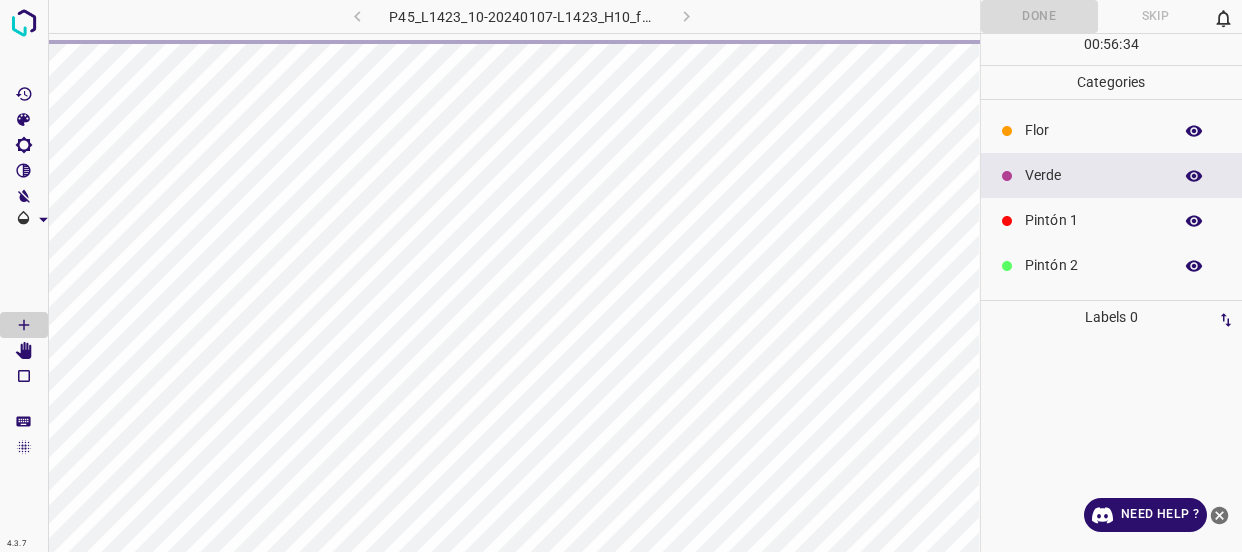 scroll, scrollTop: 0, scrollLeft: 0, axis: both 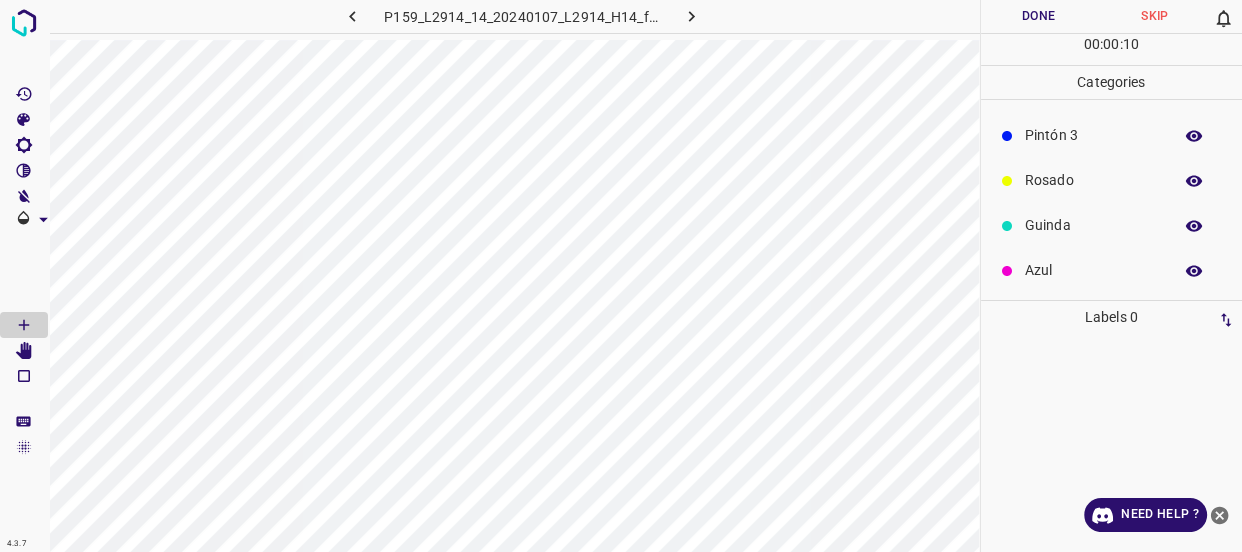 click on "Pintón 3" at bounding box center (1093, 135) 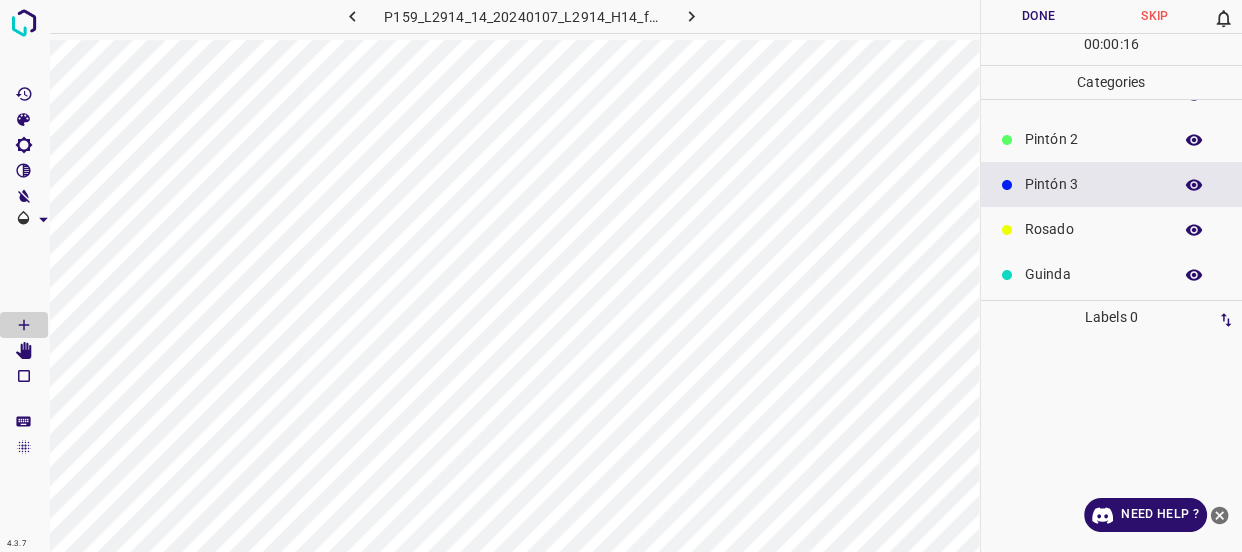 scroll, scrollTop: 84, scrollLeft: 0, axis: vertical 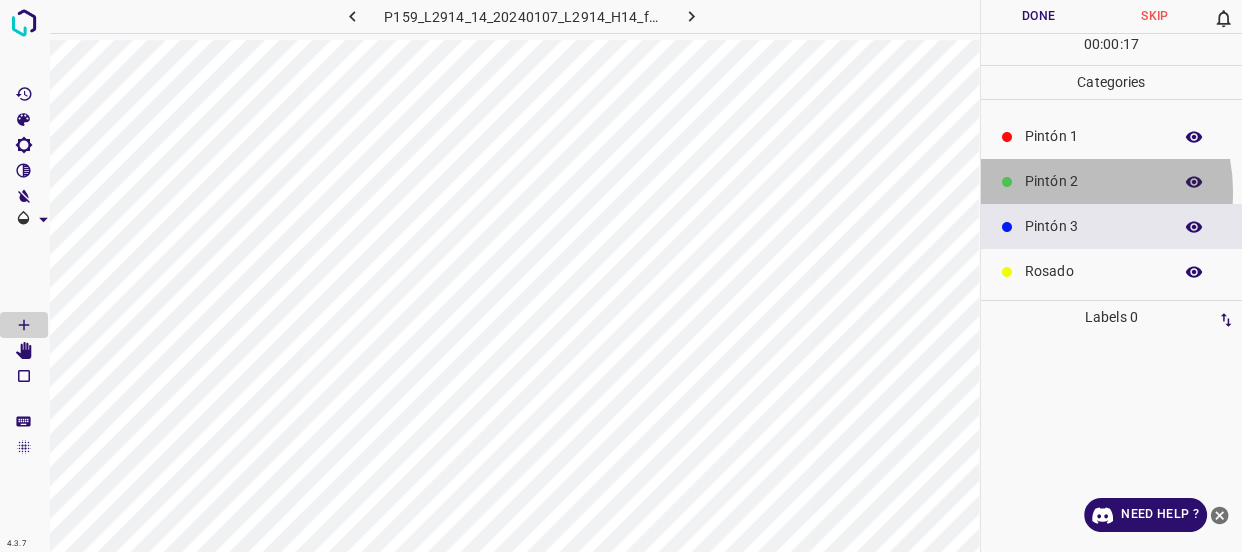 click on "Pintón 2" at bounding box center (1112, 181) 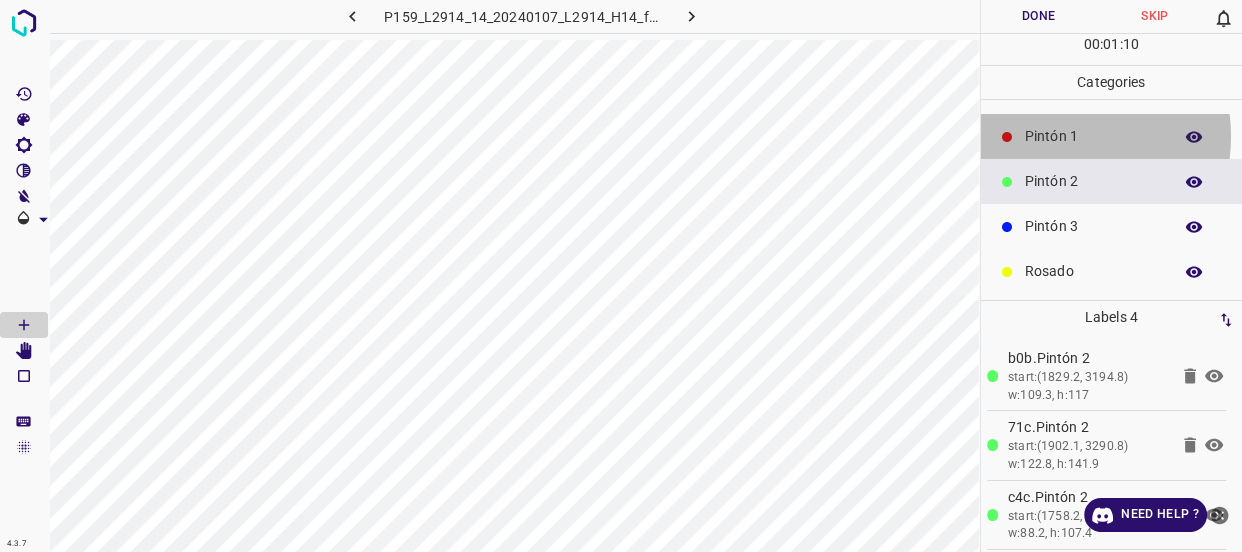 click on "Pintón 1" at bounding box center [1093, 136] 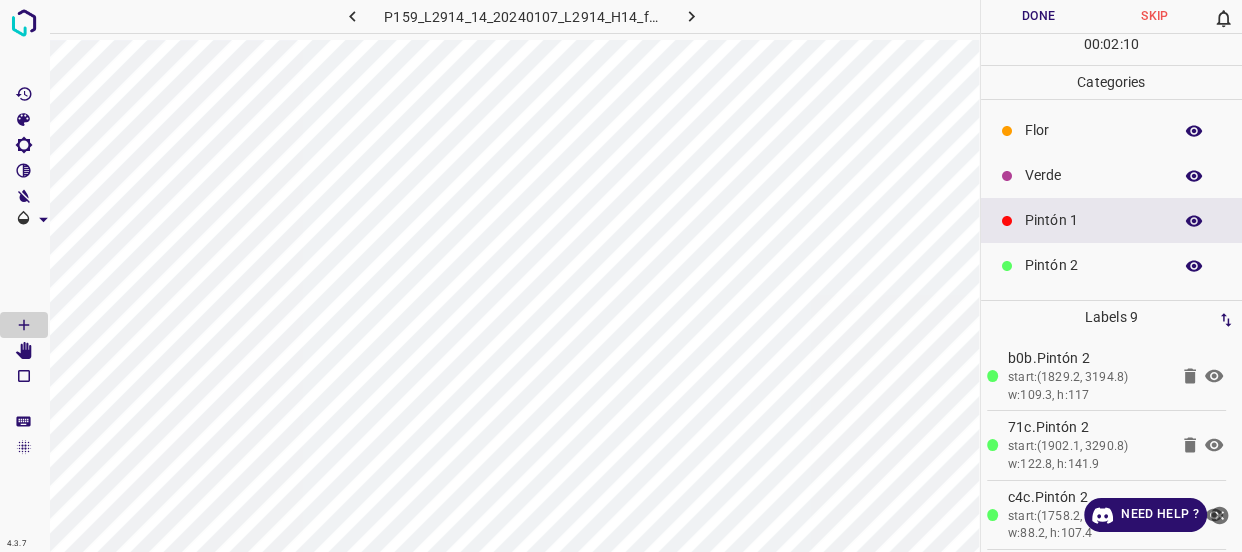 scroll, scrollTop: 0, scrollLeft: 0, axis: both 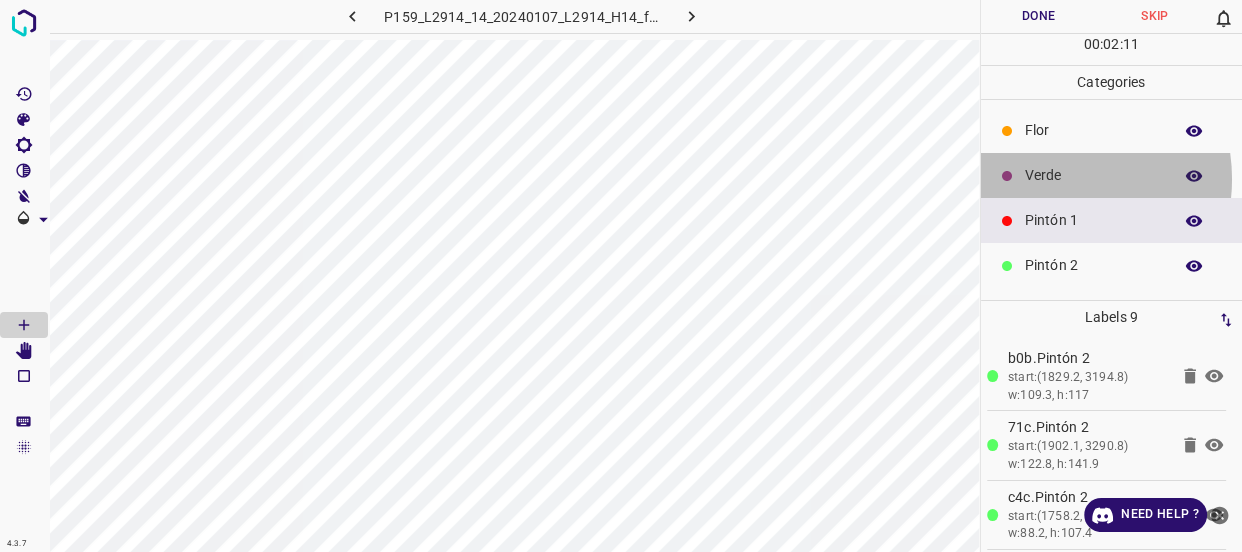 drag, startPoint x: 1048, startPoint y: 179, endPoint x: 980, endPoint y: 207, distance: 73.53911 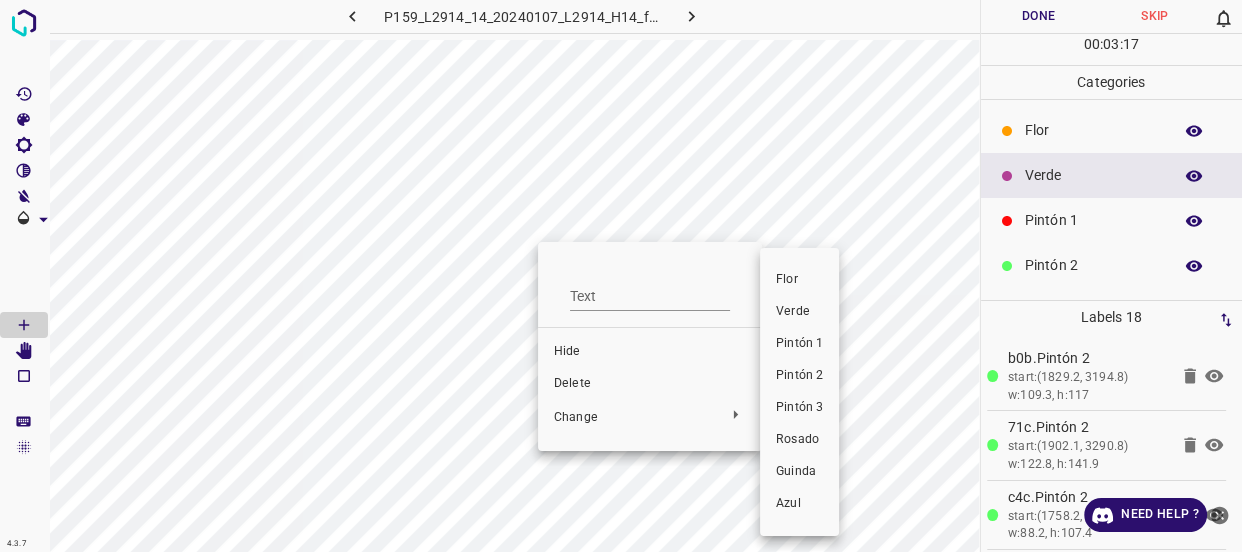 click on "Flor" at bounding box center (799, 280) 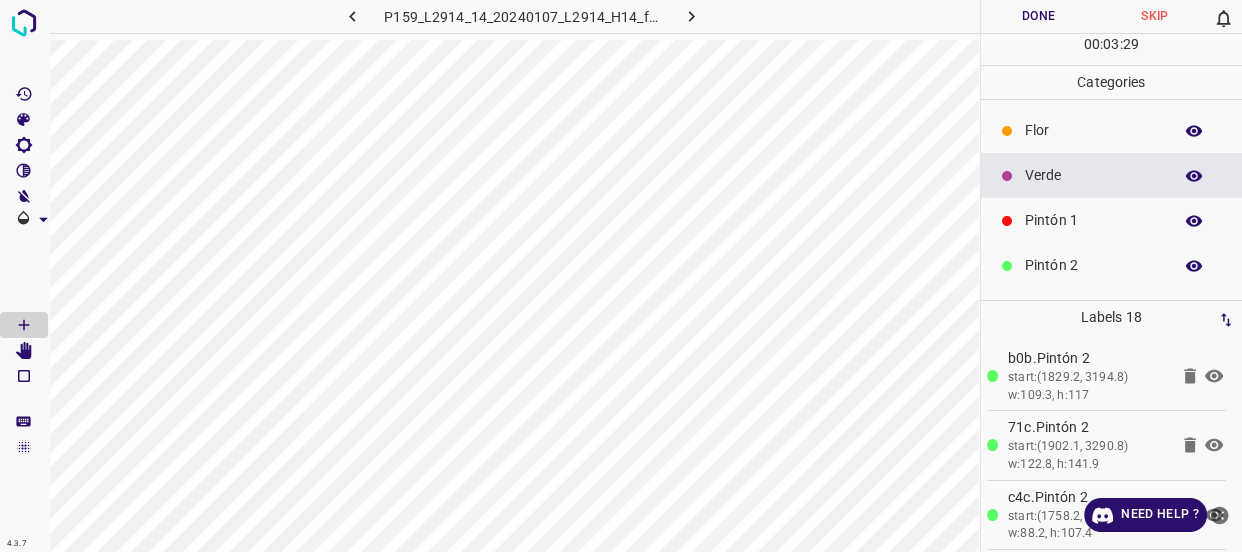 click on "Pintón 1" at bounding box center [1093, 220] 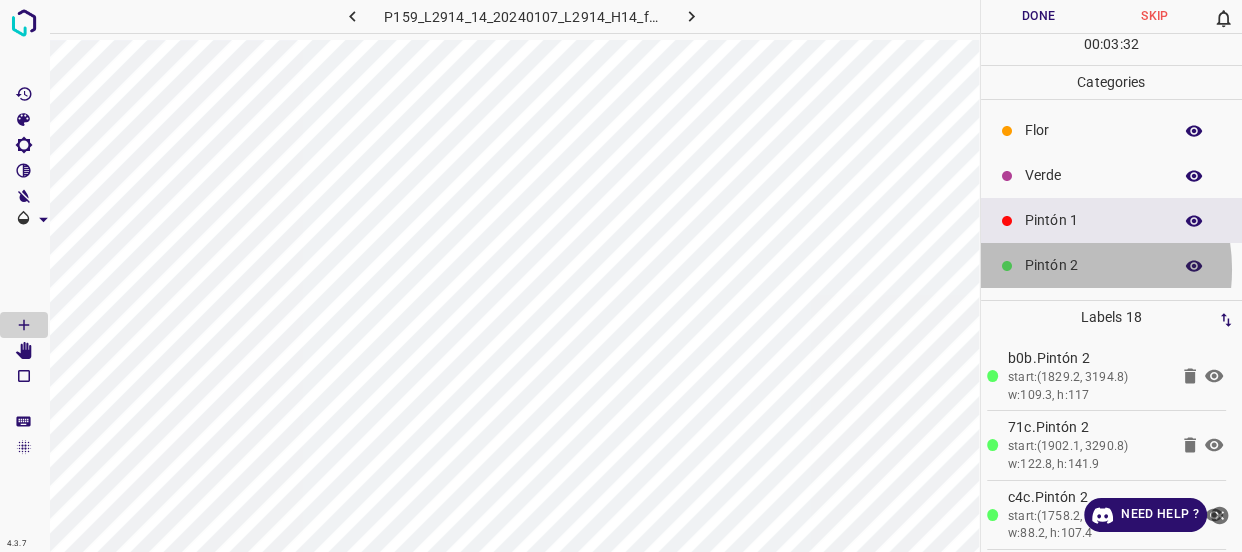 drag, startPoint x: 1053, startPoint y: 269, endPoint x: 1042, endPoint y: 268, distance: 11.045361 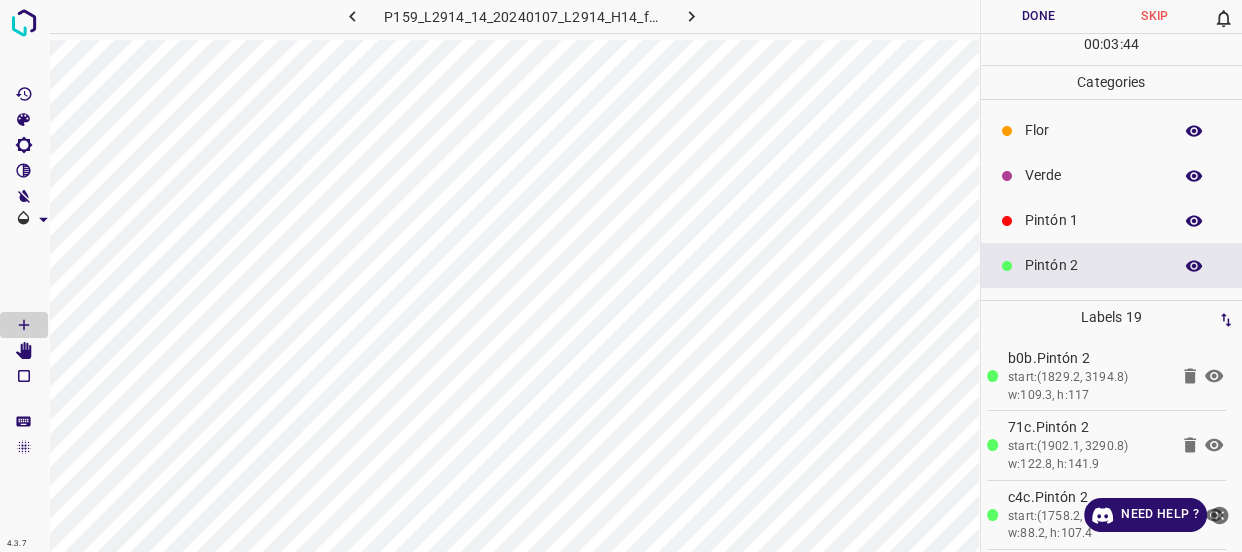 click on "Pintón 1" at bounding box center (1093, 220) 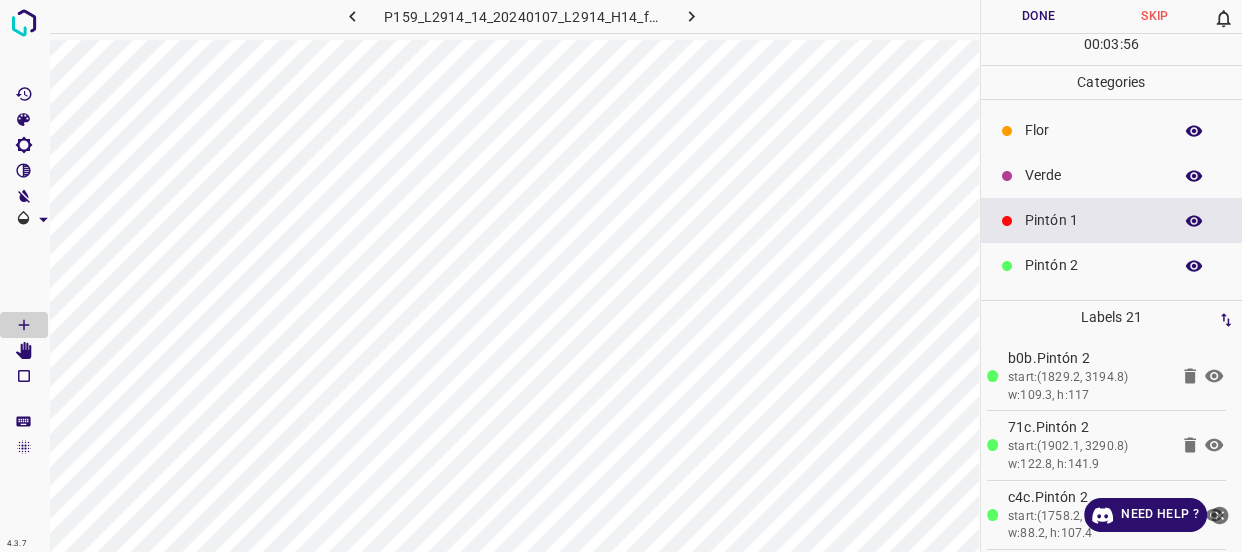 scroll, scrollTop: 175, scrollLeft: 0, axis: vertical 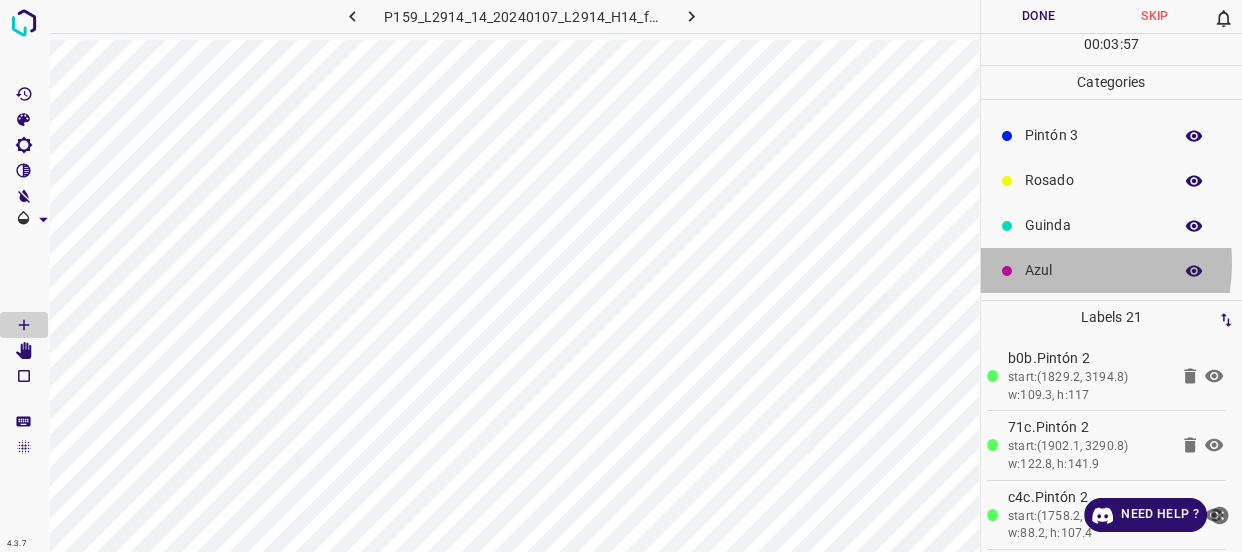 click on "Azul" at bounding box center [1093, 270] 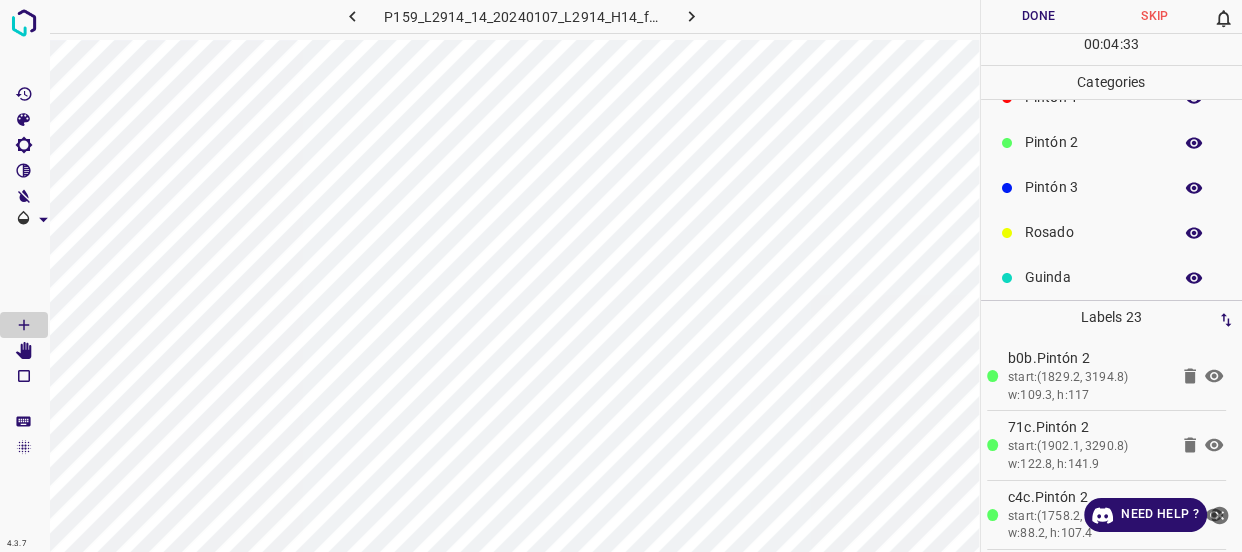 scroll, scrollTop: 0, scrollLeft: 0, axis: both 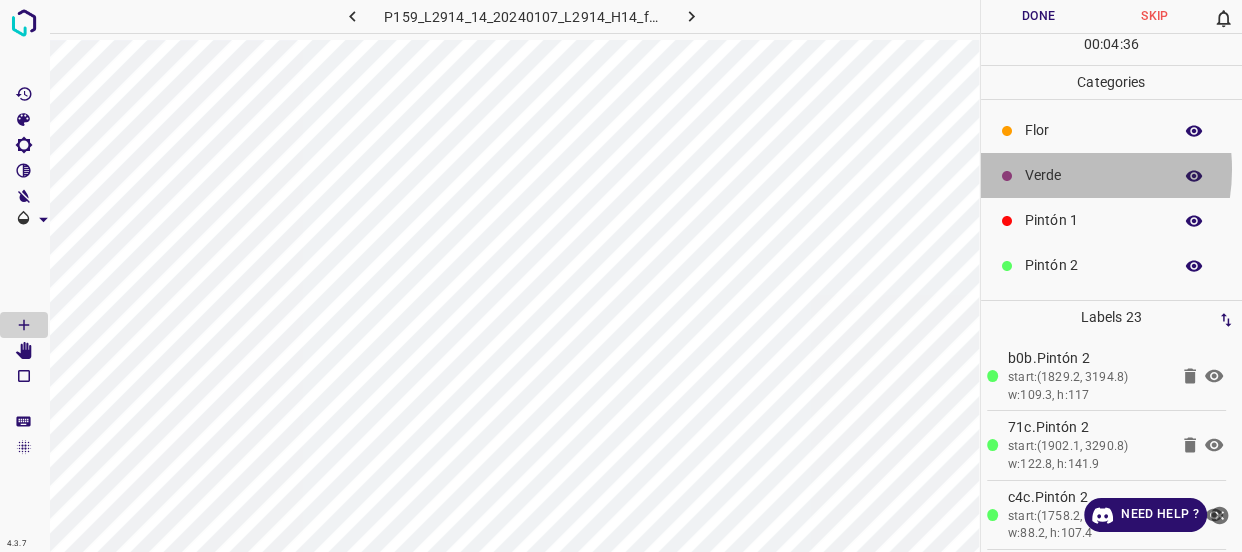 click on "Verde" at bounding box center (1093, 175) 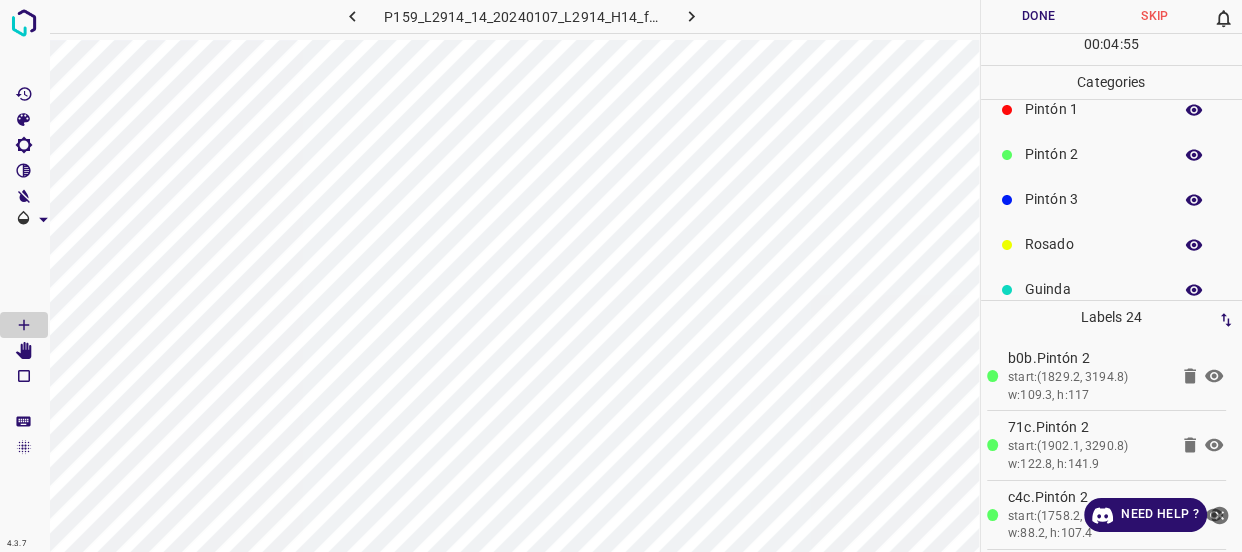 scroll, scrollTop: 175, scrollLeft: 0, axis: vertical 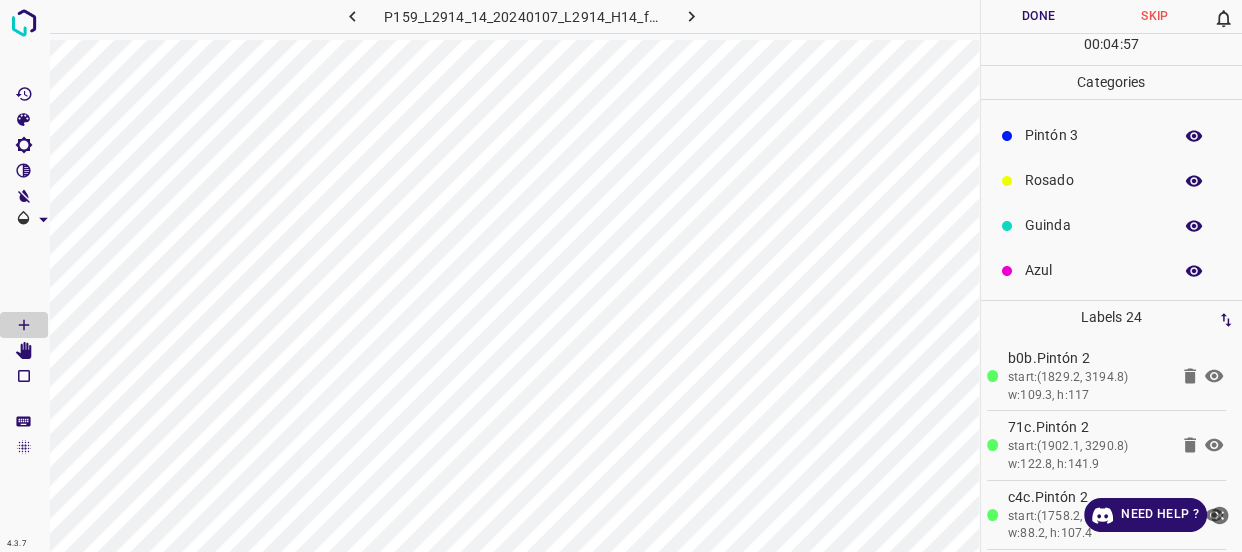 click on "Azul" at bounding box center [1093, 270] 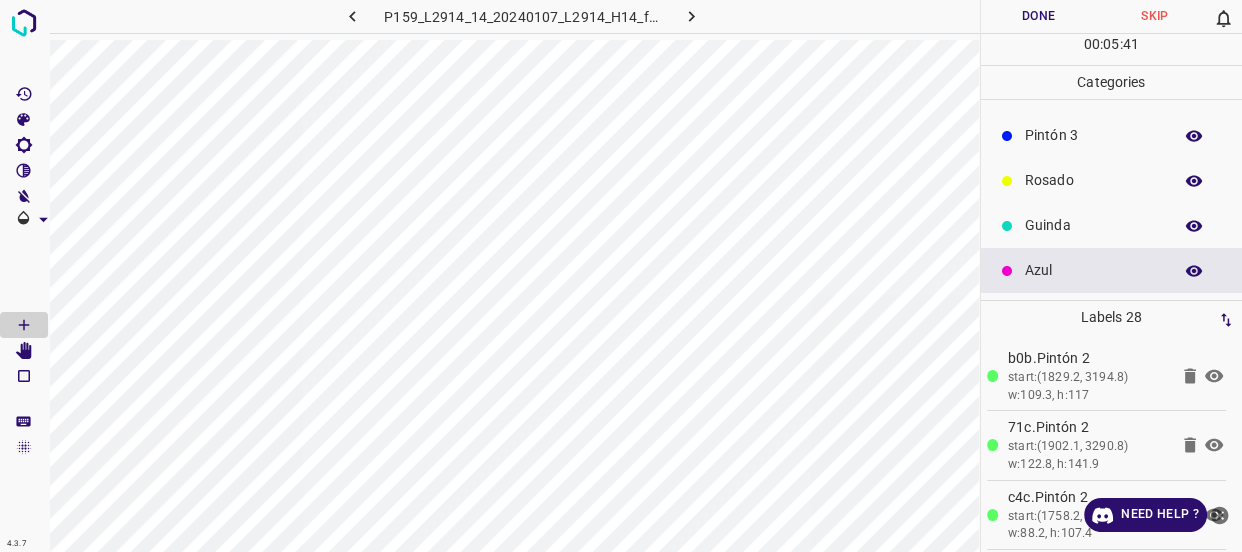 click on "Pintón 3" at bounding box center (1093, 135) 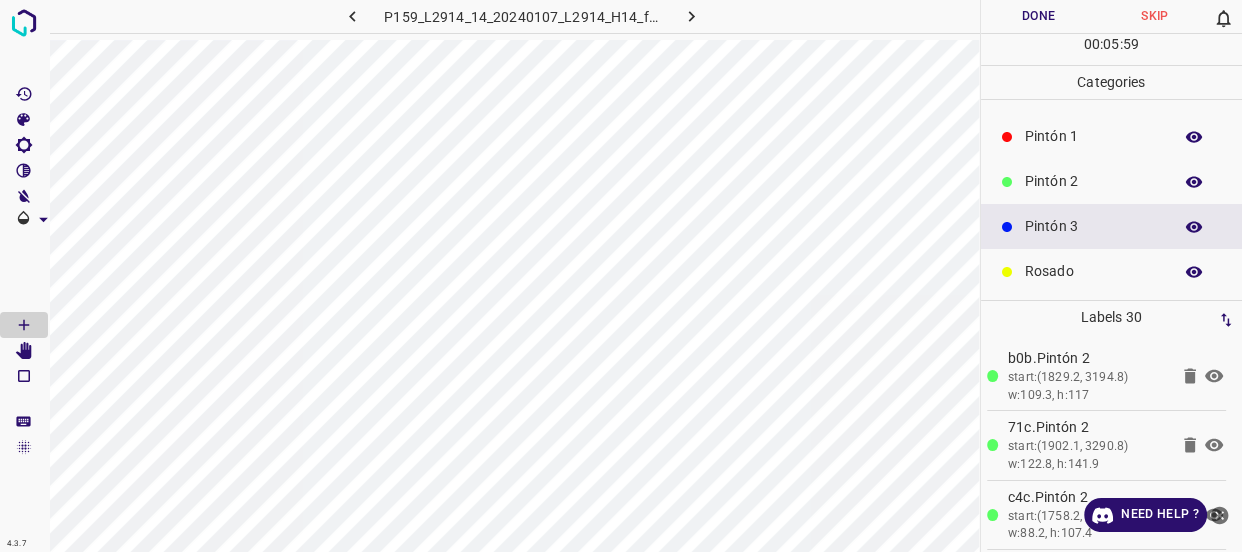 scroll, scrollTop: 0, scrollLeft: 0, axis: both 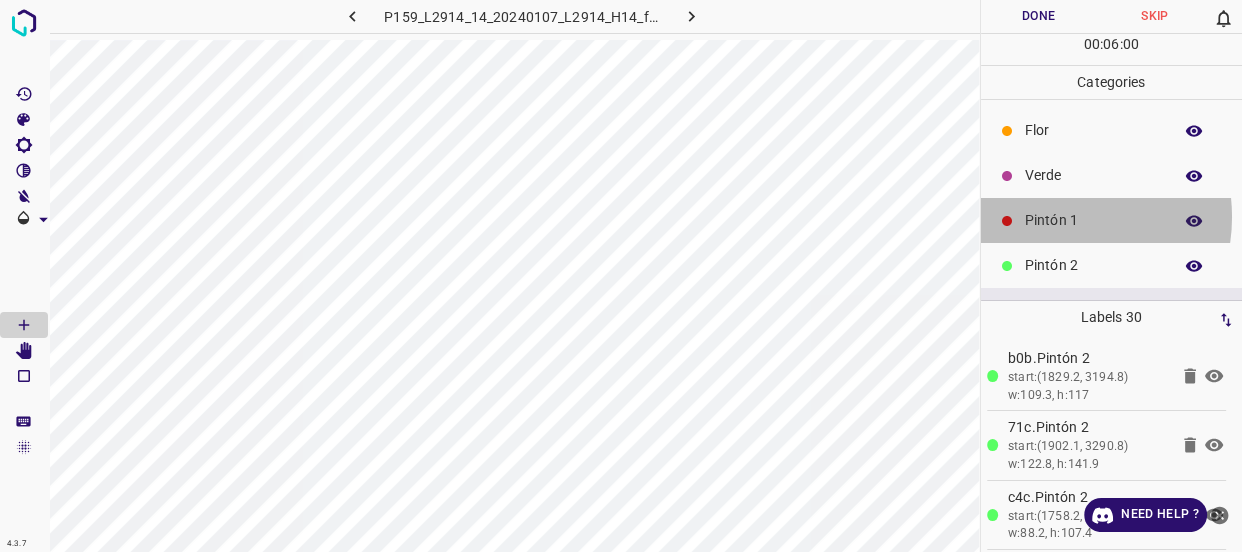 click on "Pintón 1" at bounding box center (1093, 220) 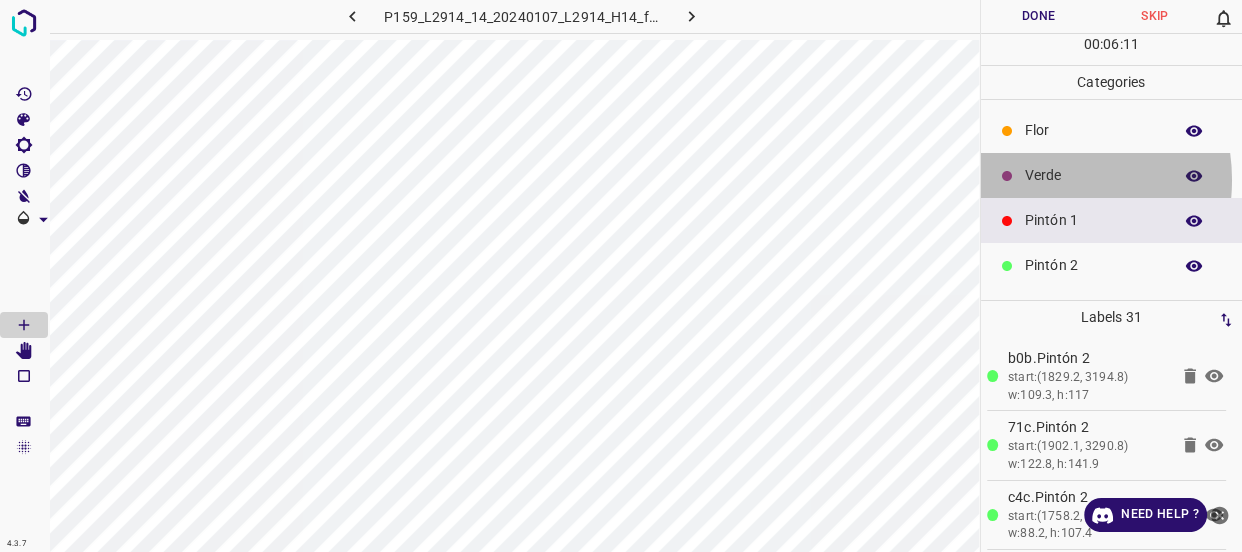 click on "Verde" at bounding box center [1093, 175] 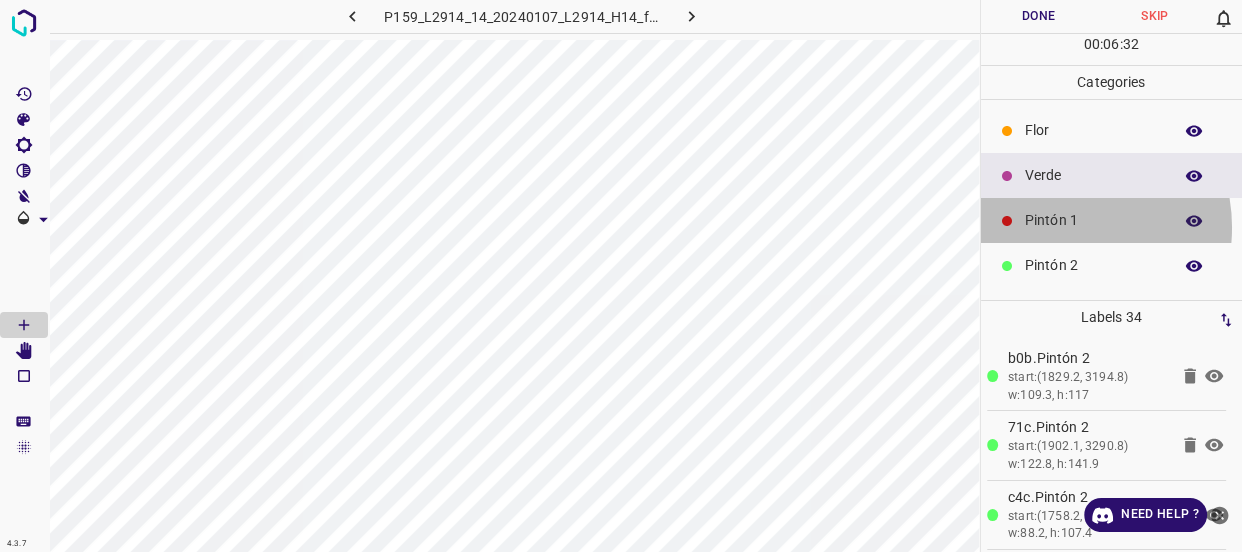 click on "Pintón 1" at bounding box center (1093, 220) 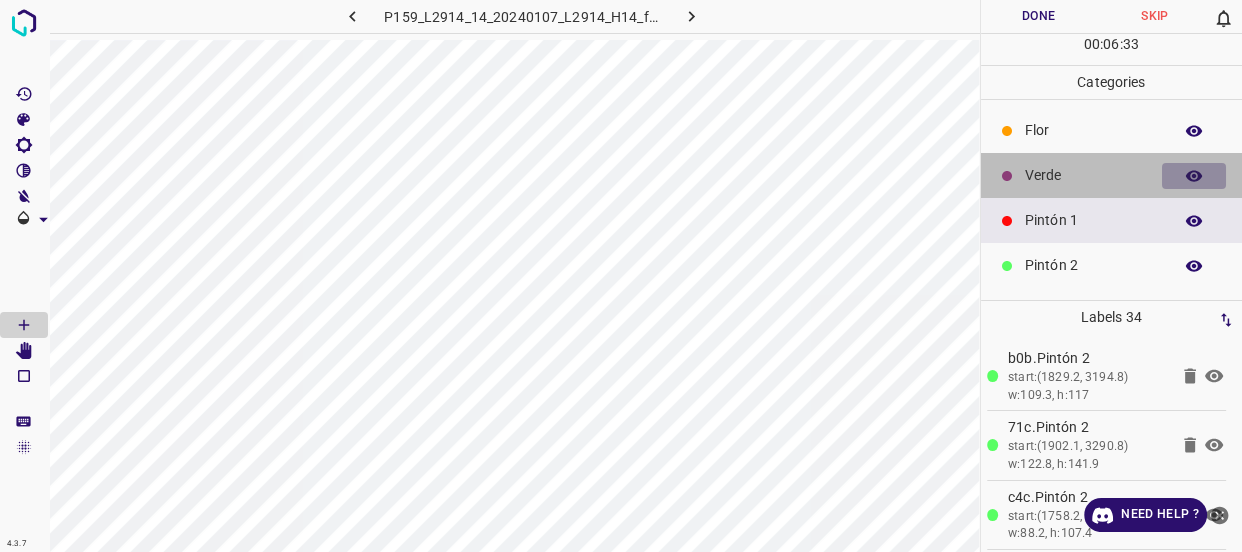 click 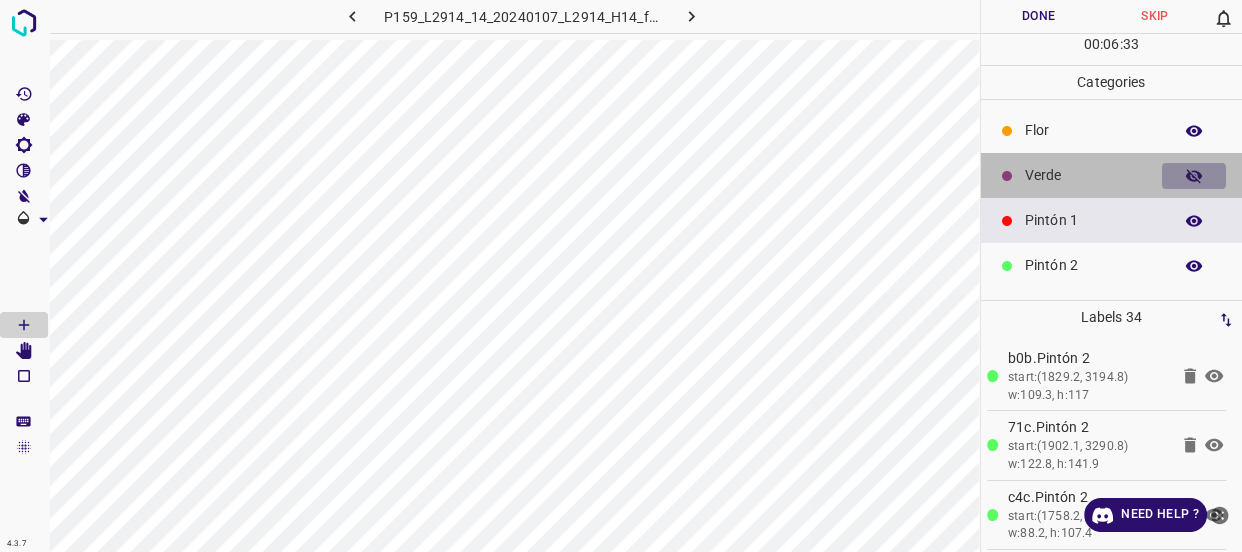 click 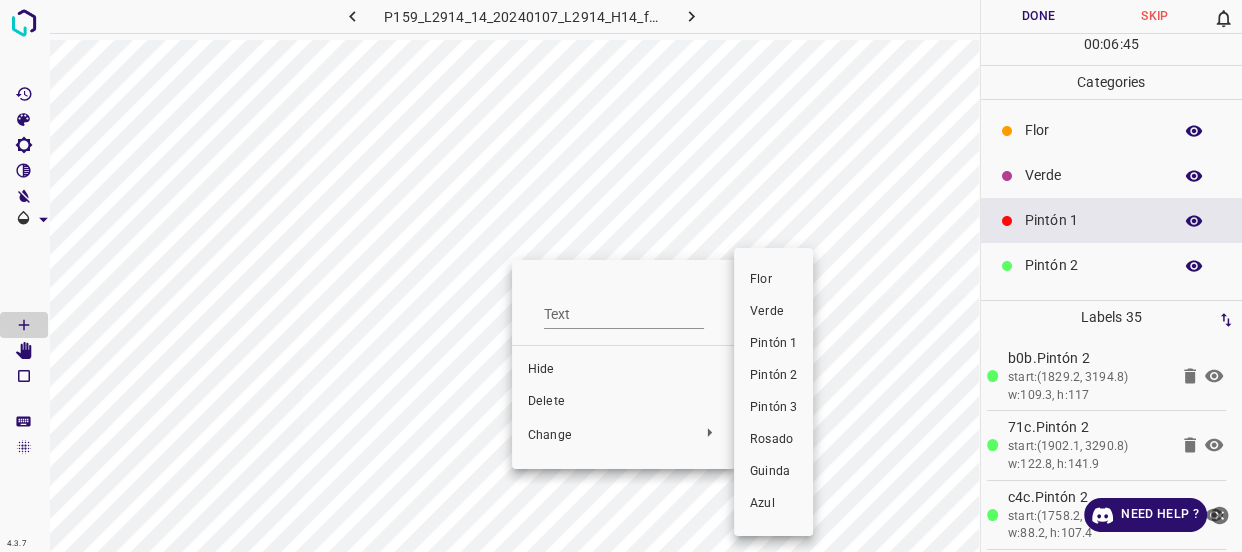 click on "Verde" at bounding box center (773, 312) 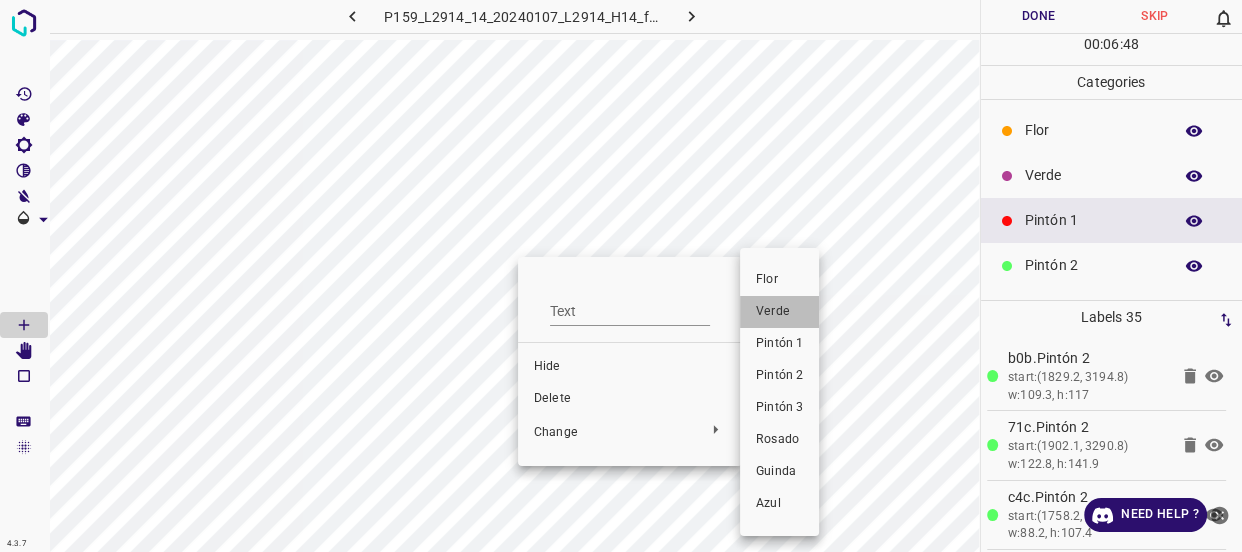 click on "Verde" at bounding box center (779, 312) 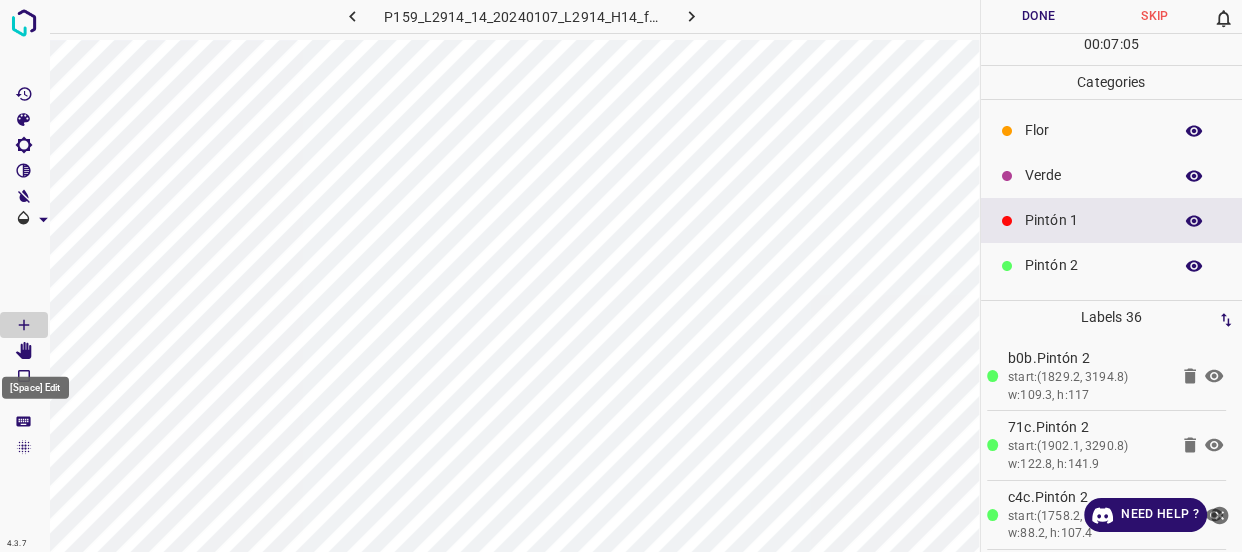 click 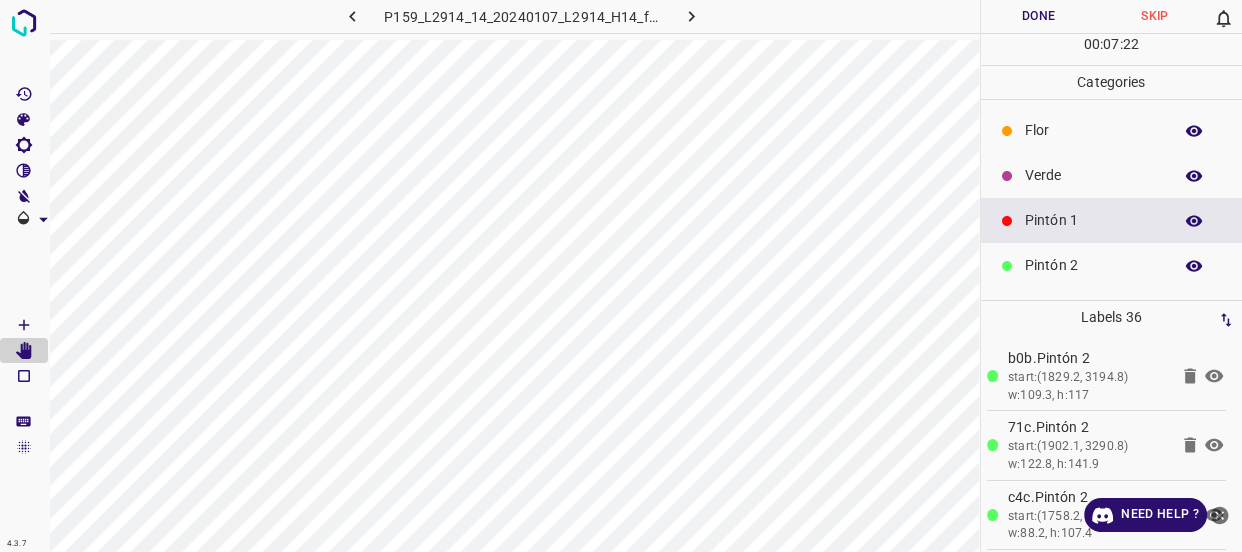 click on "Verde" at bounding box center (1093, 175) 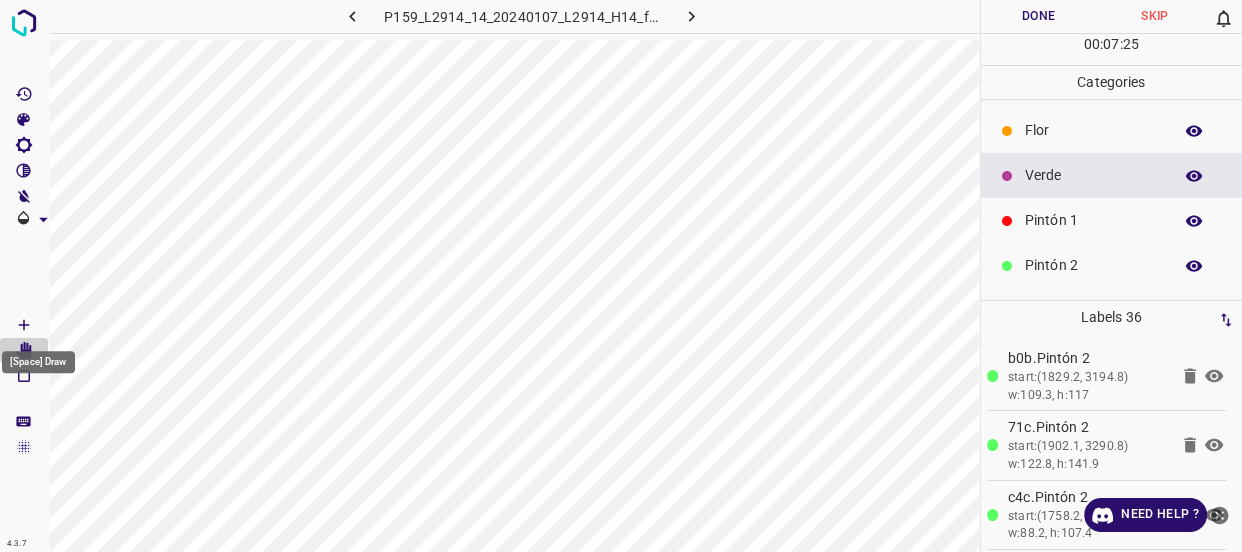 click 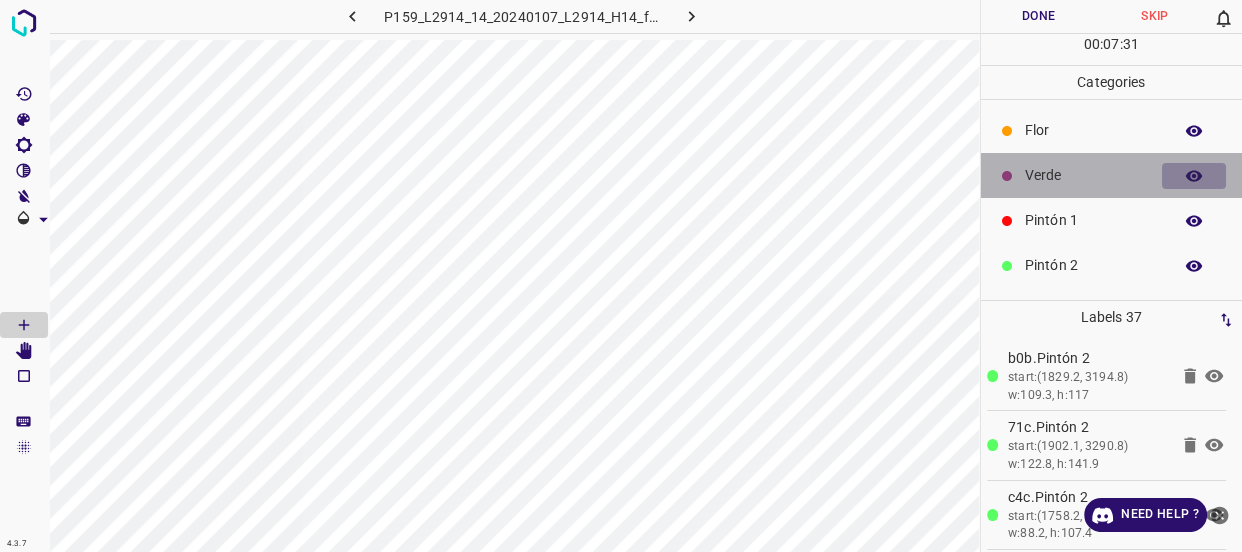 click 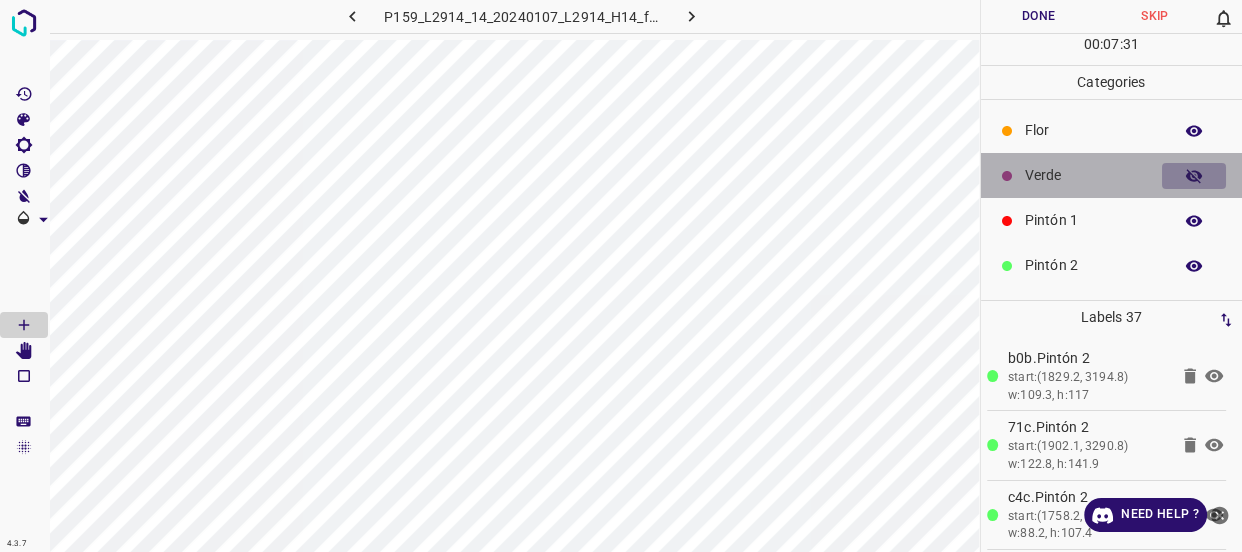 click 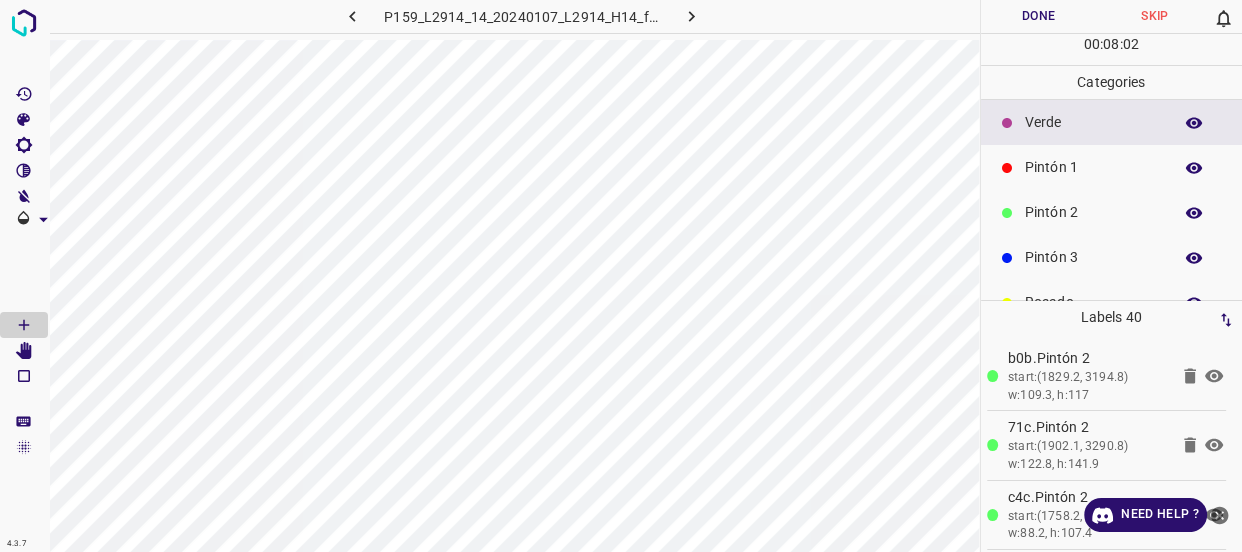 scroll, scrollTop: 175, scrollLeft: 0, axis: vertical 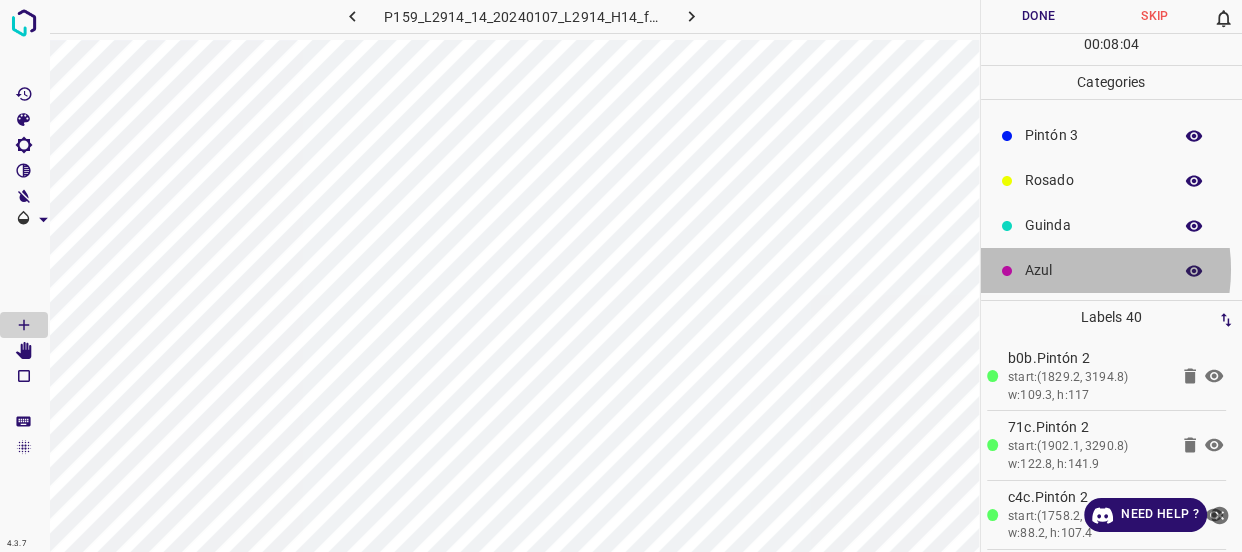 click on "Azul" at bounding box center (1093, 270) 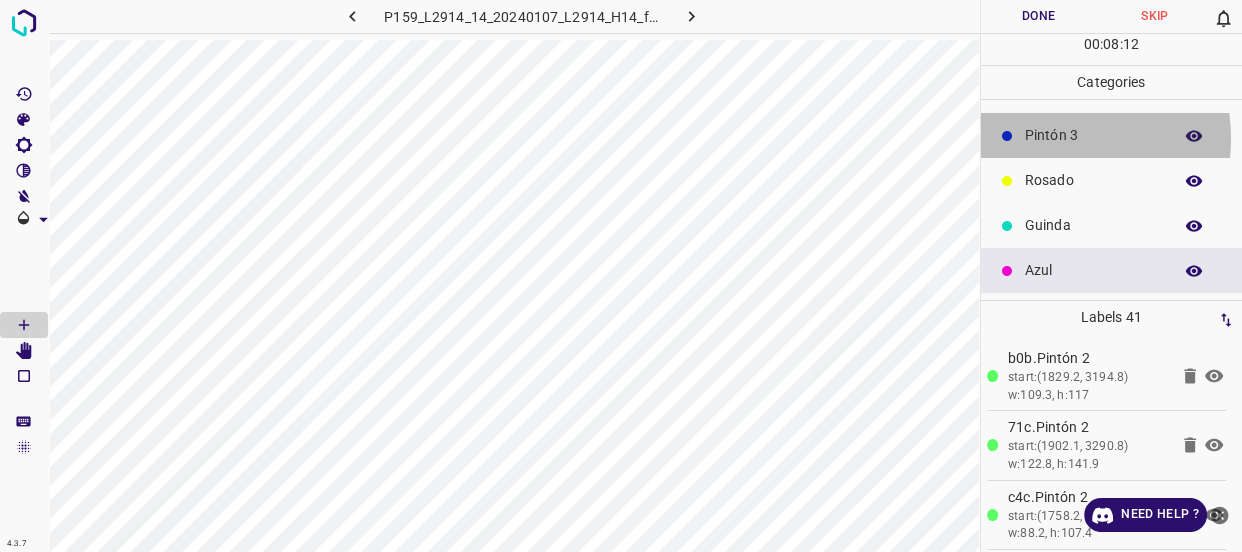 click on "Pintón 3" at bounding box center [1093, 135] 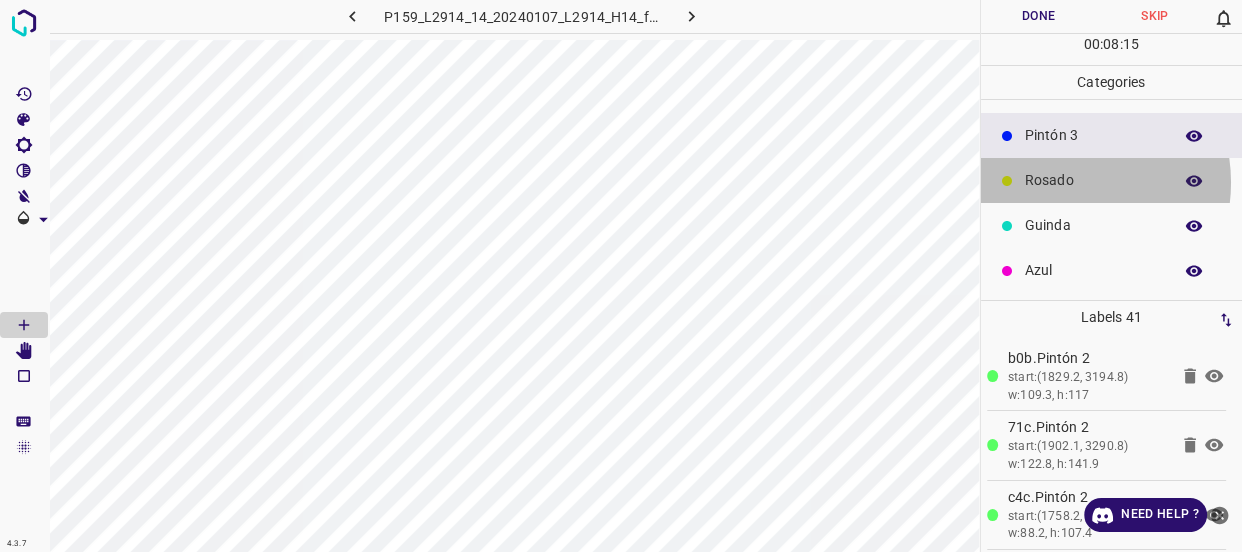 click on "Rosado" at bounding box center [1093, 180] 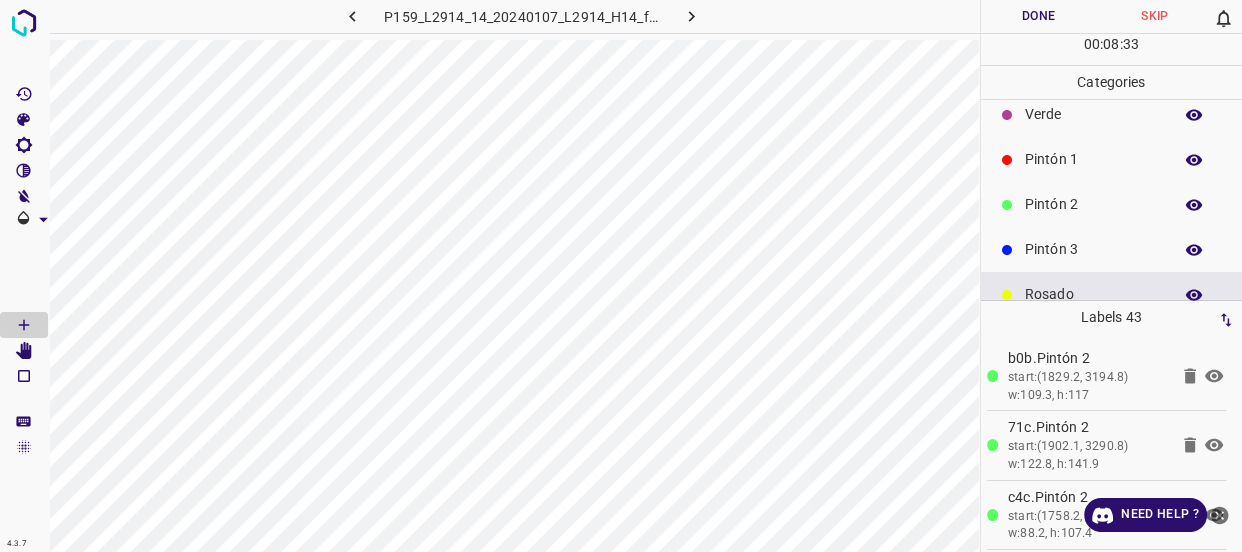 scroll, scrollTop: 0, scrollLeft: 0, axis: both 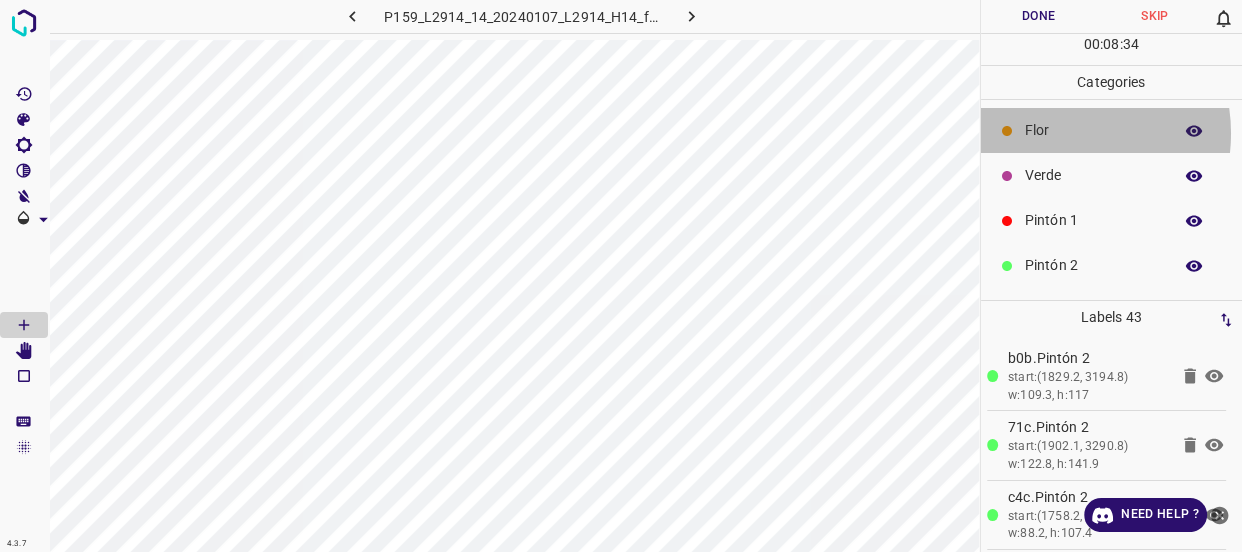 click on "Flor" at bounding box center (1093, 130) 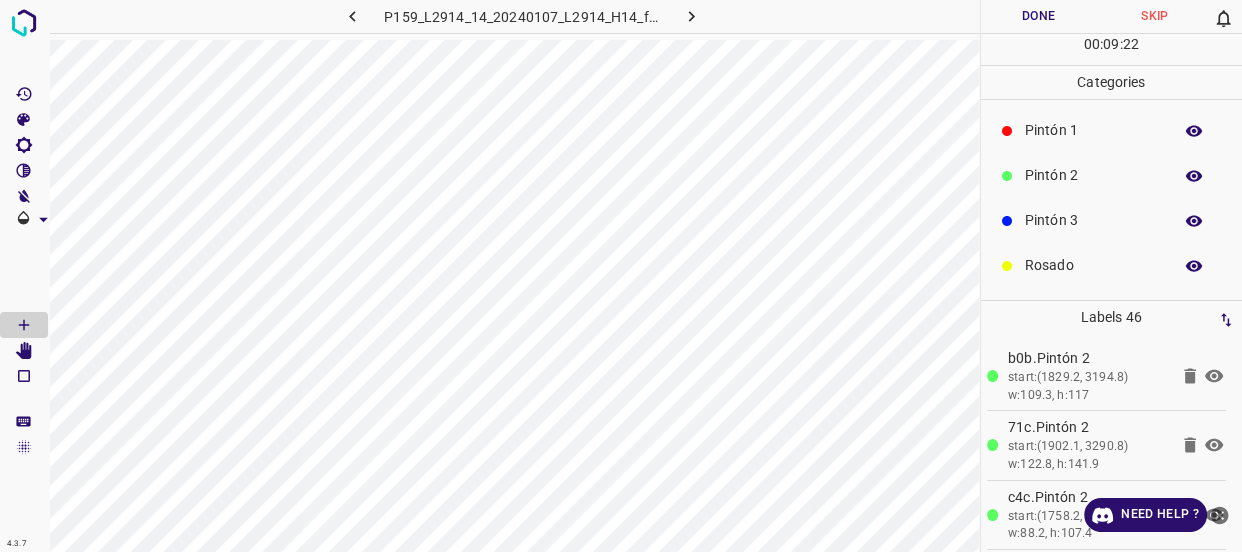 scroll, scrollTop: 0, scrollLeft: 0, axis: both 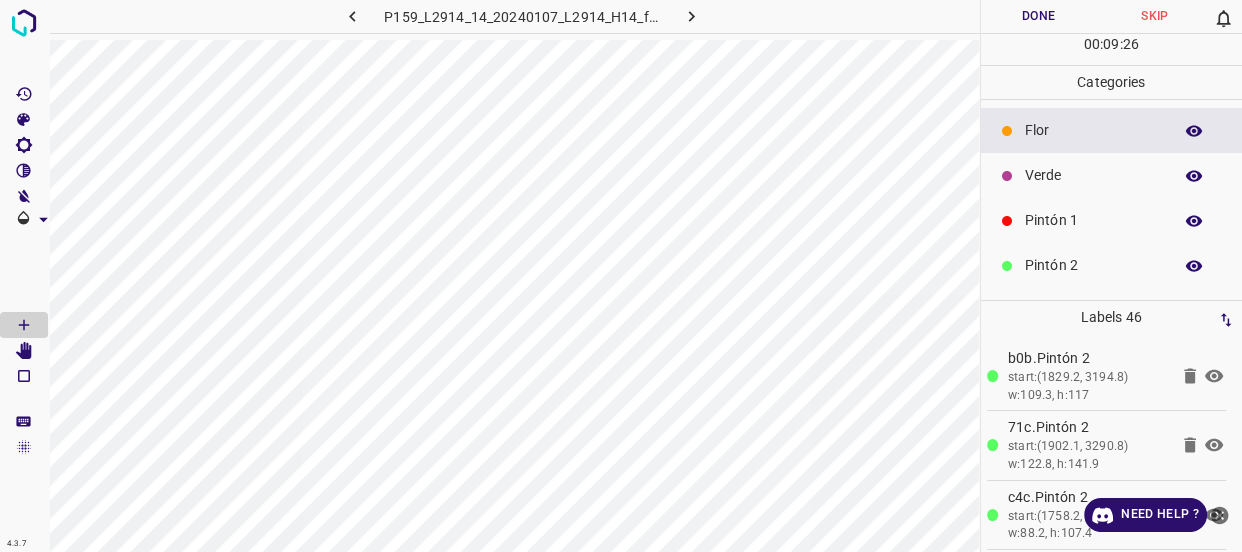 click on "Verde" at bounding box center [1093, 175] 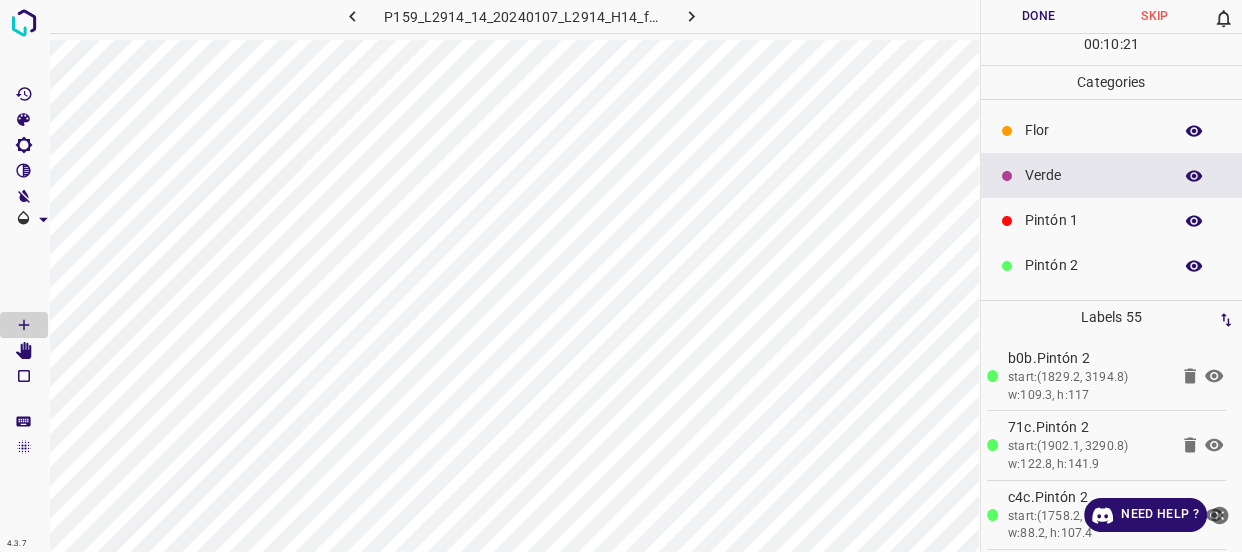 click on "Flor" at bounding box center [1093, 130] 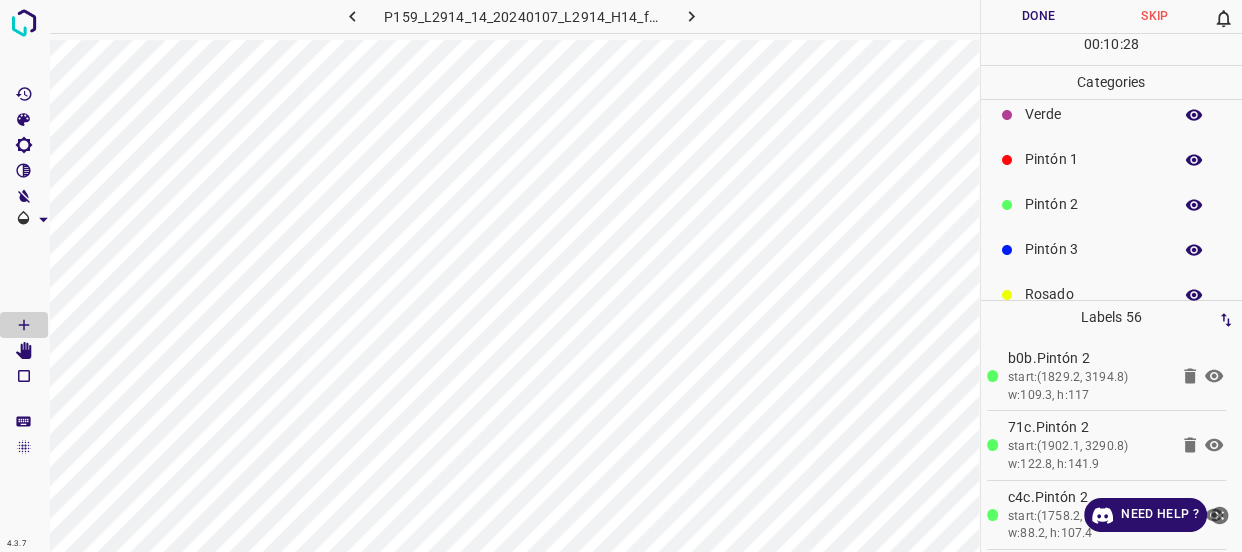 scroll, scrollTop: 90, scrollLeft: 0, axis: vertical 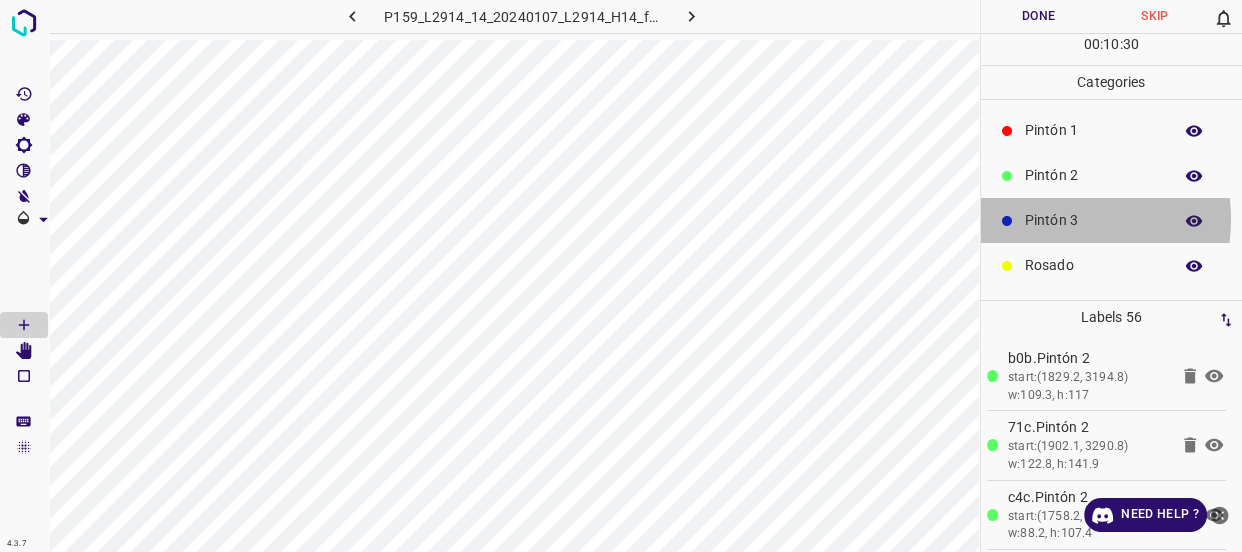 click on "Pintón 3" at bounding box center (1093, 220) 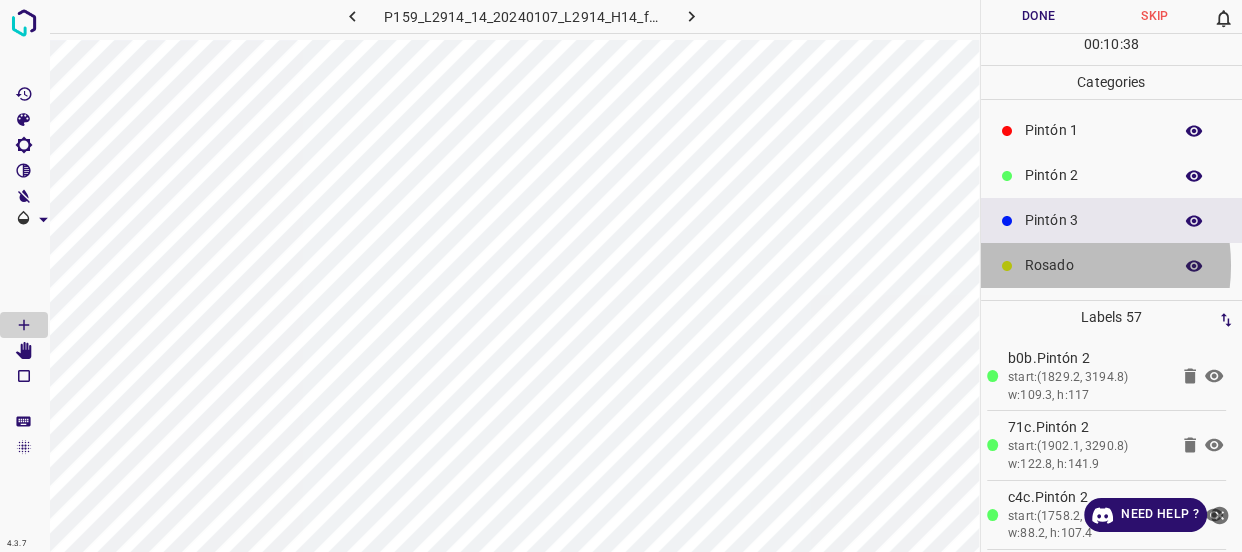 click on "Rosado" at bounding box center [1093, 265] 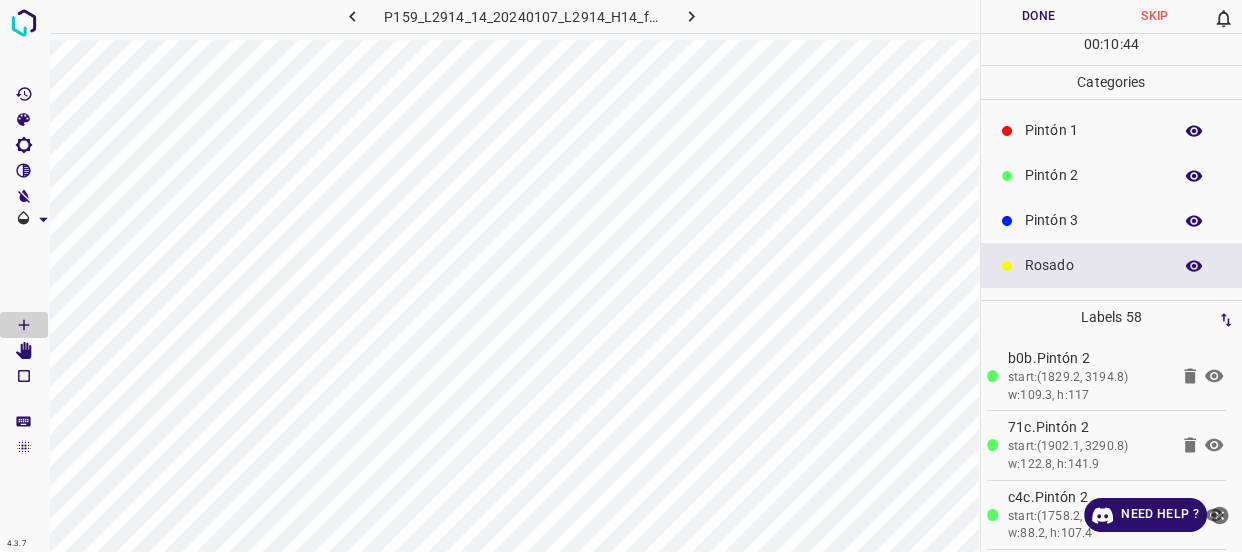 click on "Pintón 3" at bounding box center (1093, 220) 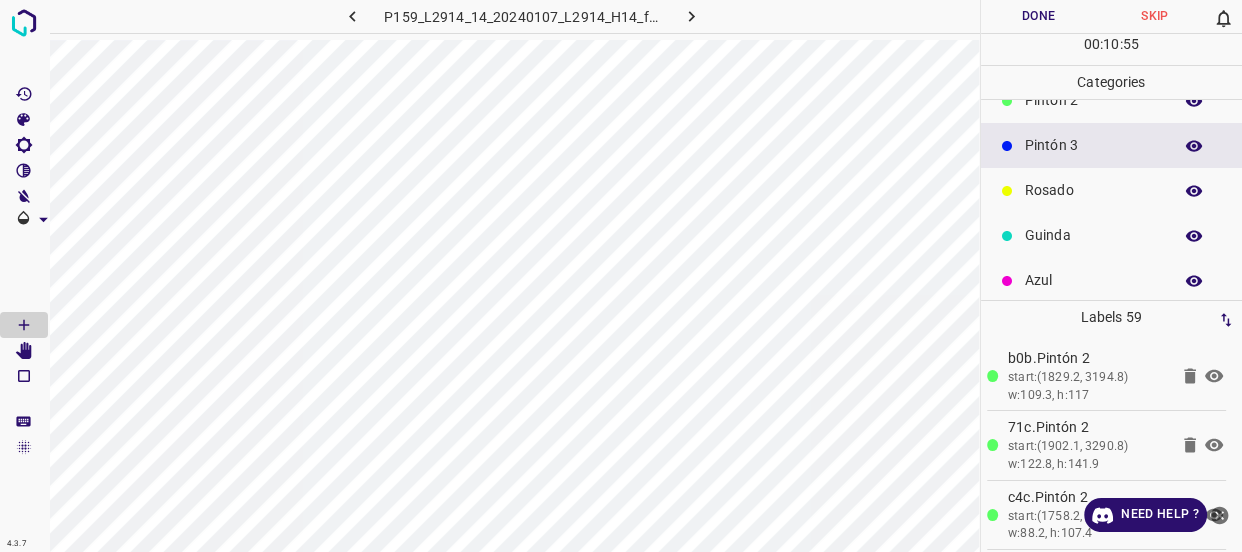 scroll, scrollTop: 175, scrollLeft: 0, axis: vertical 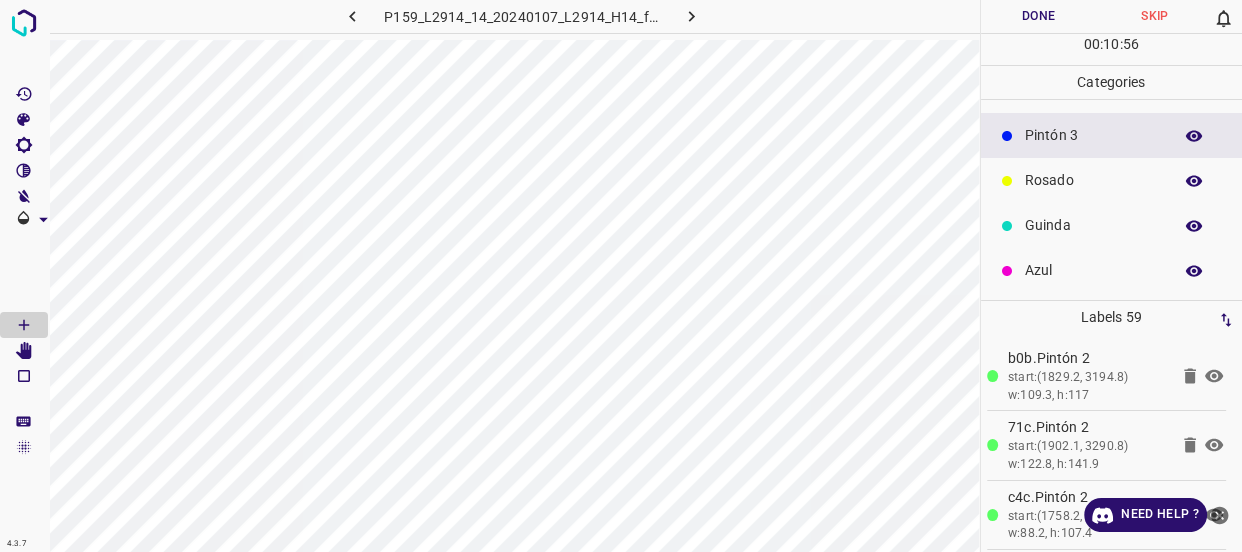click on "Azul" at bounding box center (1093, 270) 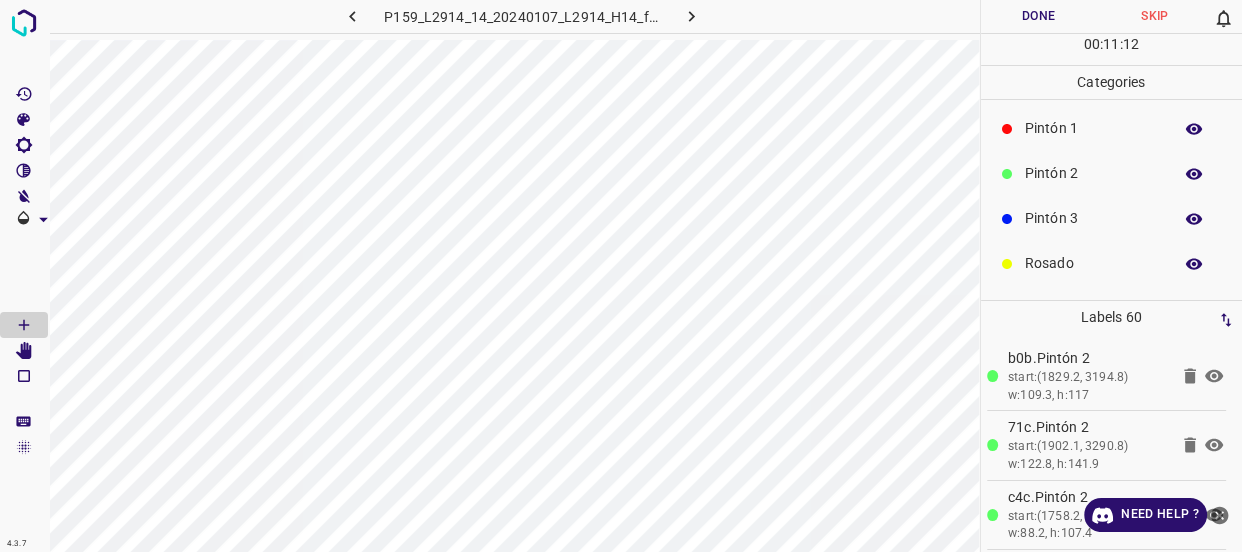 scroll, scrollTop: 0, scrollLeft: 0, axis: both 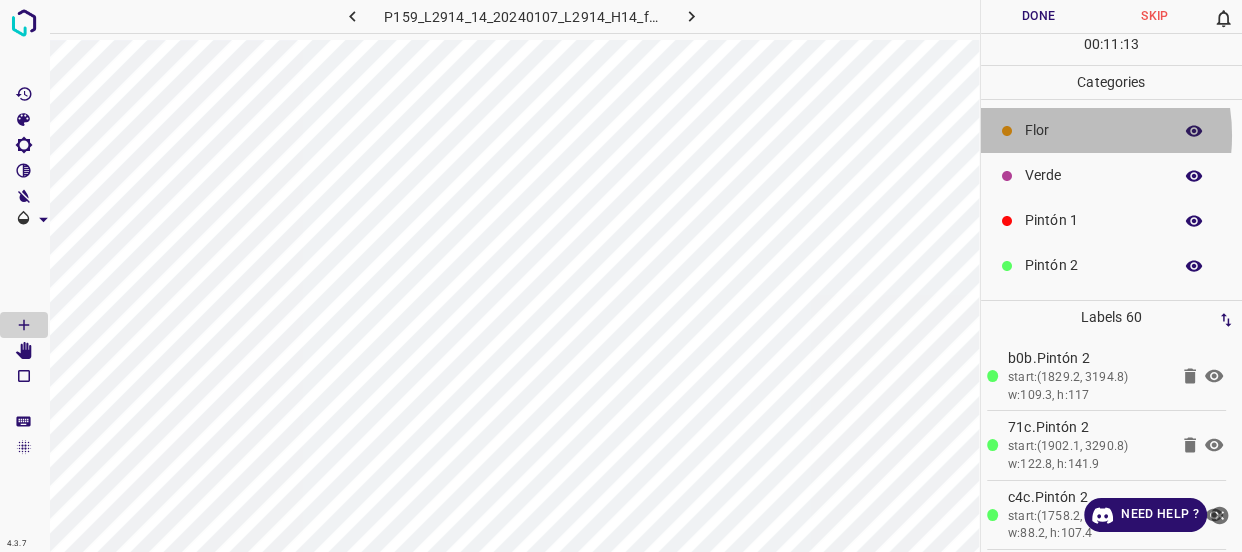 click on "Flor" at bounding box center [1093, 130] 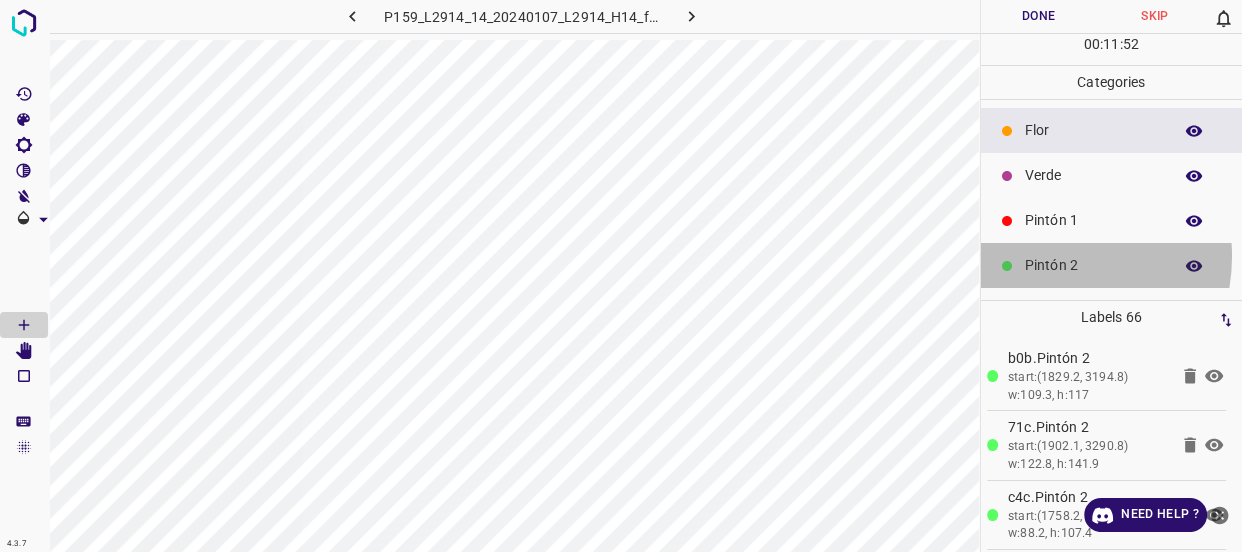 click on "Pintón 2" at bounding box center [1093, 265] 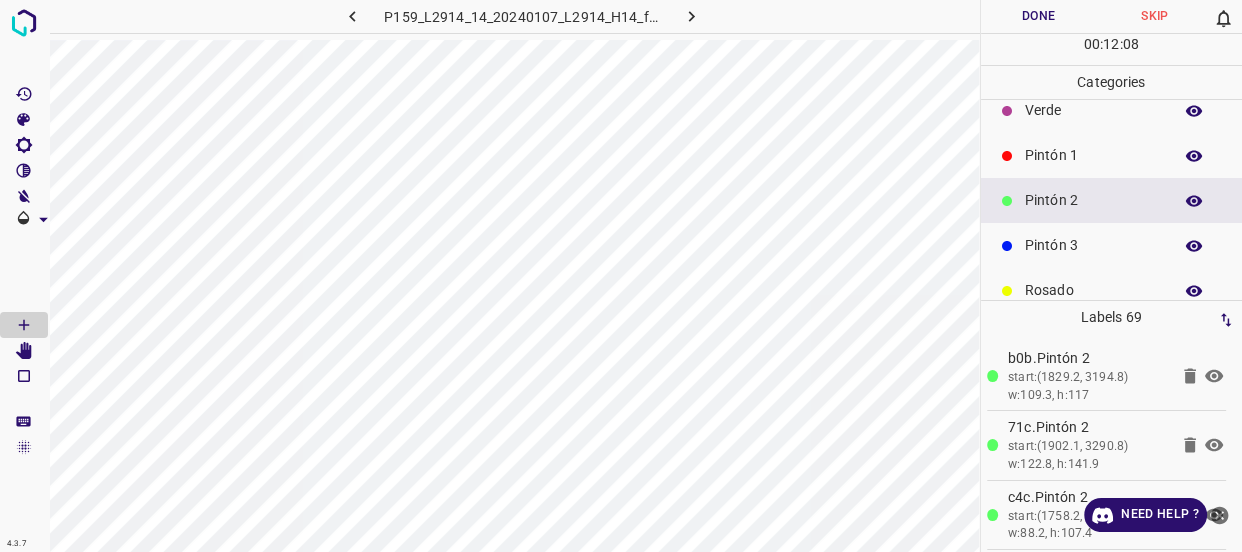 scroll, scrollTop: 175, scrollLeft: 0, axis: vertical 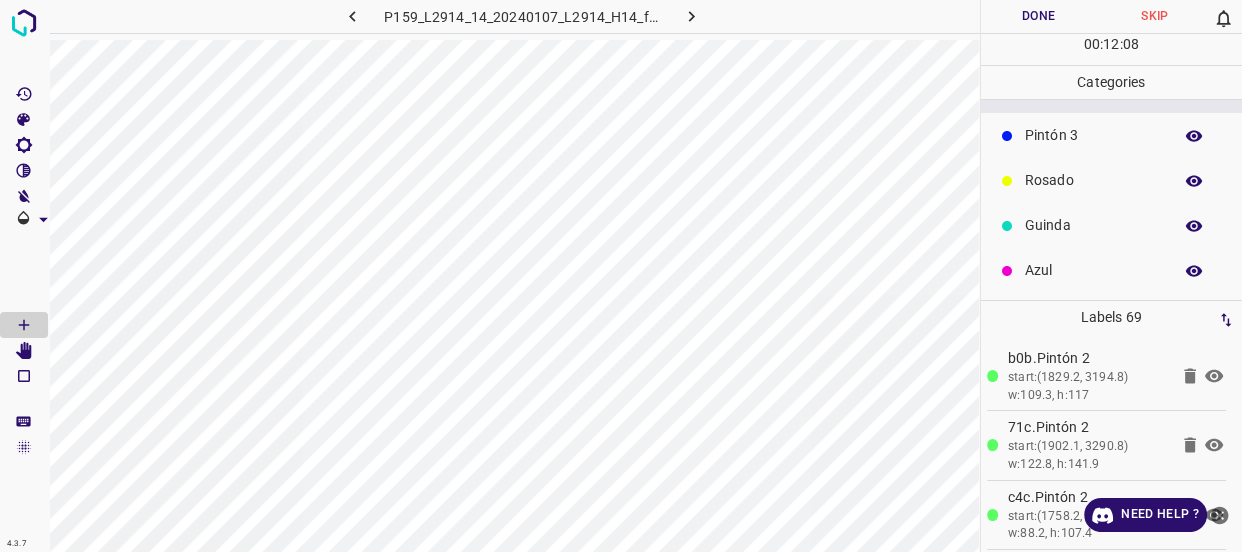 click on "Rosado" at bounding box center (1093, 180) 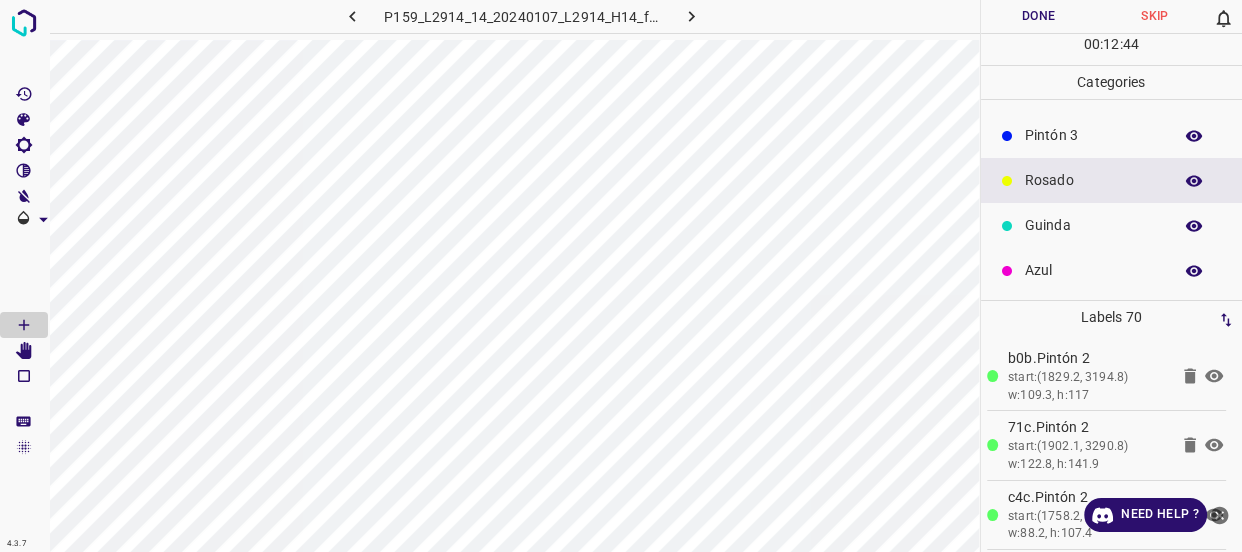 scroll, scrollTop: 0, scrollLeft: 0, axis: both 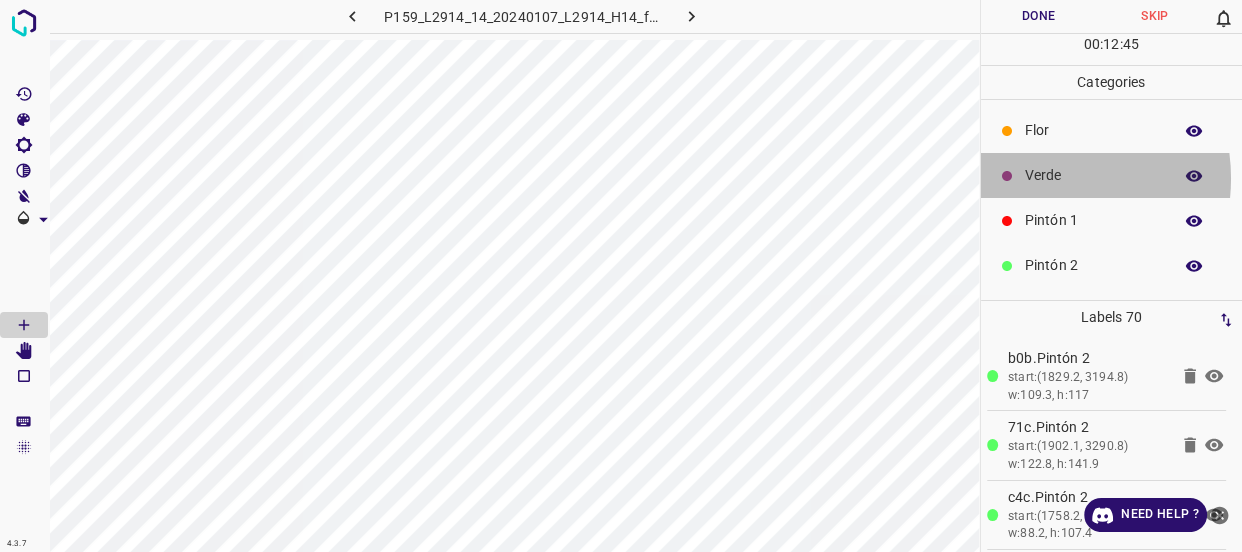 click on "Verde" at bounding box center (1093, 175) 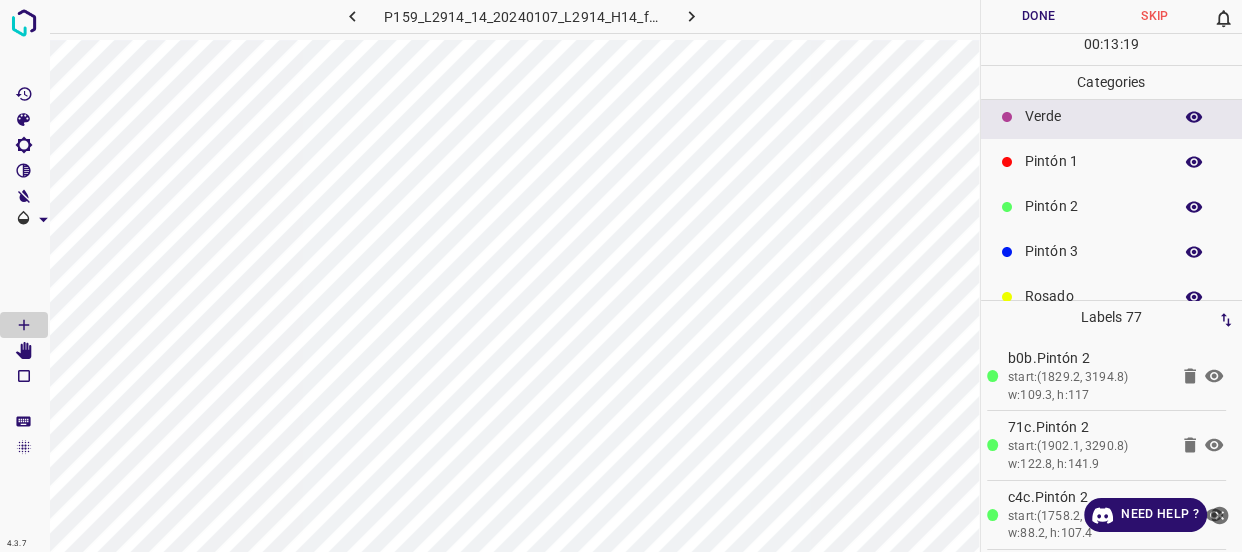 scroll, scrollTop: 90, scrollLeft: 0, axis: vertical 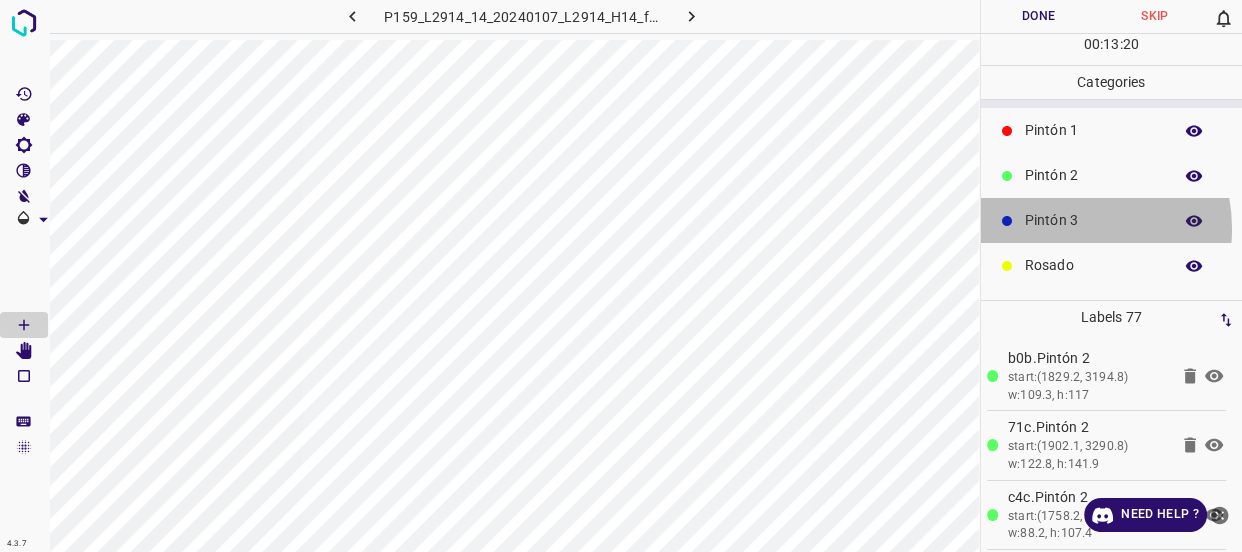 click on "Pintón 3" at bounding box center (1093, 220) 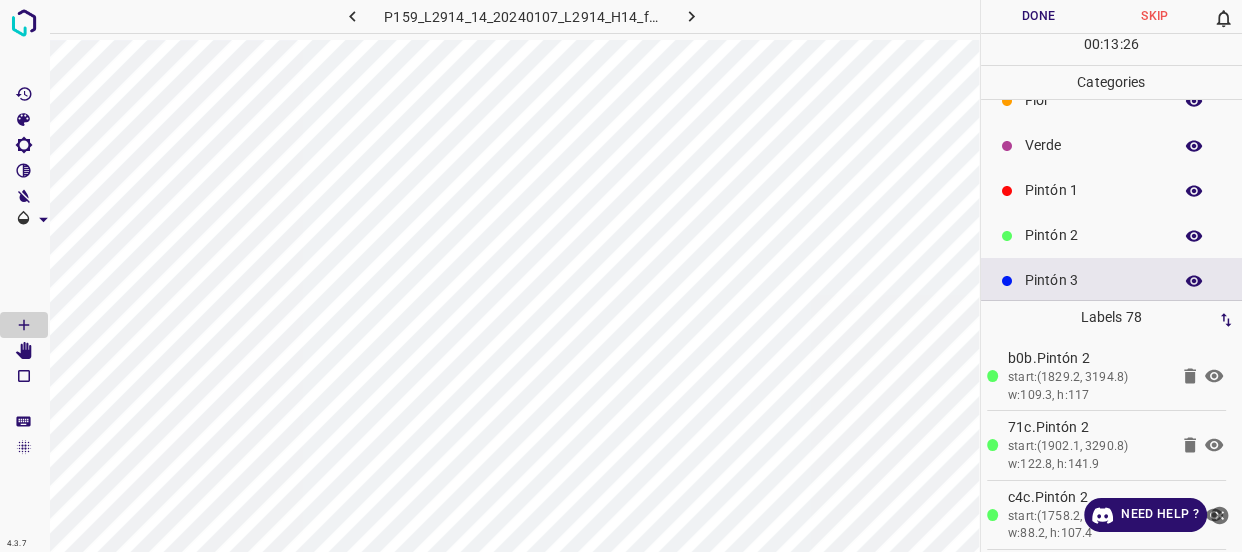 scroll, scrollTop: 0, scrollLeft: 0, axis: both 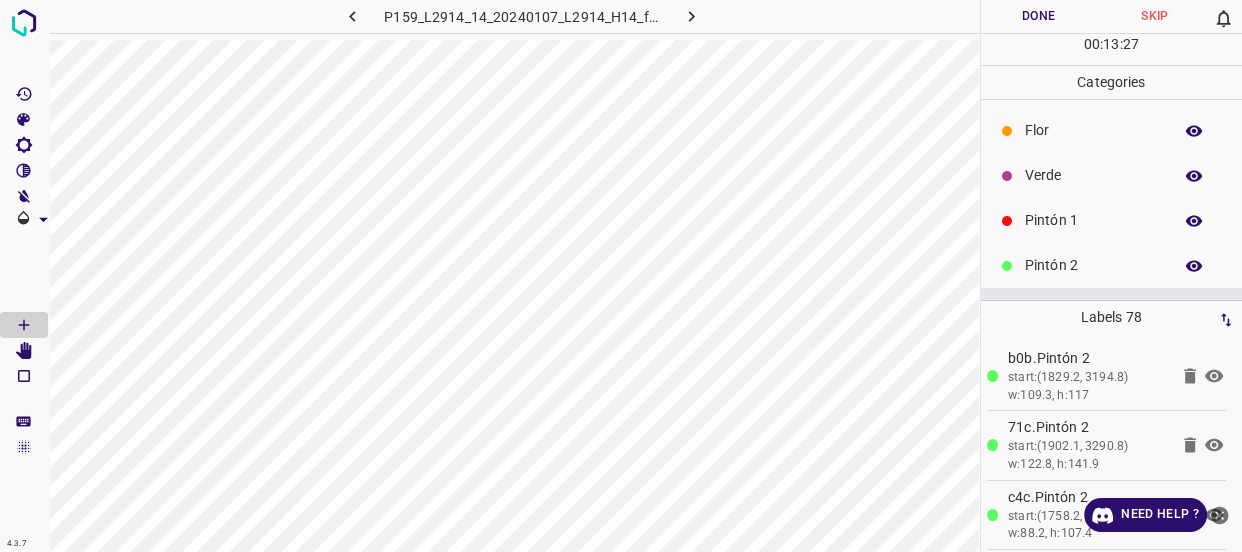 click on "Verde" at bounding box center [1093, 175] 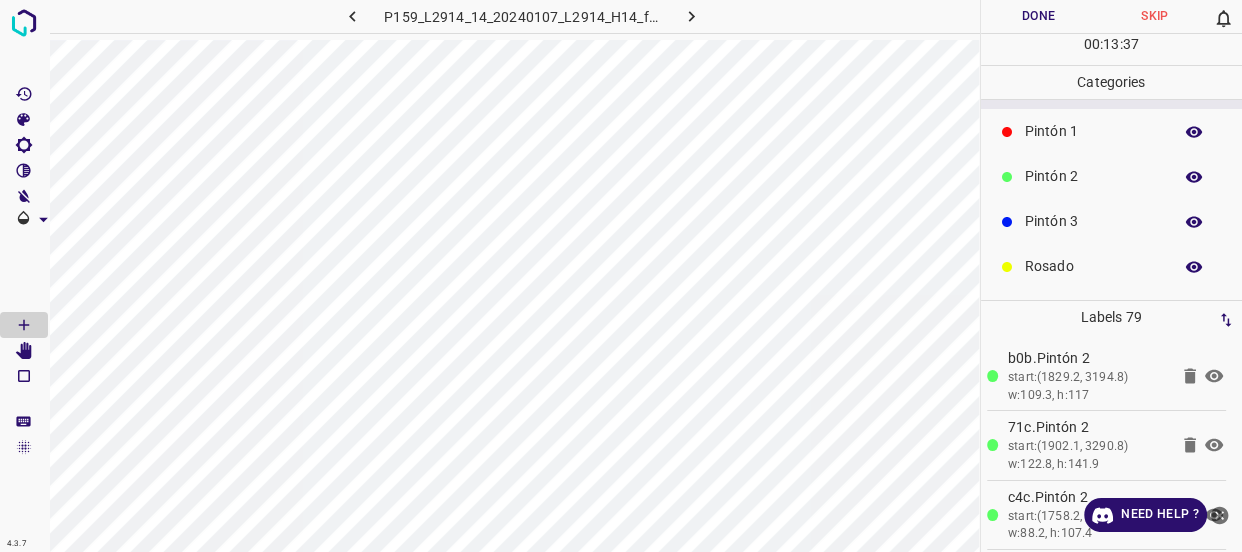 scroll, scrollTop: 175, scrollLeft: 0, axis: vertical 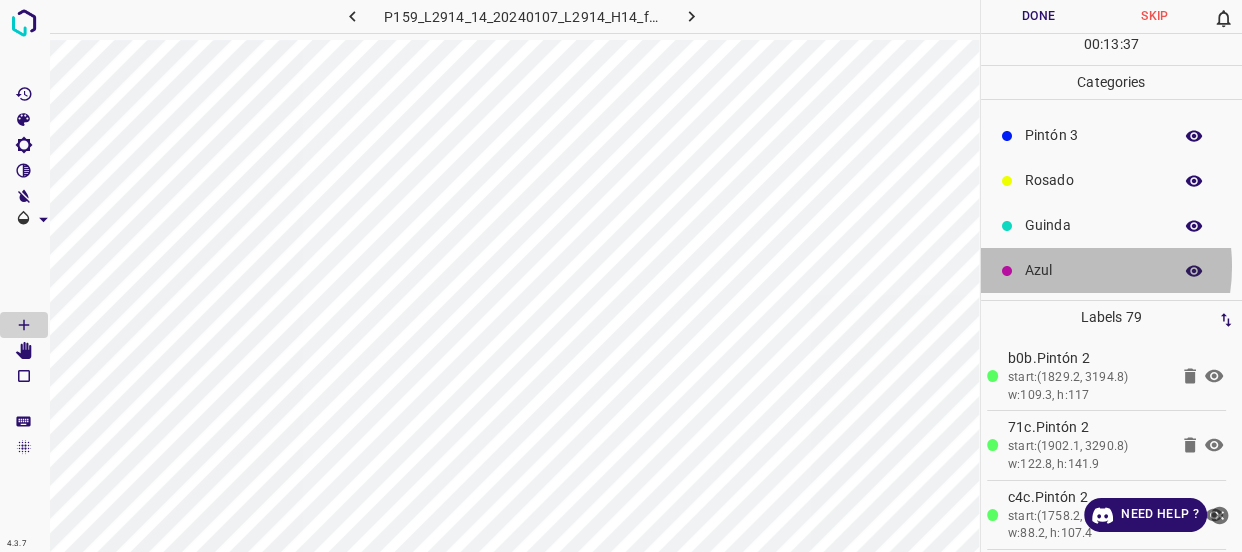 click on "Azul" at bounding box center [1093, 270] 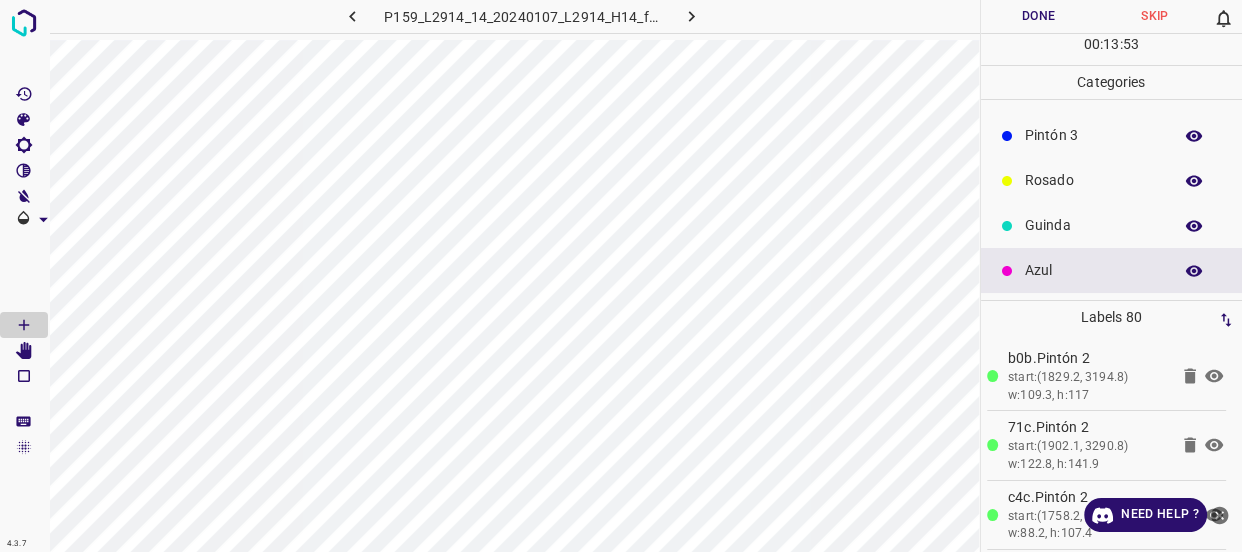 scroll, scrollTop: 0, scrollLeft: 0, axis: both 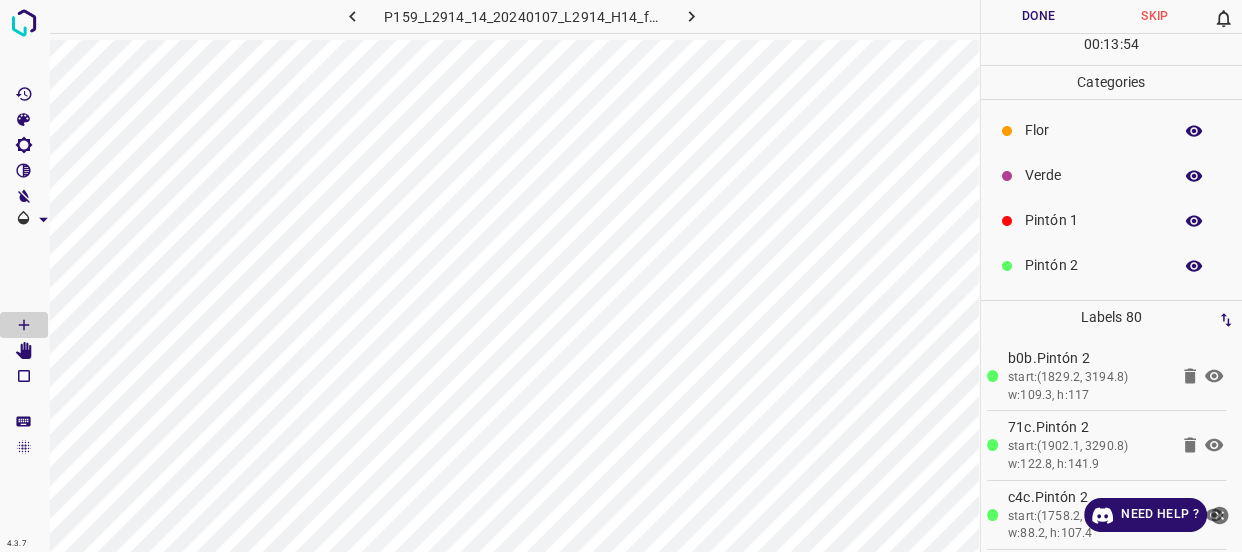 click on "Verde" at bounding box center [1093, 175] 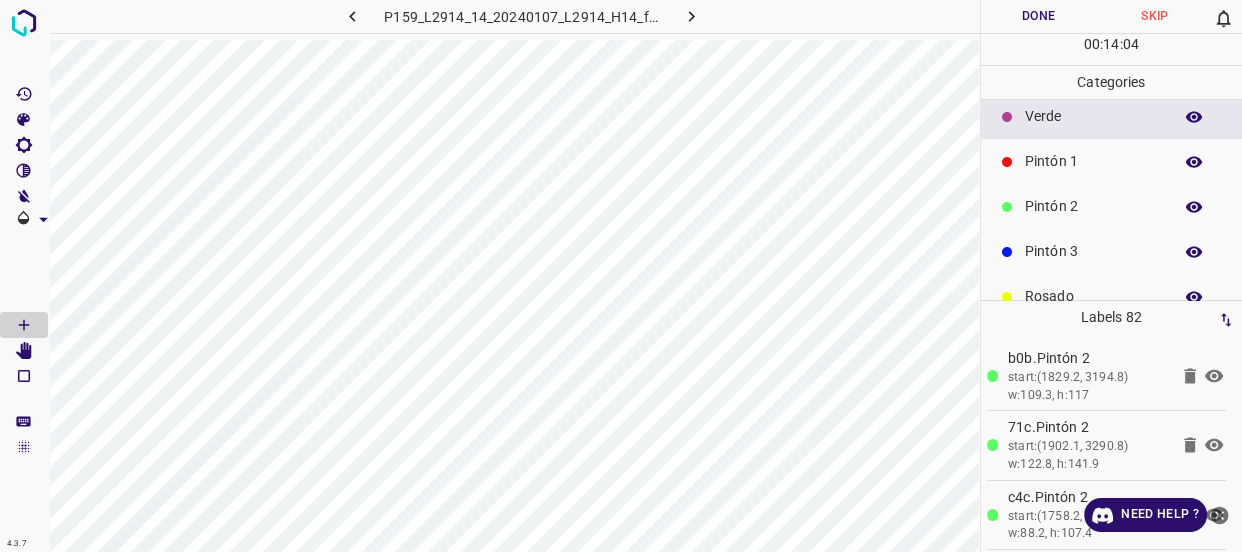 scroll, scrollTop: 90, scrollLeft: 0, axis: vertical 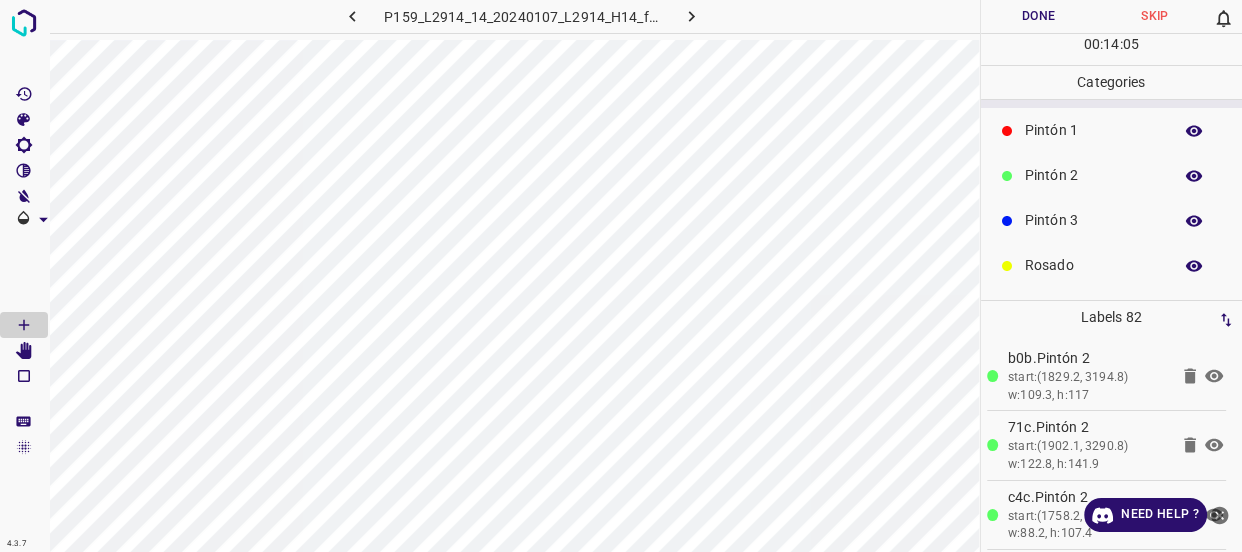 click on "Rosado" at bounding box center [1093, 265] 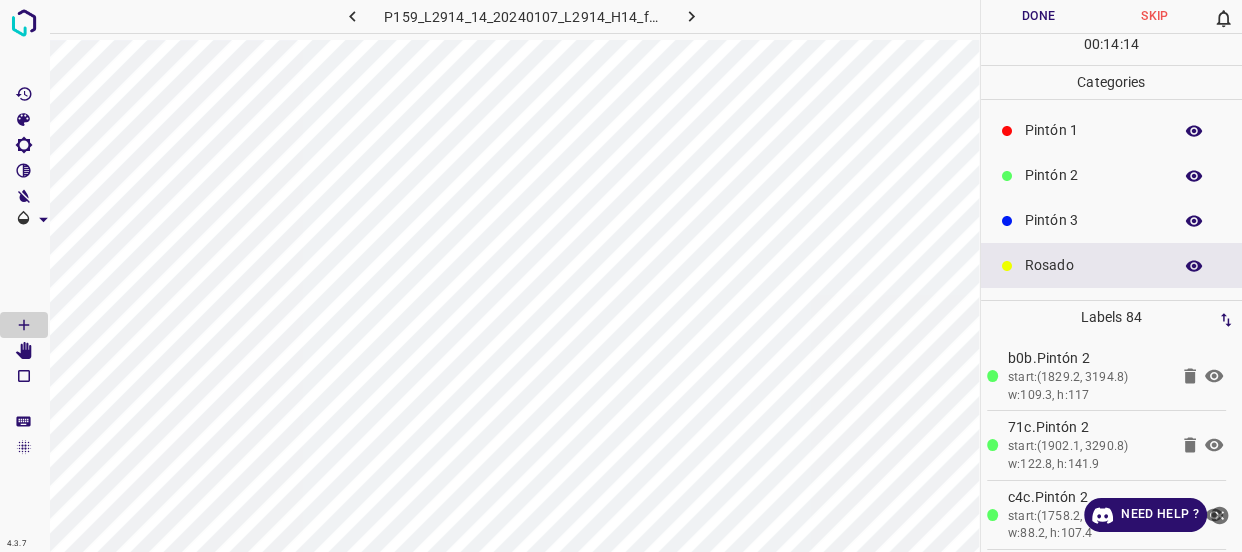 click on "Pintón 1" at bounding box center (1093, 130) 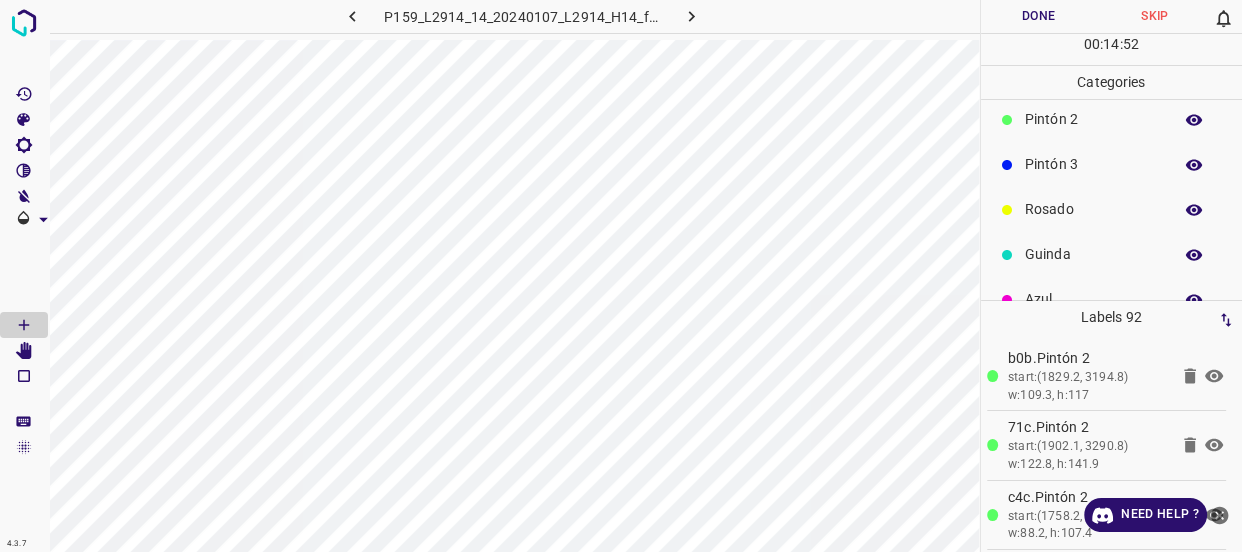 scroll, scrollTop: 175, scrollLeft: 0, axis: vertical 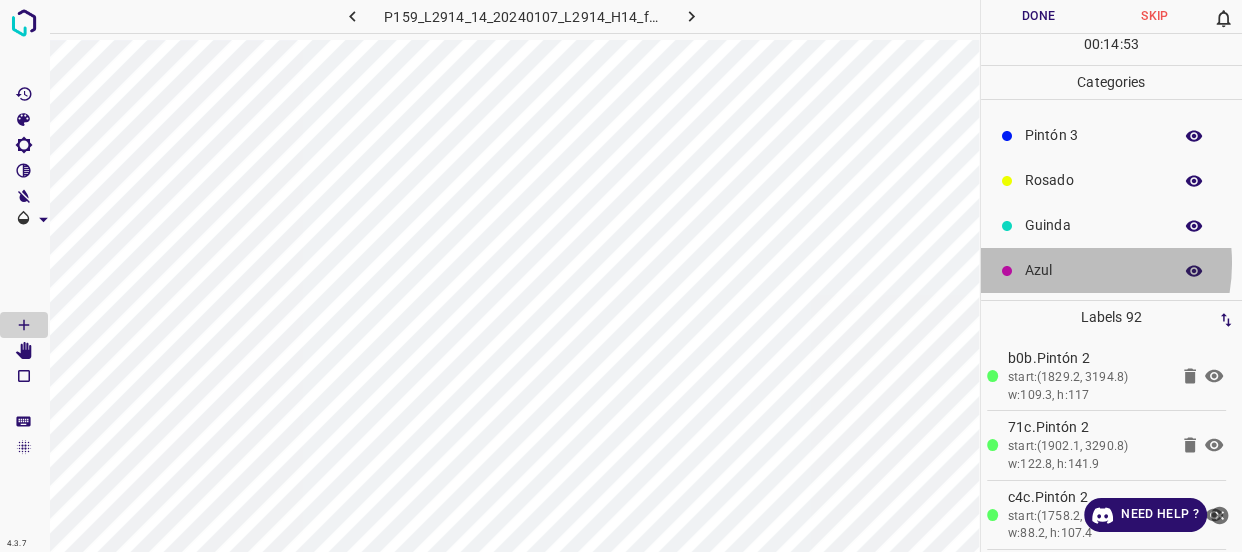 click on "Azul" at bounding box center [1093, 270] 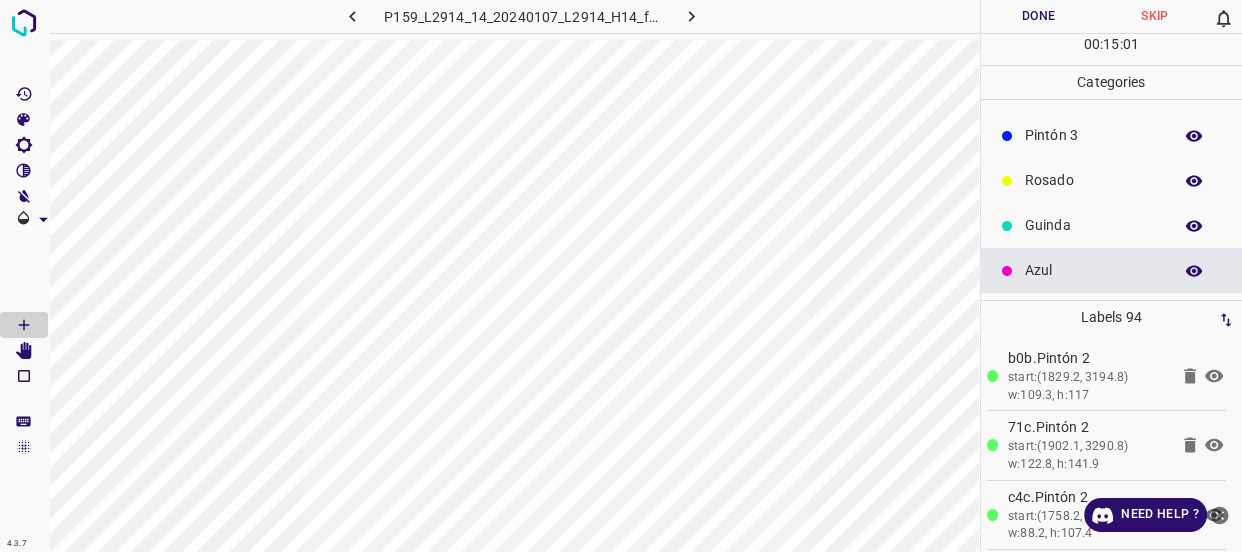 scroll, scrollTop: 0, scrollLeft: 0, axis: both 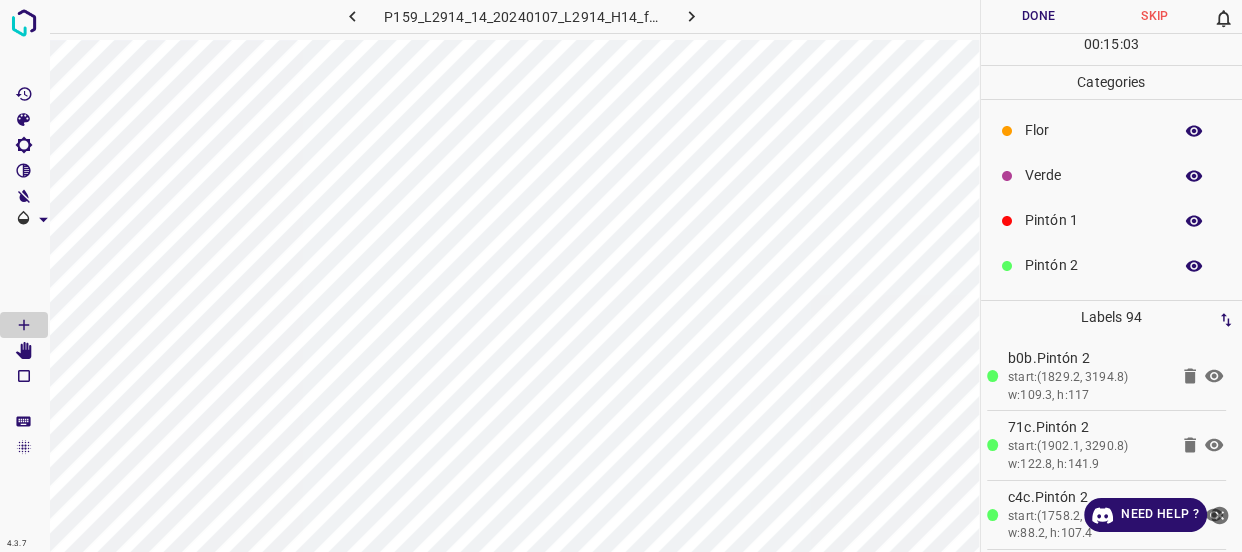 drag, startPoint x: 1035, startPoint y: 174, endPoint x: 1013, endPoint y: 174, distance: 22 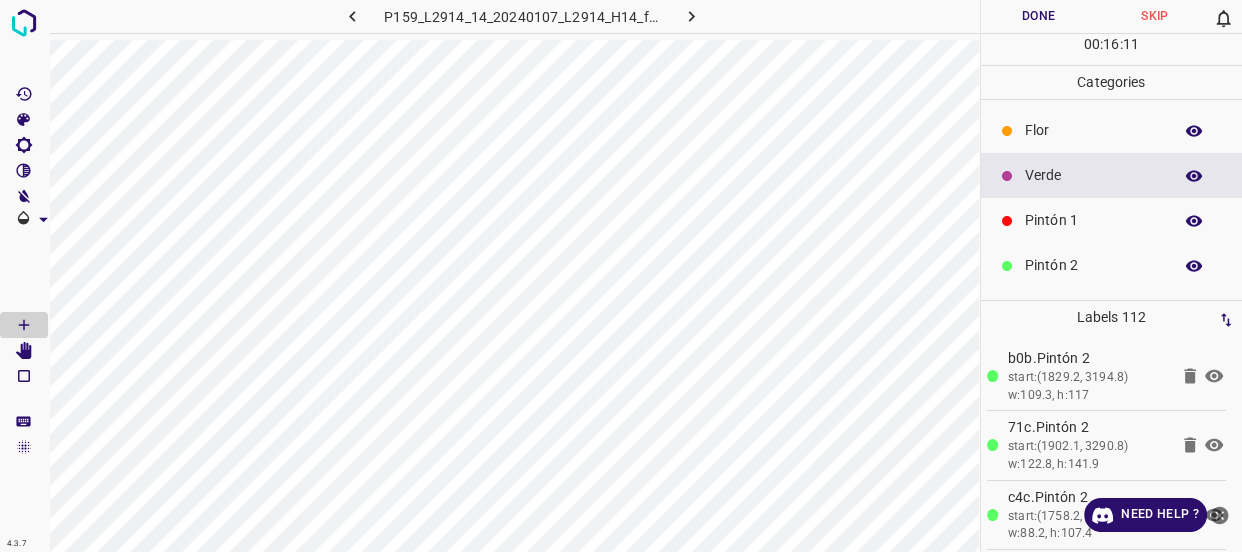 click on "Pintón 1" at bounding box center [1093, 220] 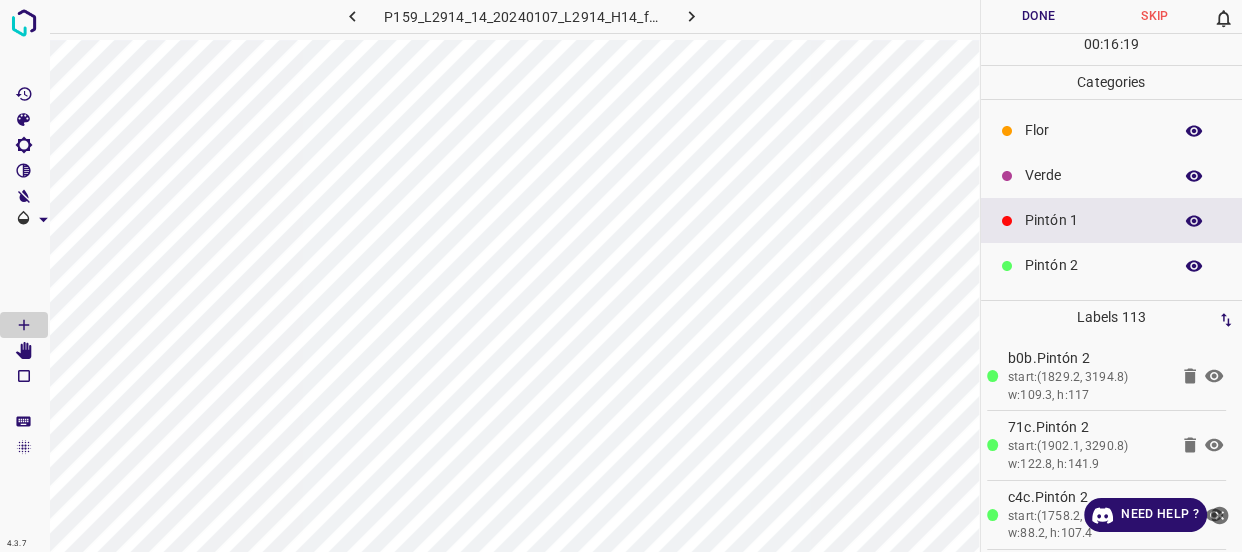 click on "Verde" at bounding box center [1093, 175] 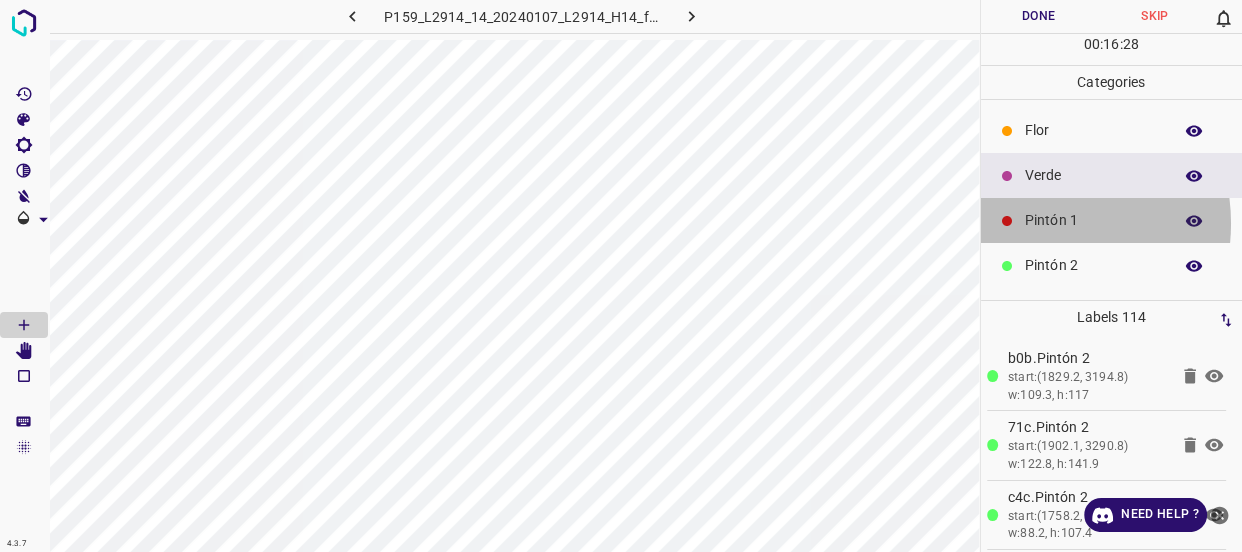 click on "Pintón 1" at bounding box center [1093, 220] 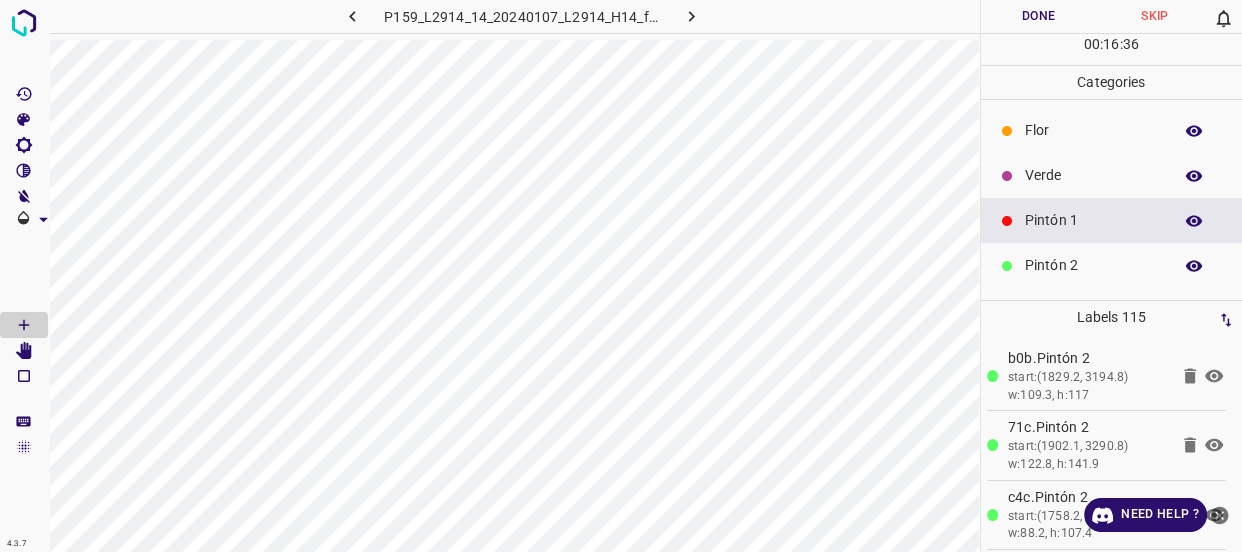click on "Verde" at bounding box center [1093, 175] 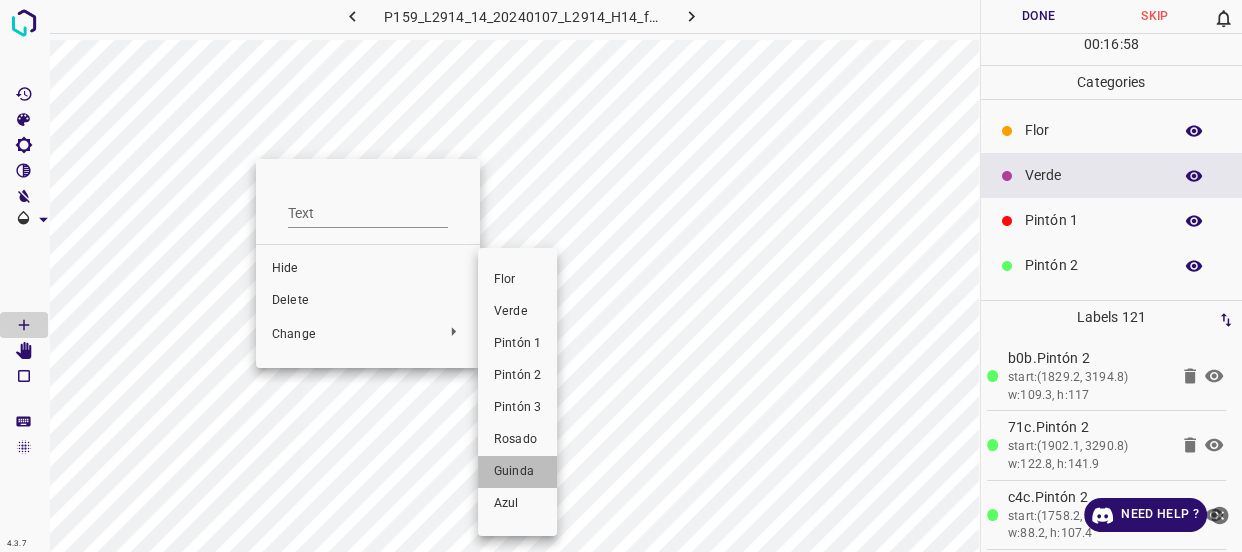 click on "Guinda" at bounding box center [517, 472] 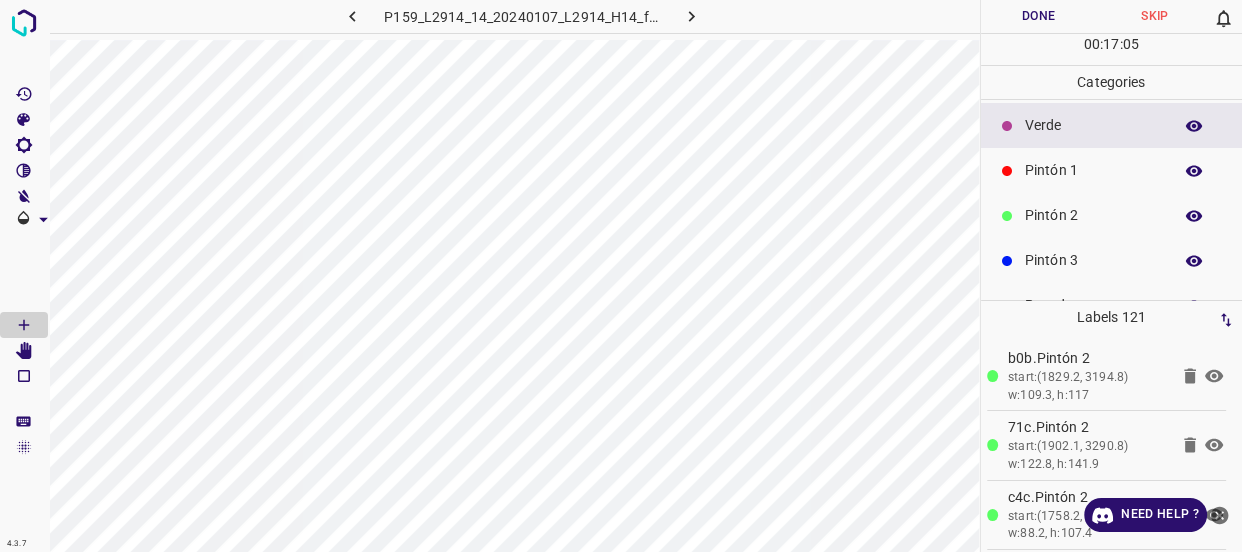 scroll, scrollTop: 175, scrollLeft: 0, axis: vertical 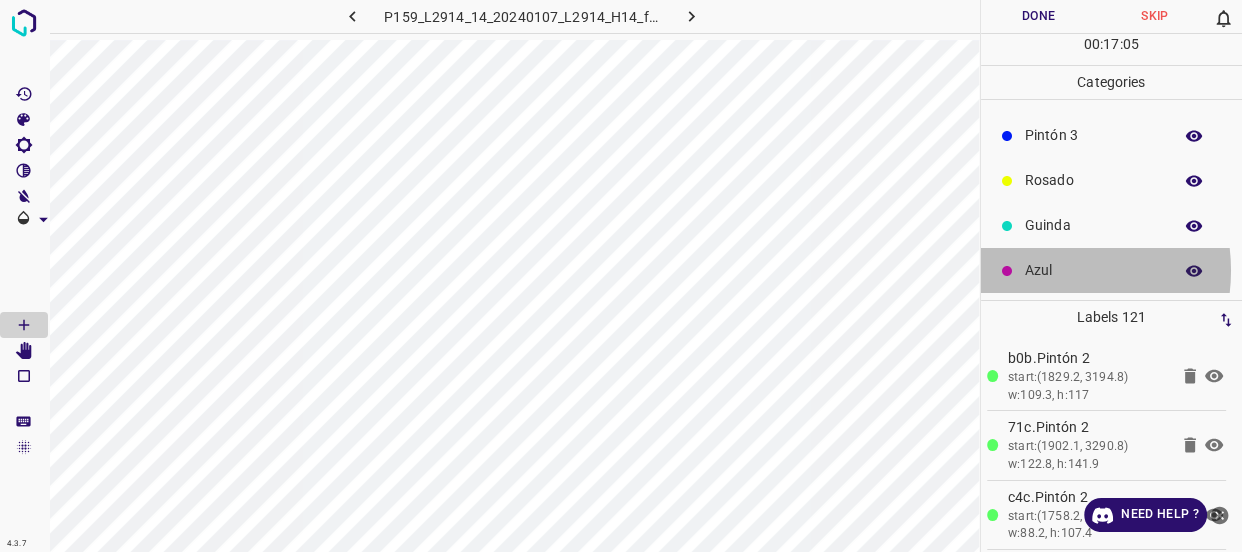 click on "Azul" at bounding box center [1093, 270] 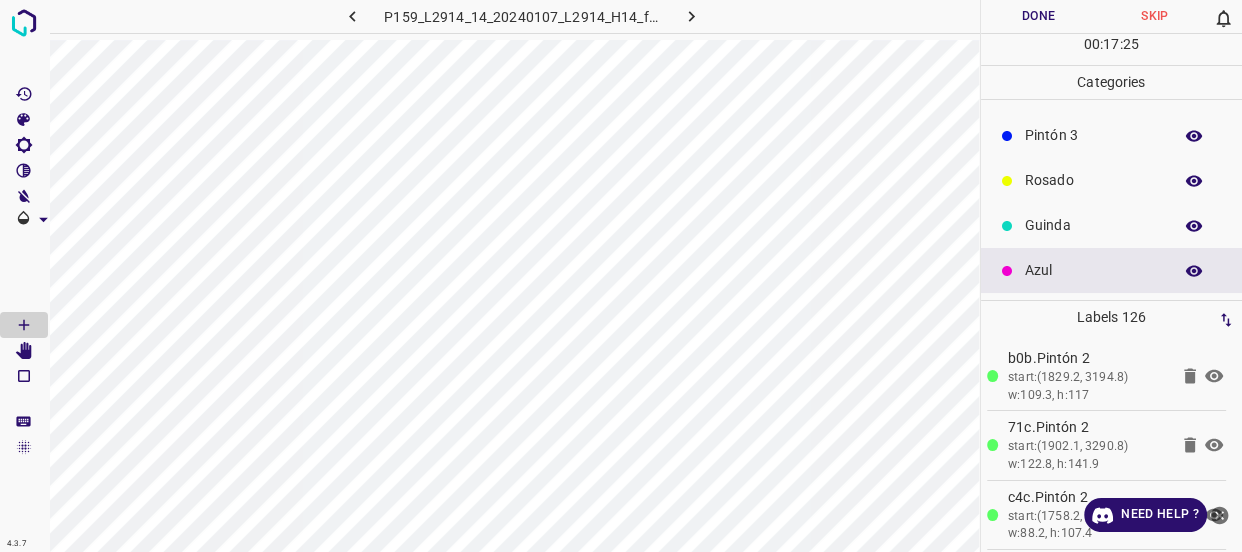 click on "Rosado" at bounding box center [1093, 180] 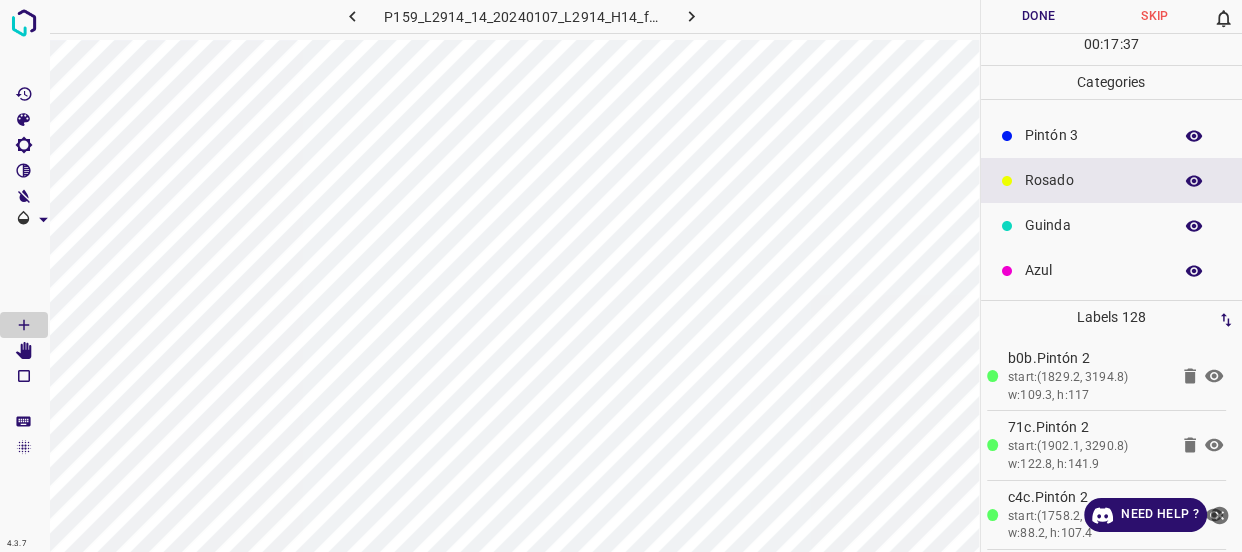 click 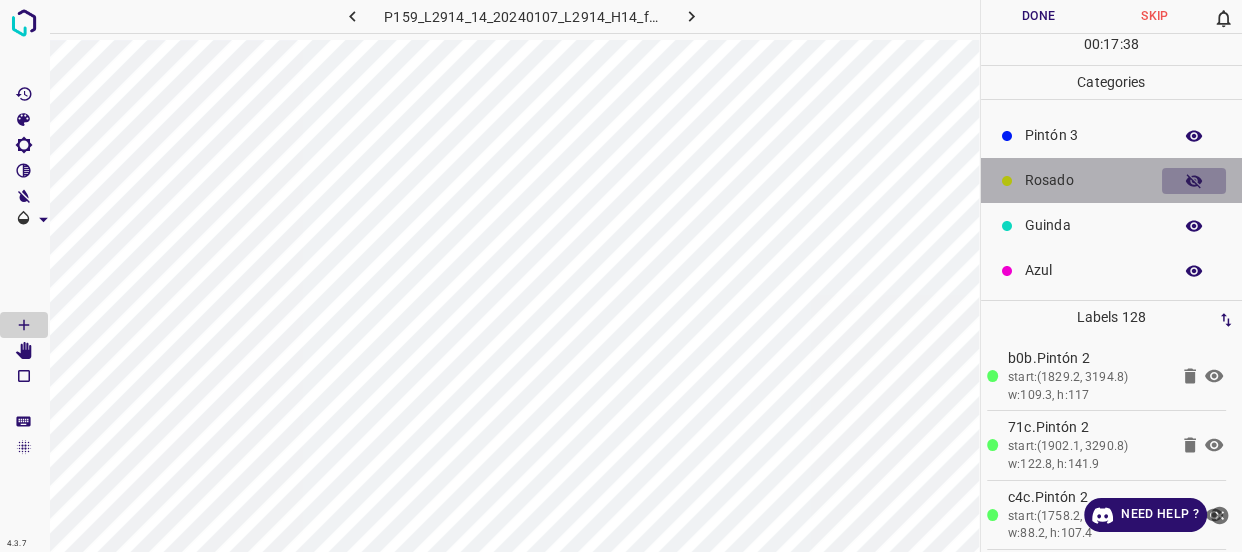 click 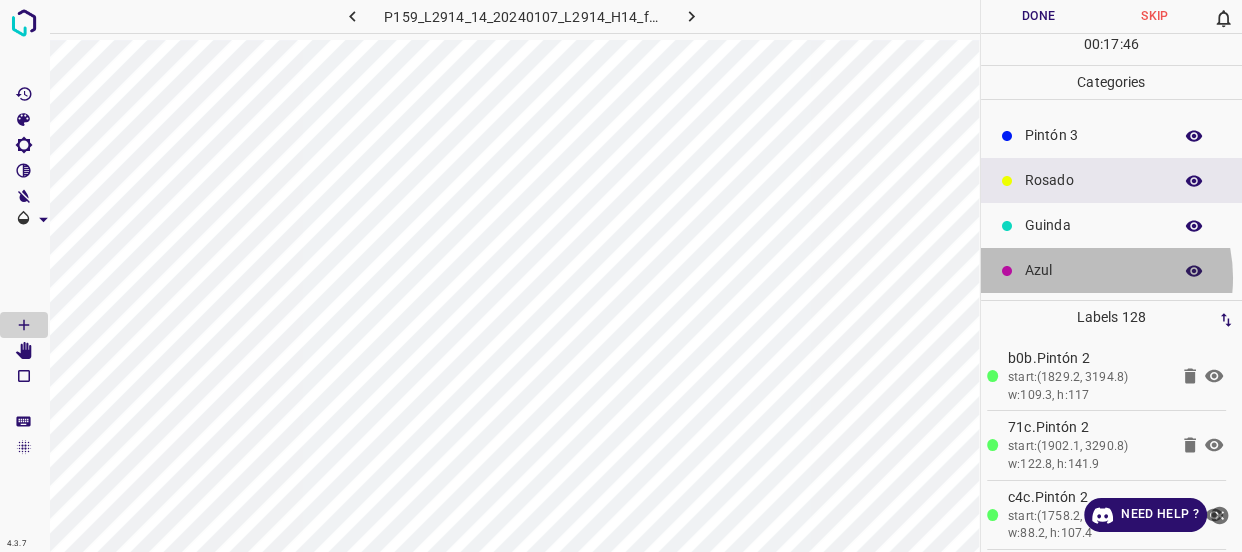 click on "Azul" at bounding box center [1093, 270] 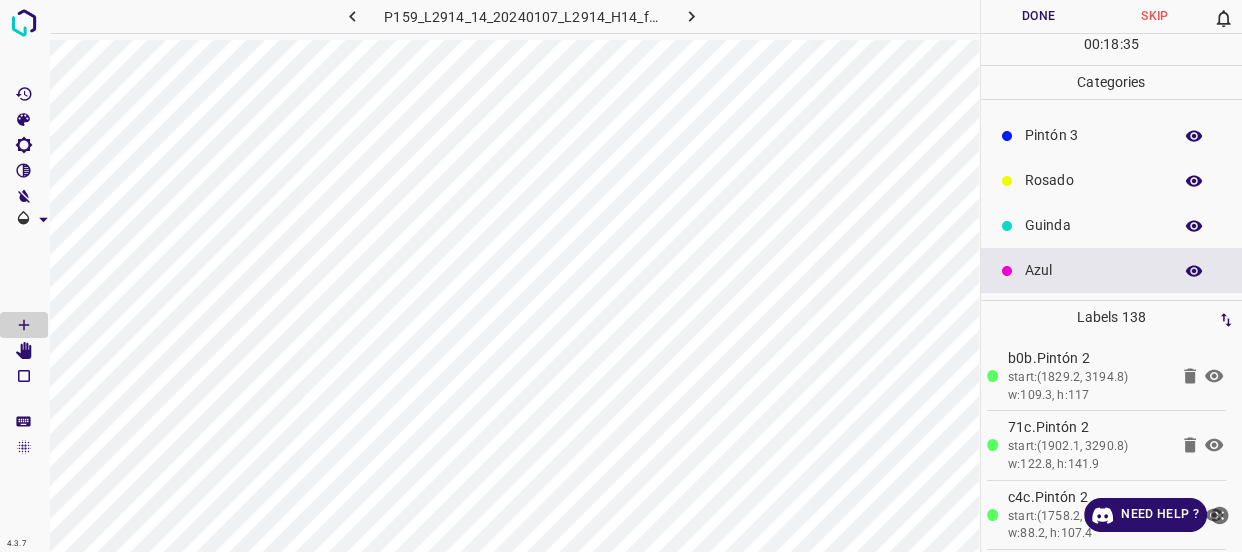 click on "Rosado" at bounding box center [1093, 180] 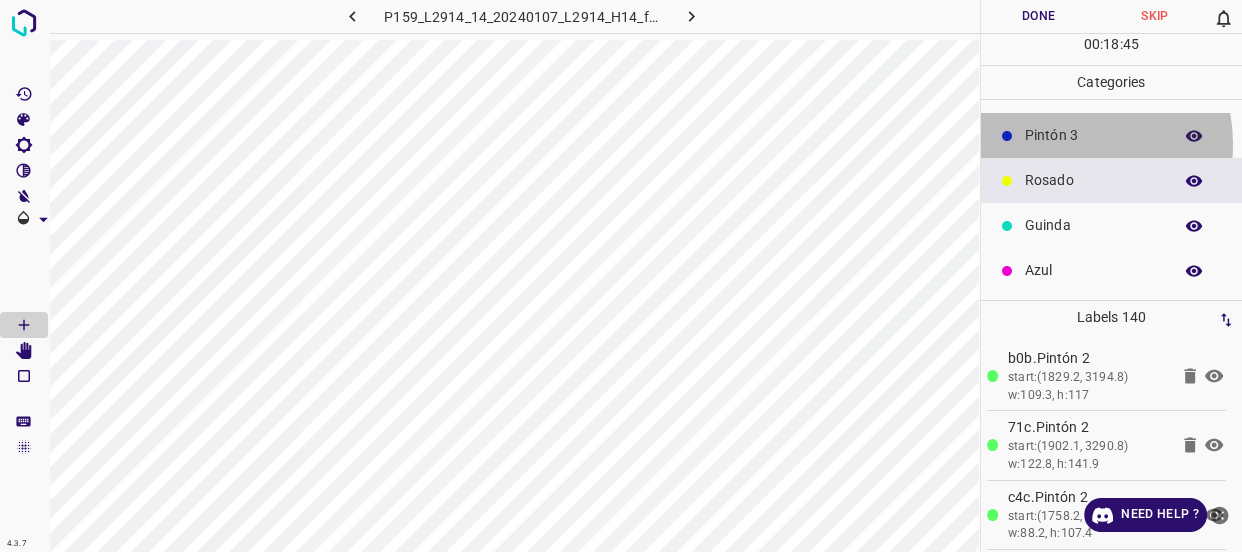 click on "Pintón 3" at bounding box center [1093, 135] 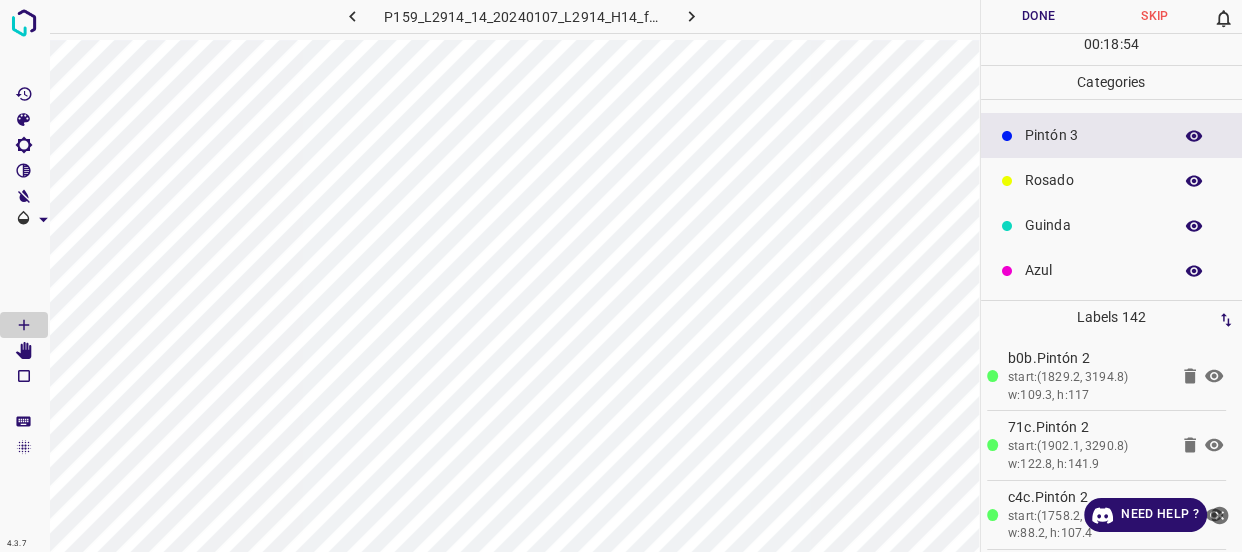 click on "Azul" at bounding box center (1112, 270) 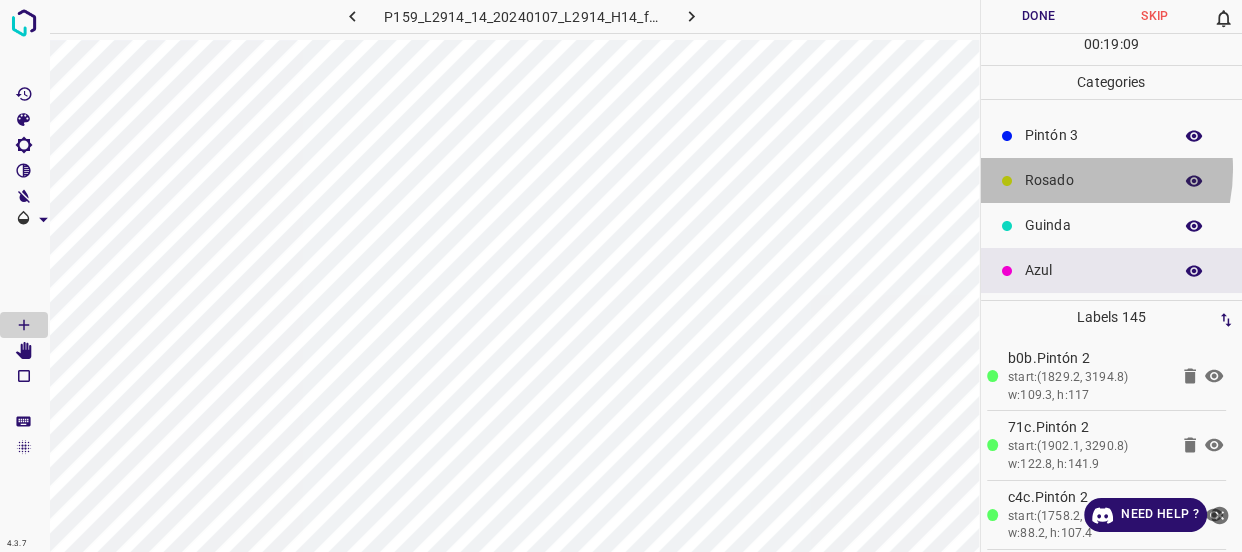 click on "Rosado" at bounding box center [1093, 180] 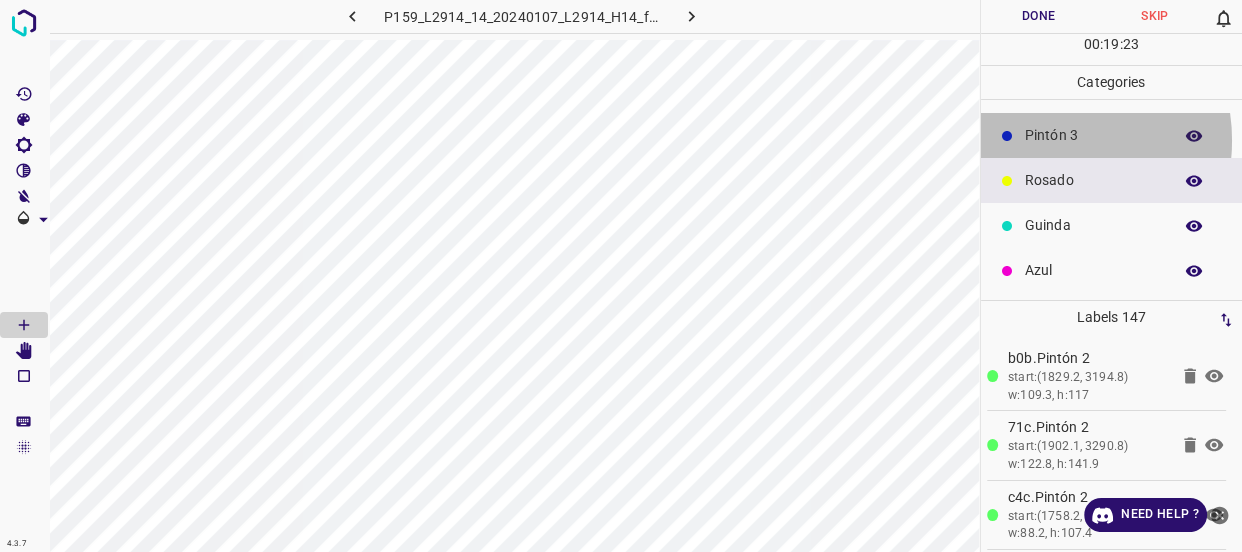 click on "Pintón 3" at bounding box center [1093, 135] 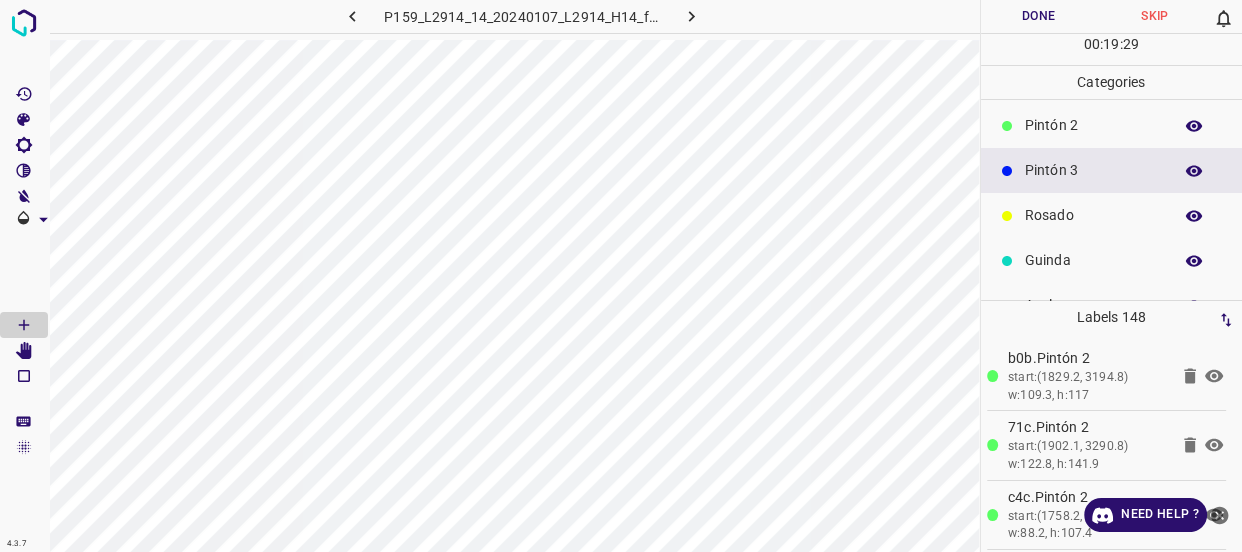 scroll, scrollTop: 84, scrollLeft: 0, axis: vertical 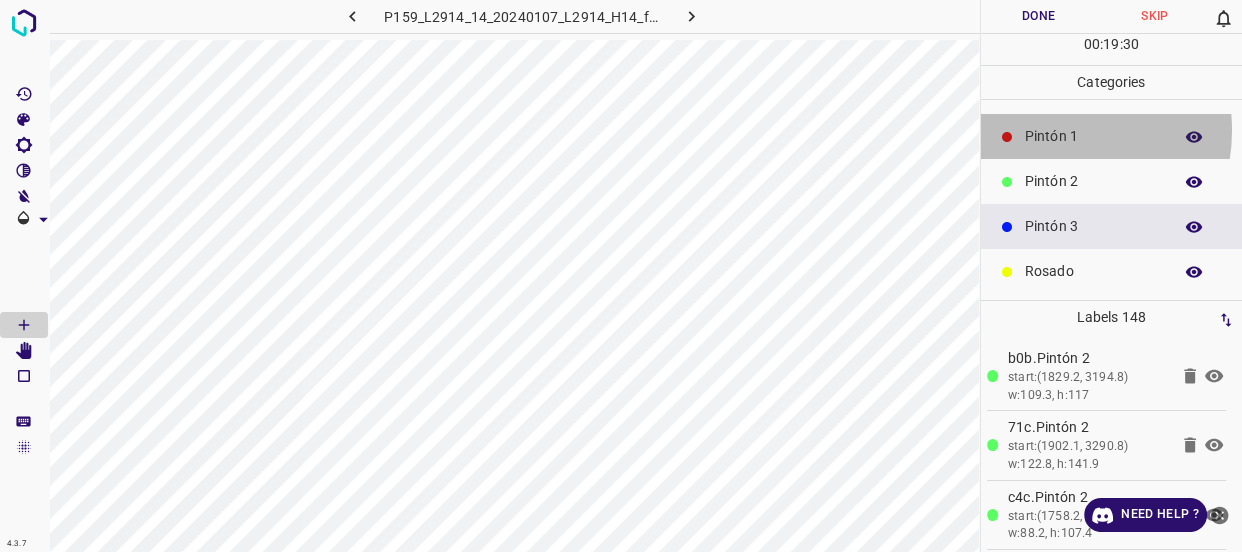 click on "Pintón 1" at bounding box center (1093, 136) 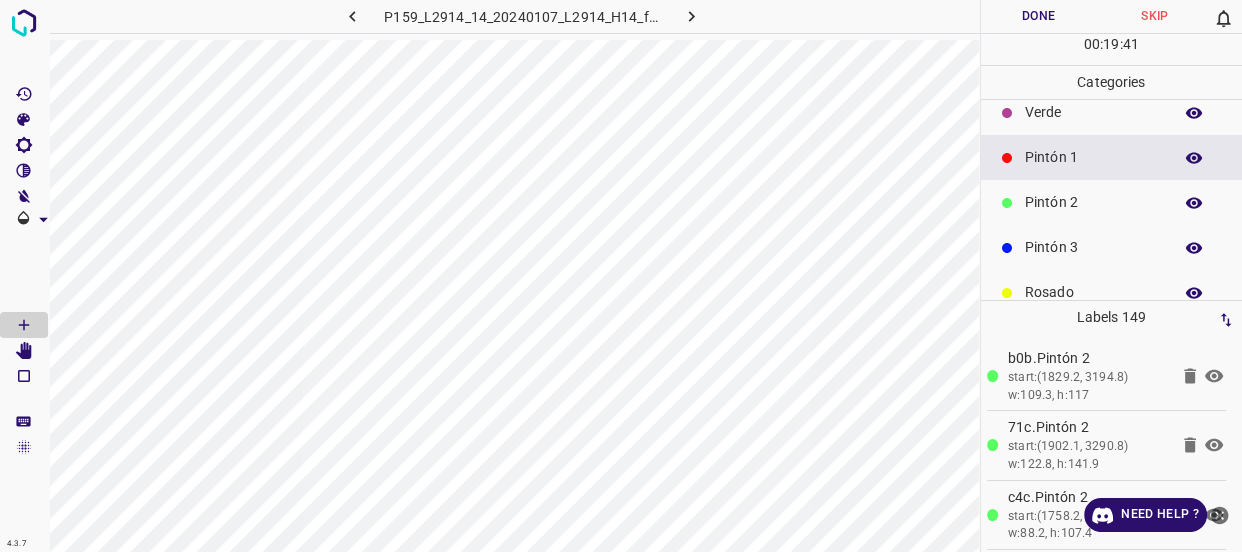 scroll, scrollTop: 0, scrollLeft: 0, axis: both 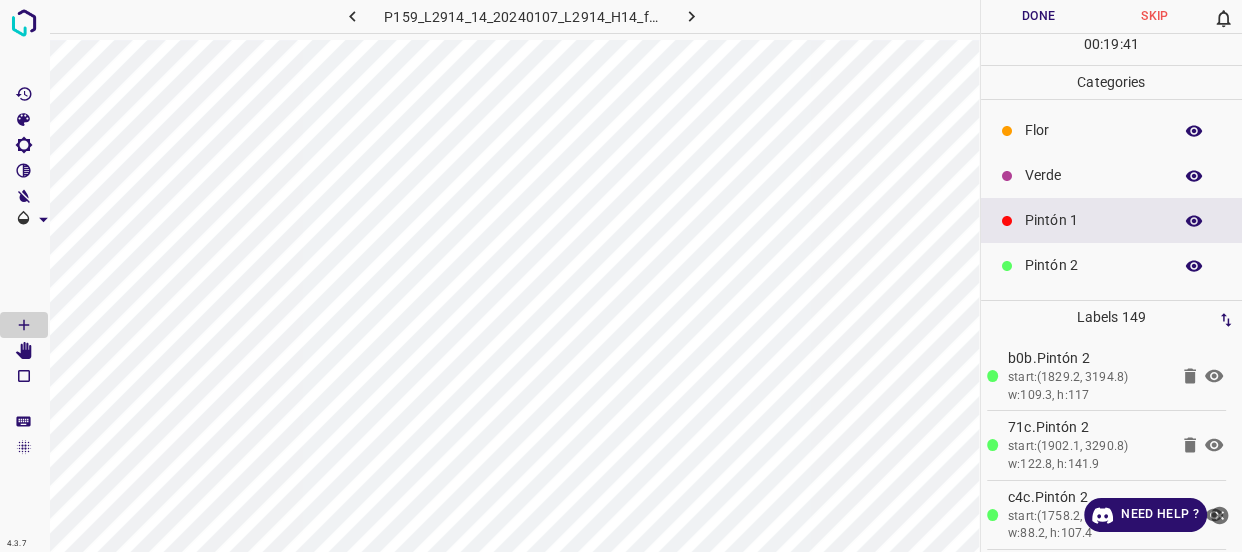 click on "Verde" at bounding box center [1093, 175] 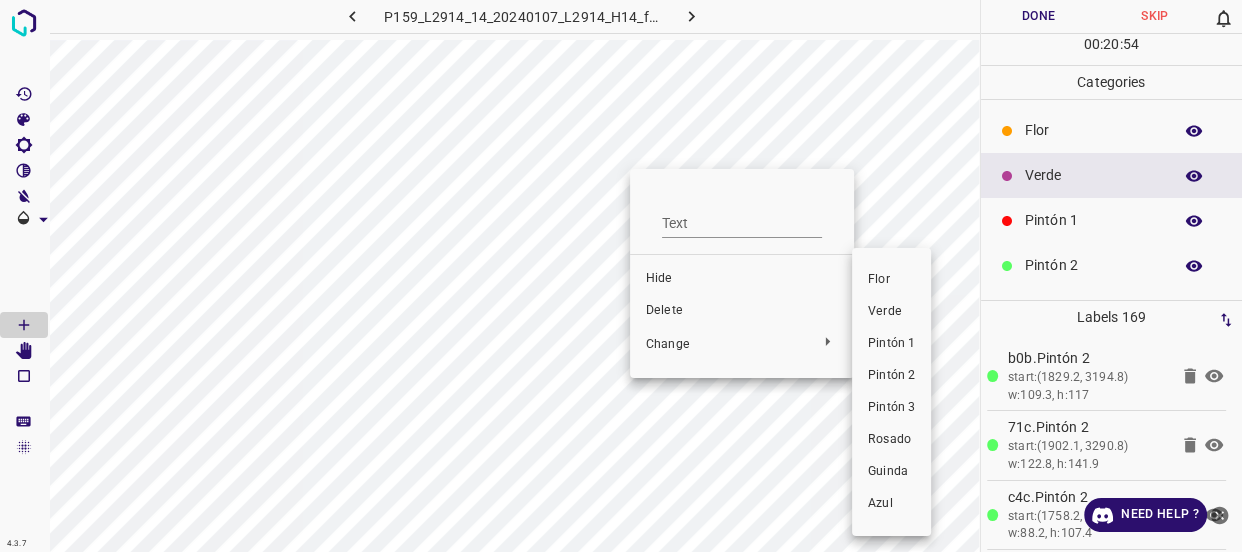 click on "Pintón 1" at bounding box center (891, 344) 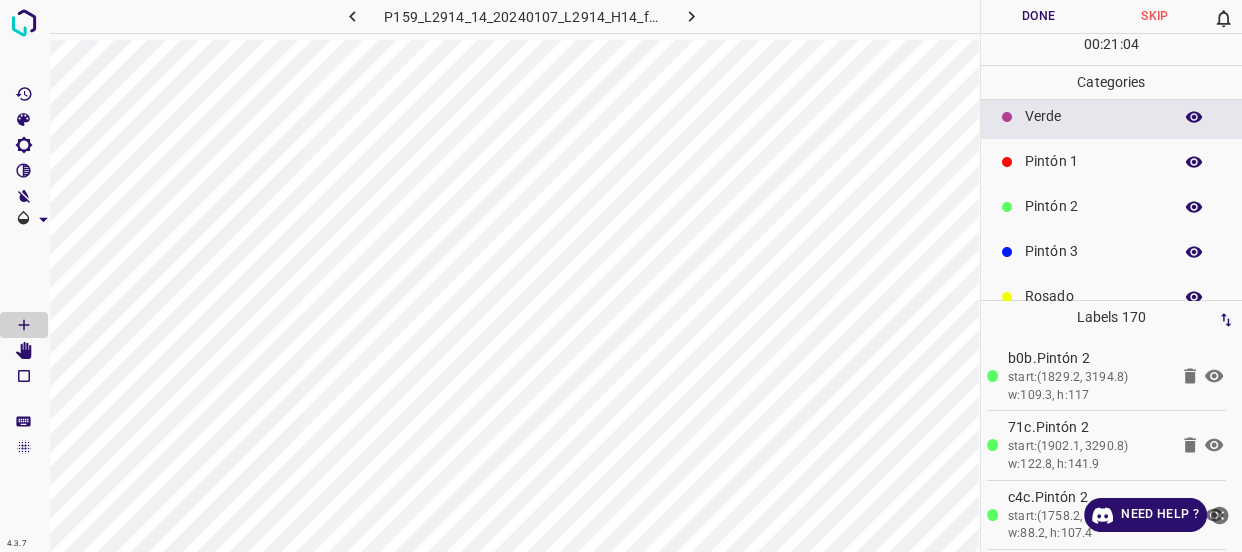 scroll, scrollTop: 90, scrollLeft: 0, axis: vertical 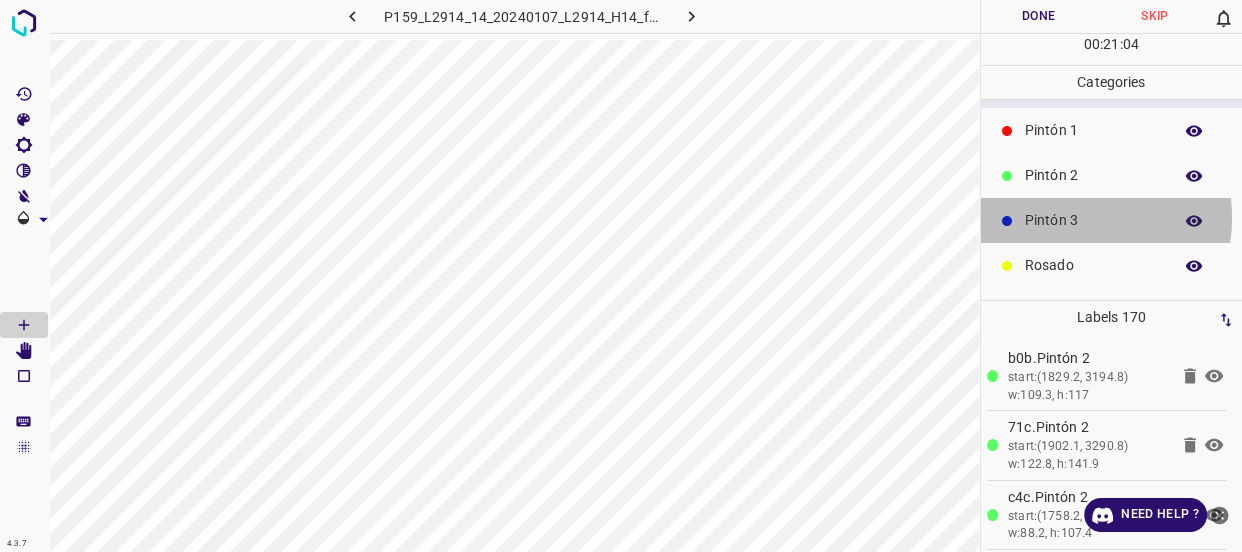 drag, startPoint x: 1054, startPoint y: 216, endPoint x: 1033, endPoint y: 216, distance: 21 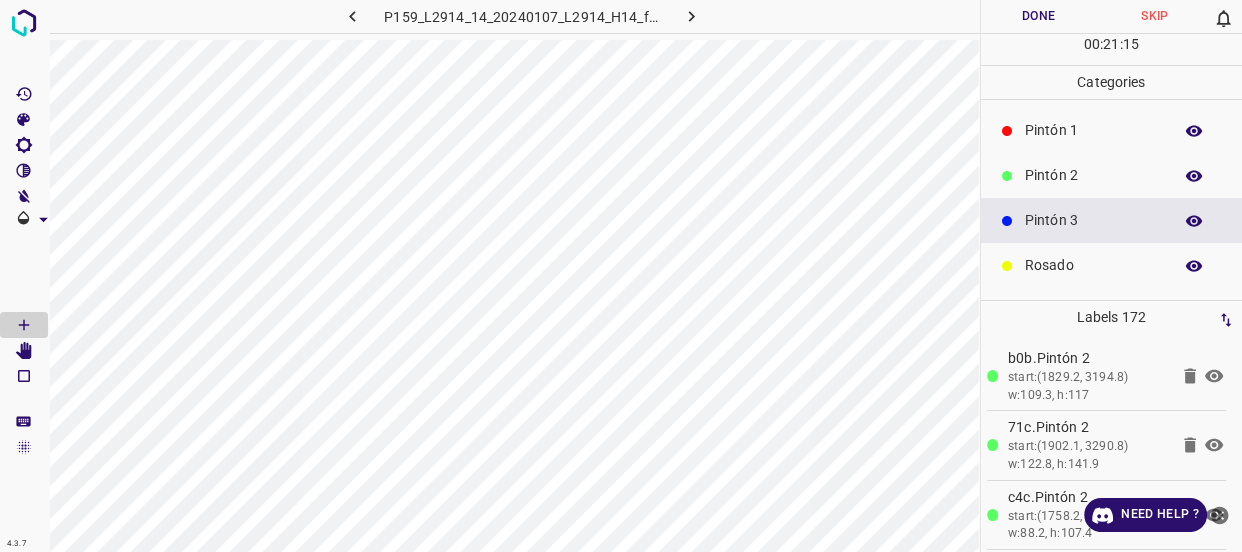 scroll, scrollTop: 0, scrollLeft: 0, axis: both 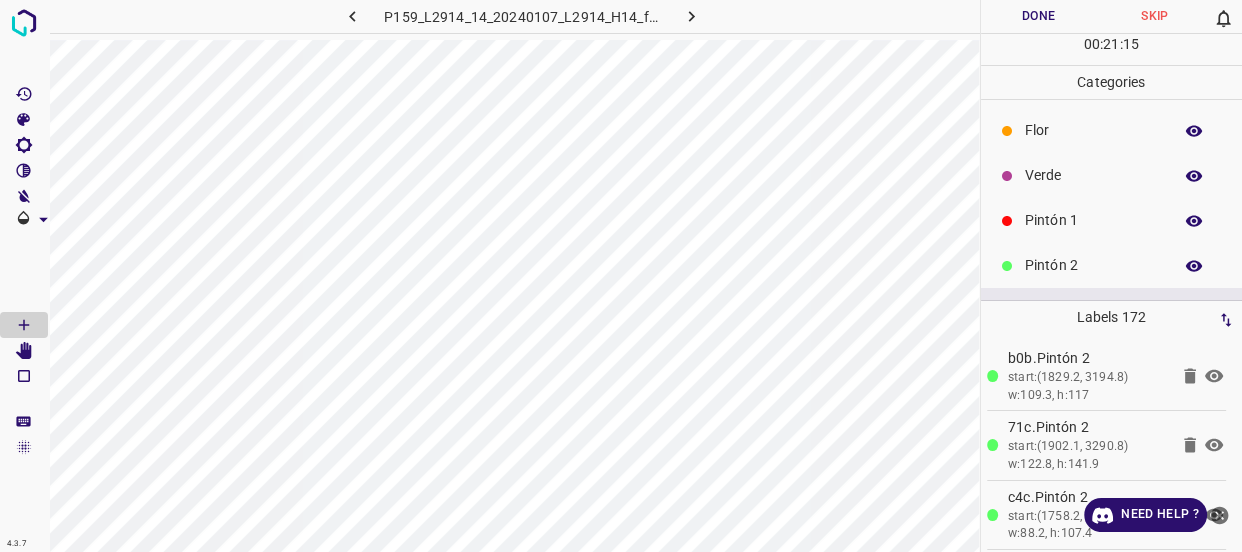 click on "Verde" at bounding box center (1112, 175) 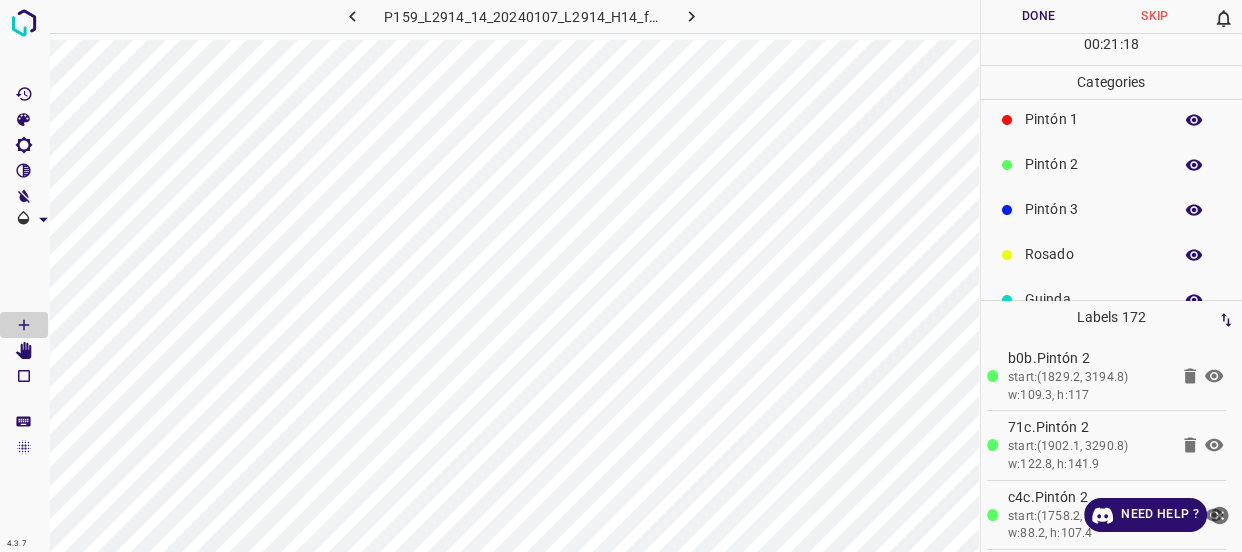 scroll, scrollTop: 175, scrollLeft: 0, axis: vertical 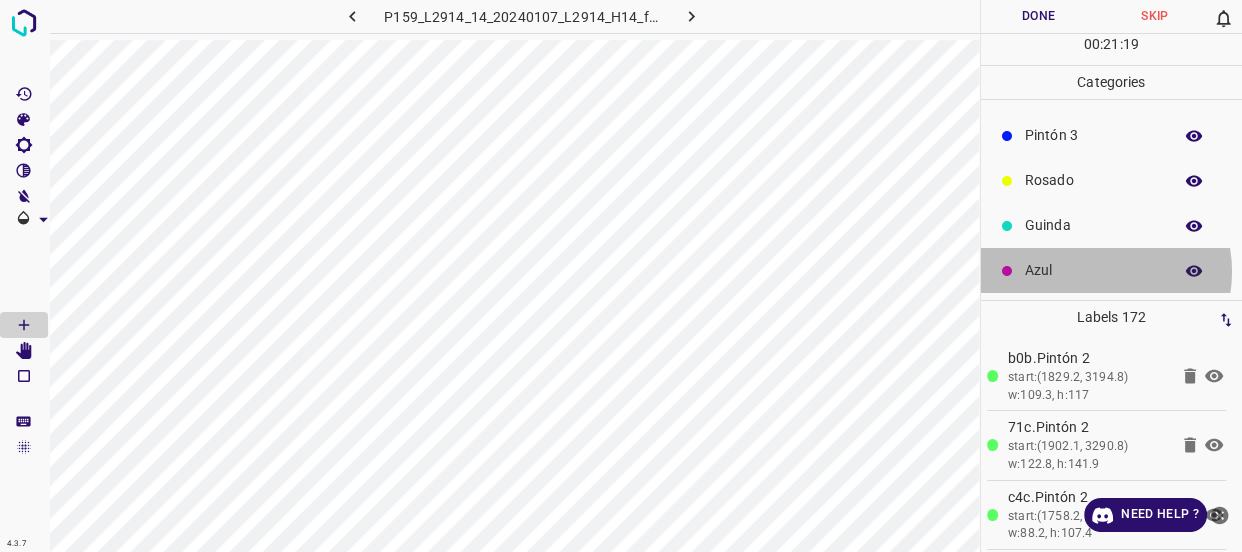 click on "Azul" at bounding box center [1093, 270] 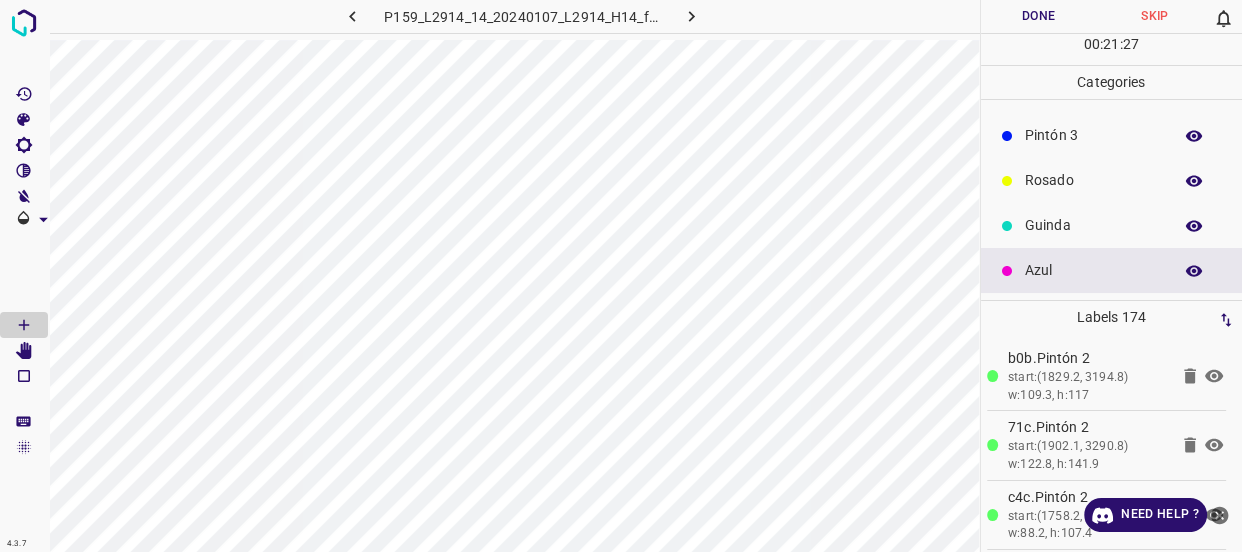 click on "Rosado" at bounding box center (1093, 180) 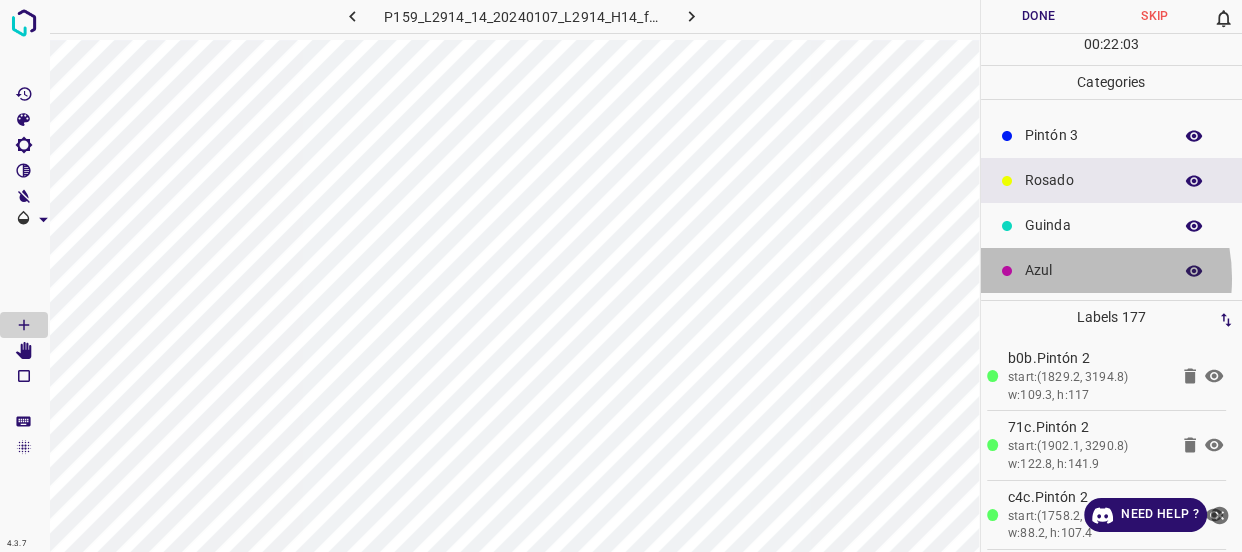 click on "Azul" at bounding box center (1093, 270) 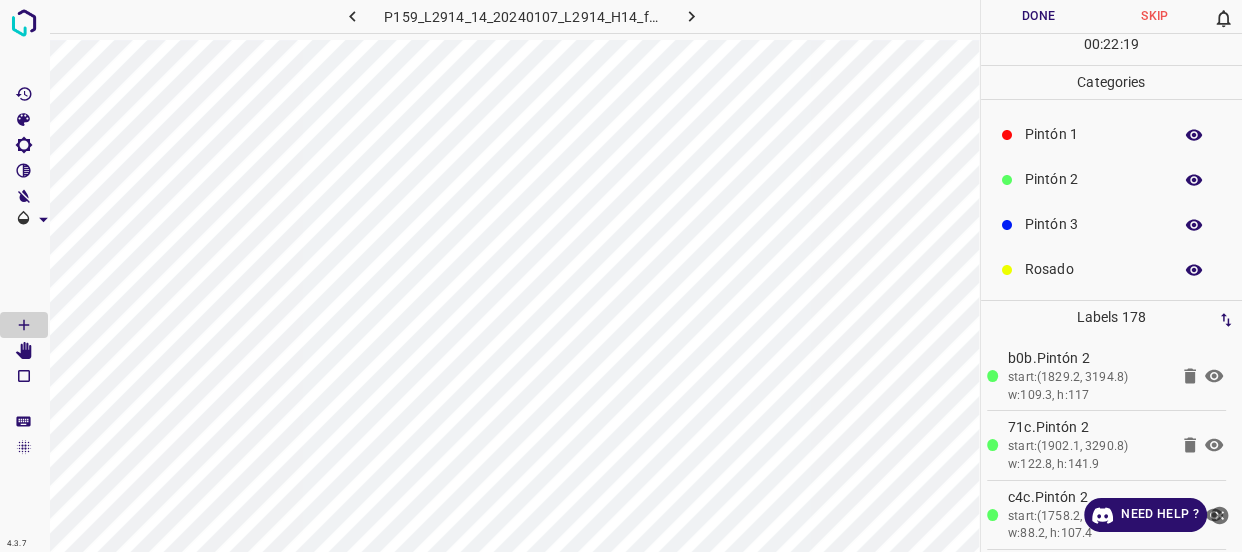 scroll, scrollTop: 0, scrollLeft: 0, axis: both 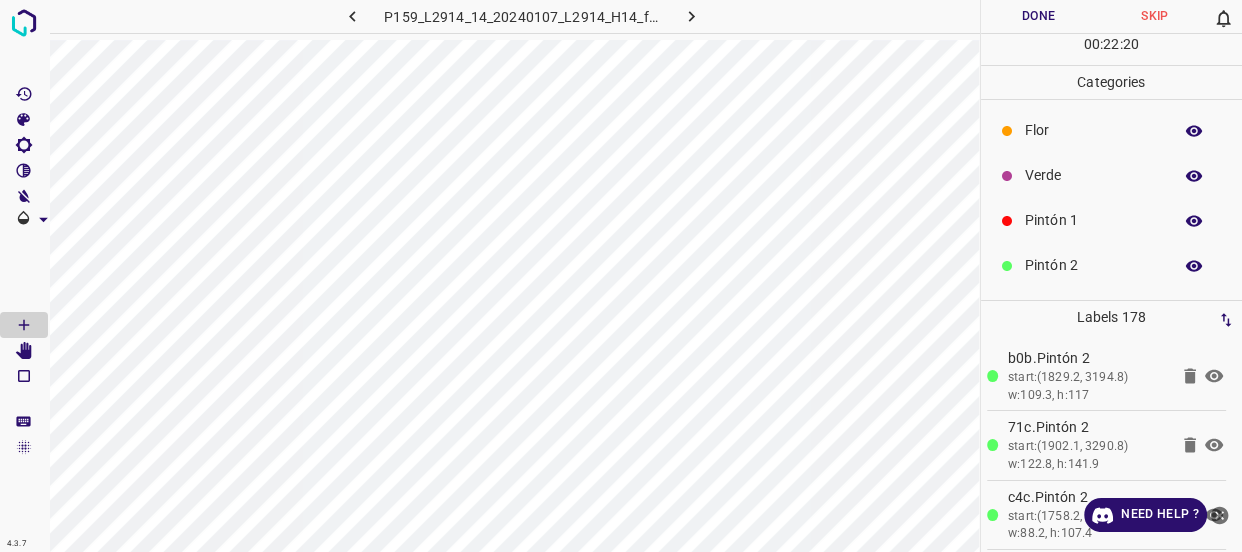 click on "Flor" at bounding box center [1112, 130] 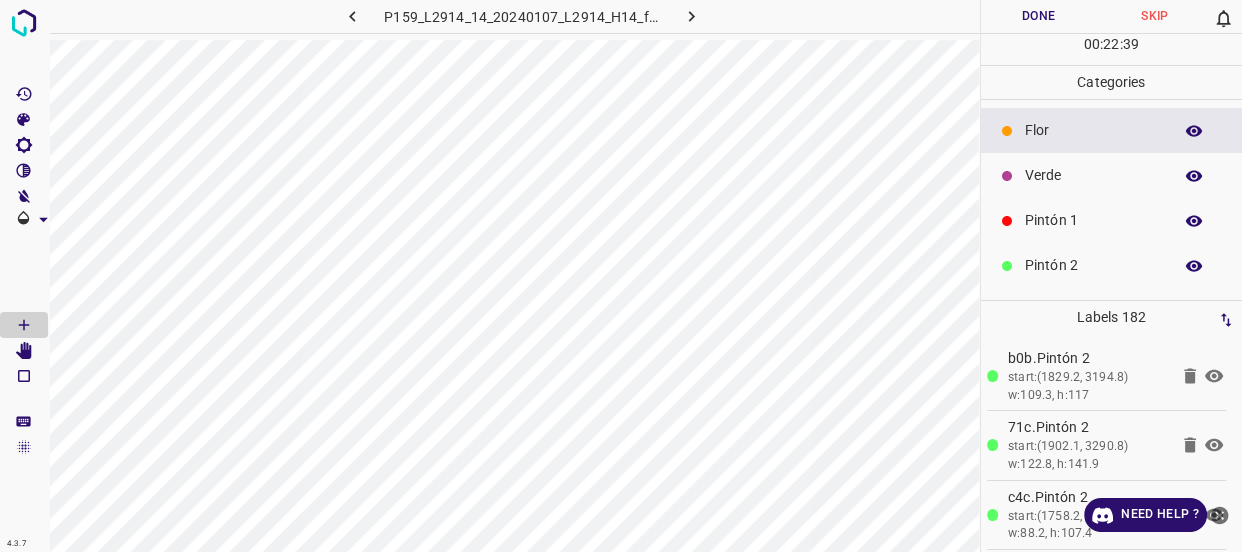 click on "Verde" at bounding box center (1093, 175) 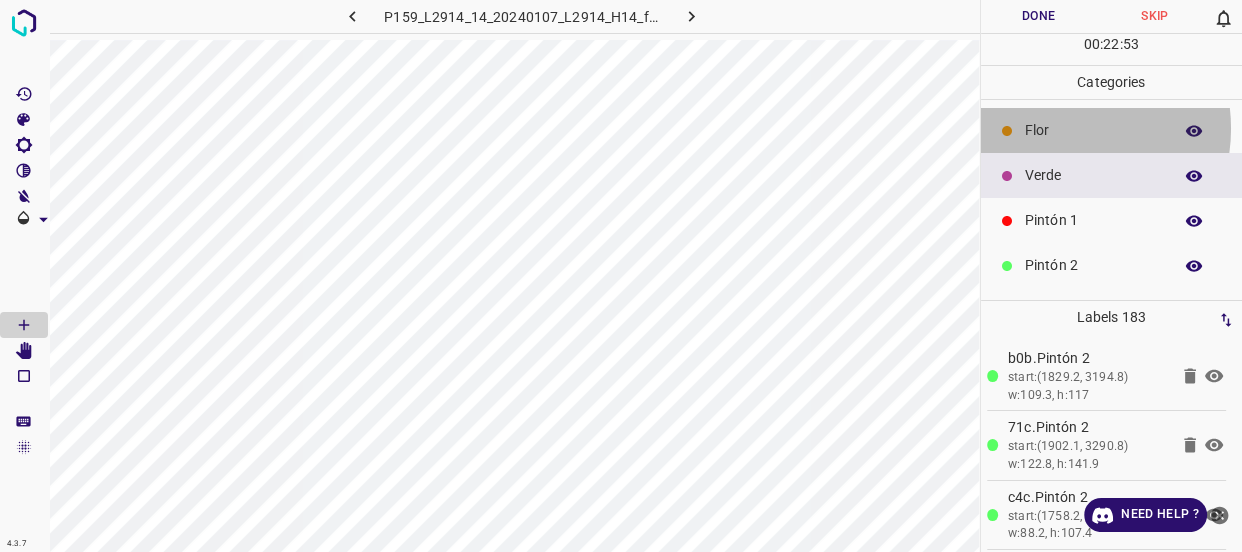 click on "Flor" at bounding box center [1093, 130] 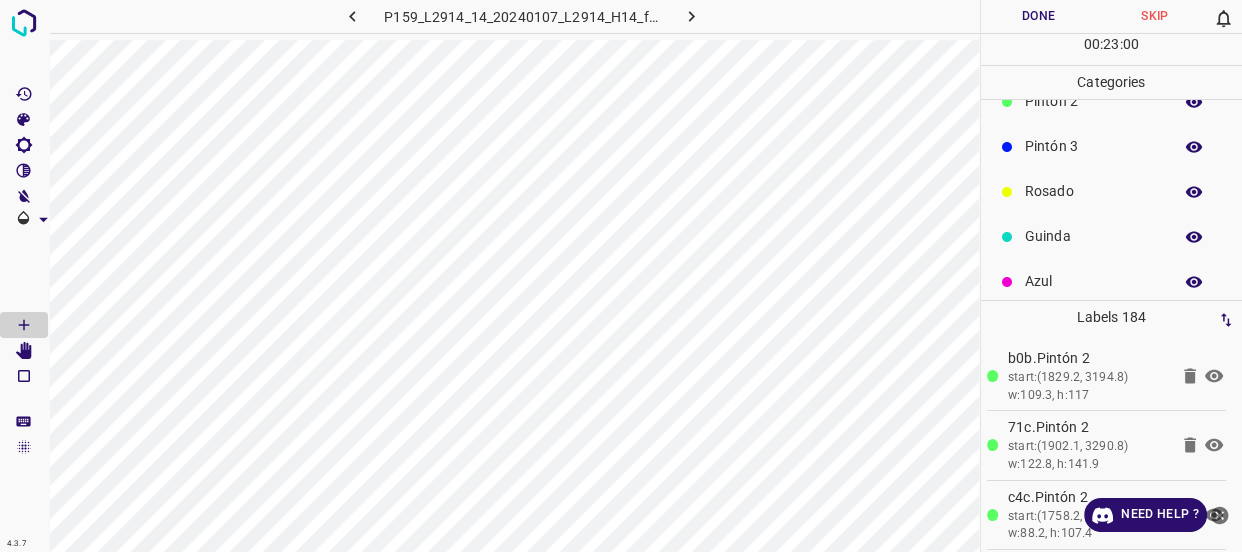 scroll, scrollTop: 175, scrollLeft: 0, axis: vertical 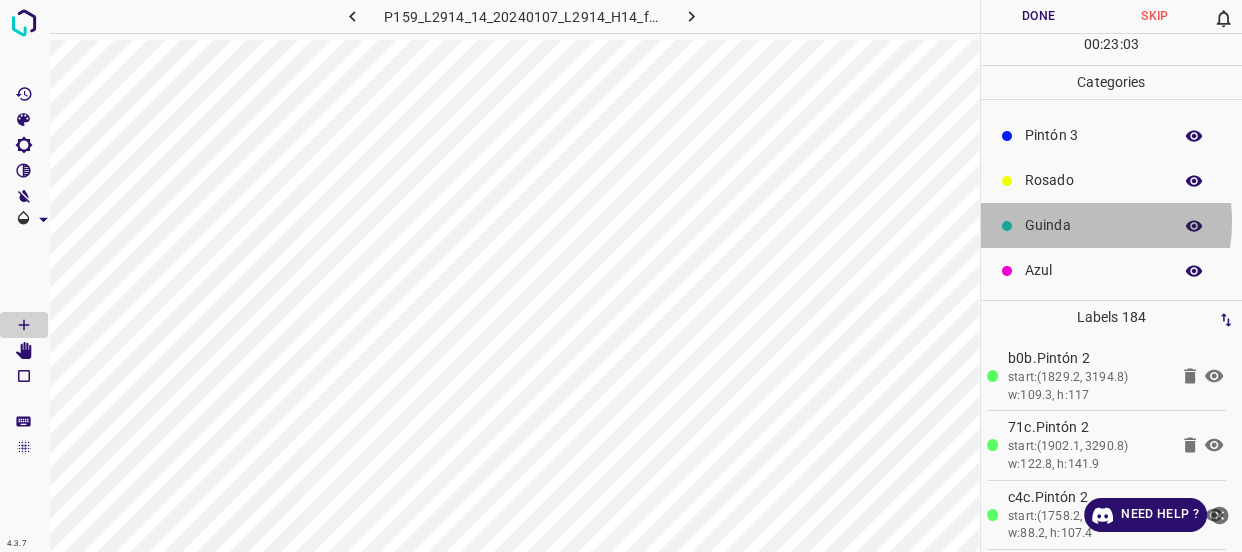click on "Guinda" at bounding box center [1093, 225] 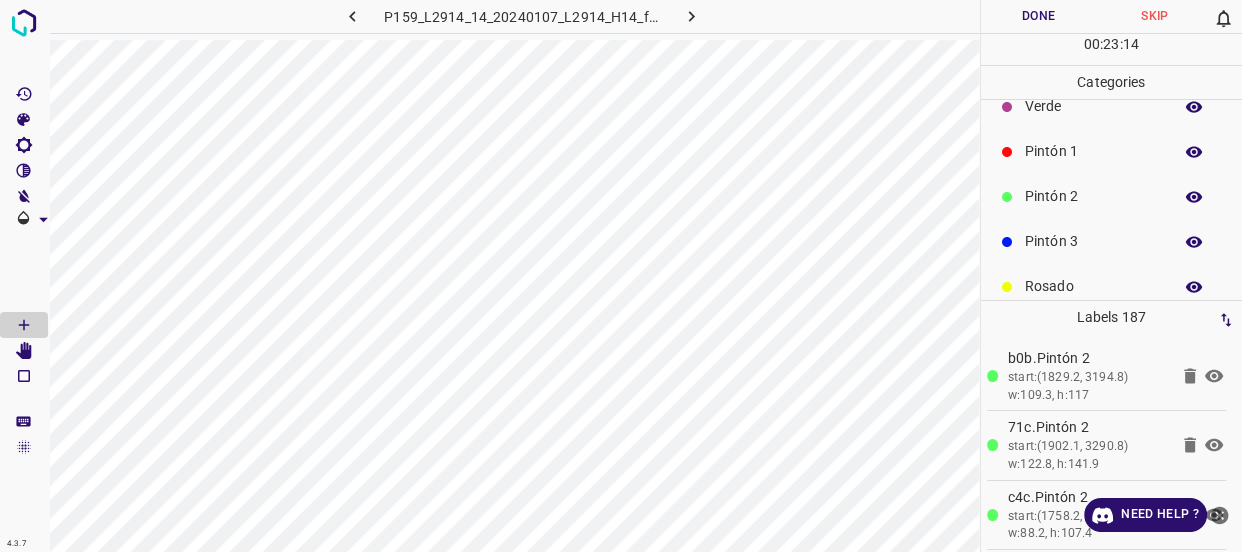 scroll, scrollTop: 0, scrollLeft: 0, axis: both 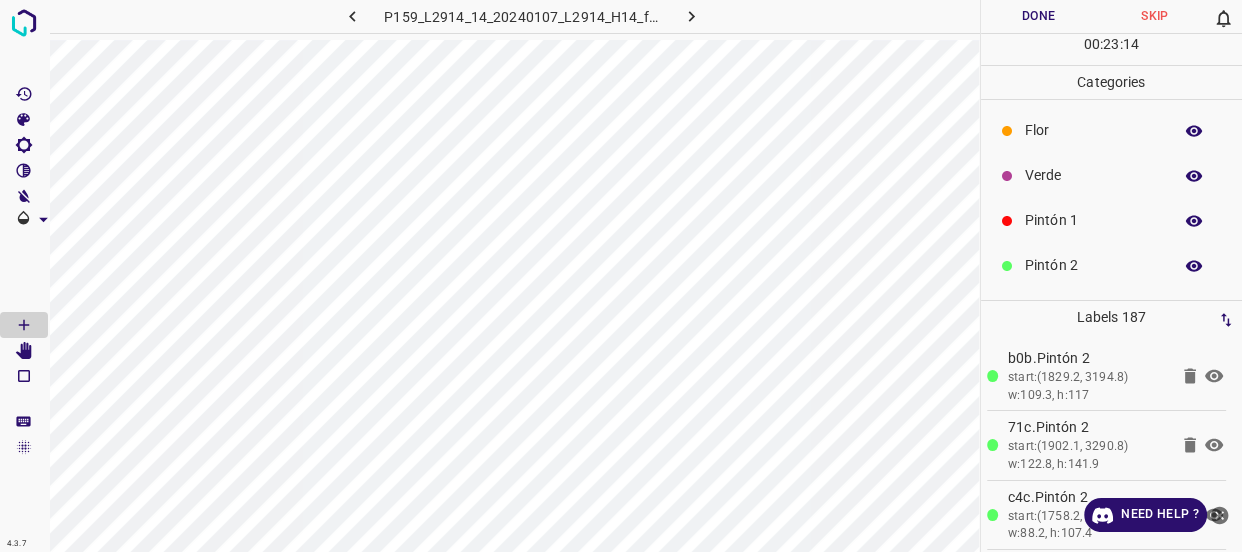 click on "Flor" at bounding box center (1112, 130) 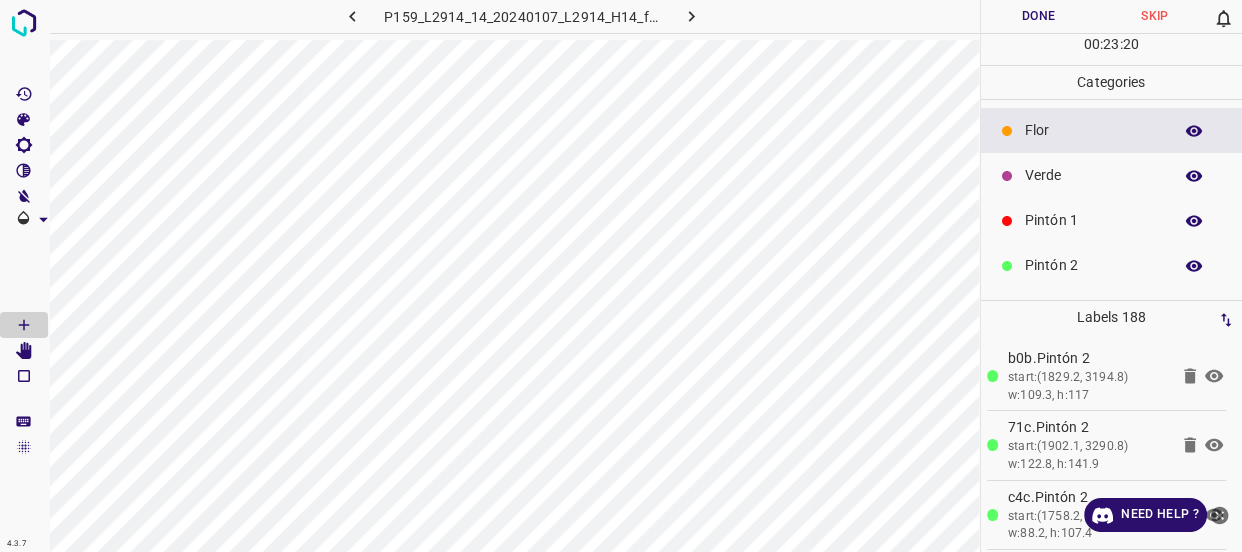 scroll, scrollTop: 90, scrollLeft: 0, axis: vertical 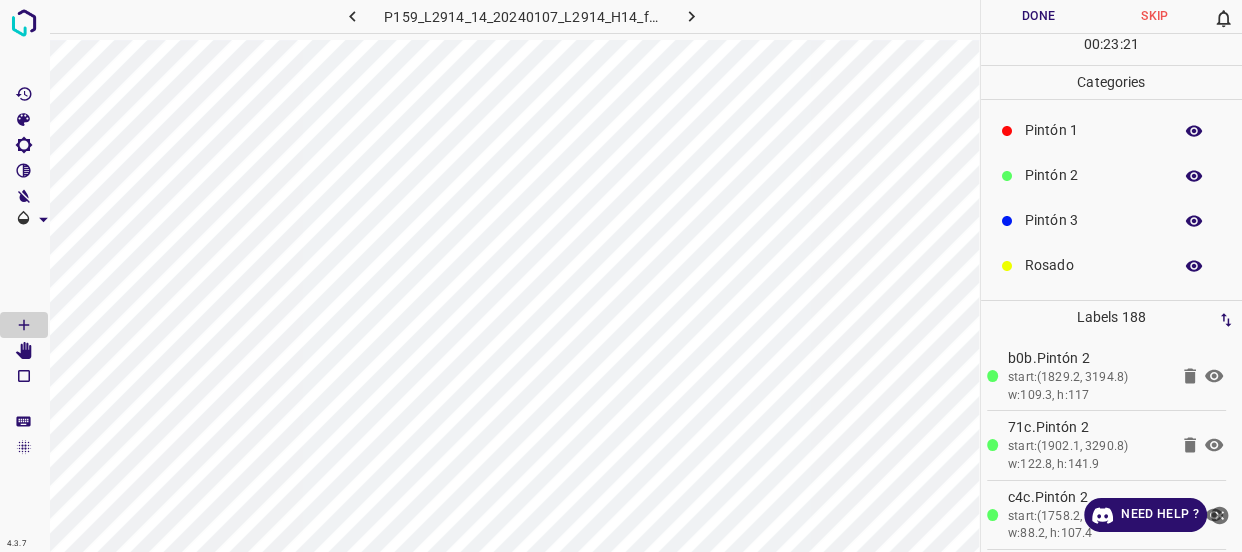 click on "Rosado" at bounding box center (1093, 265) 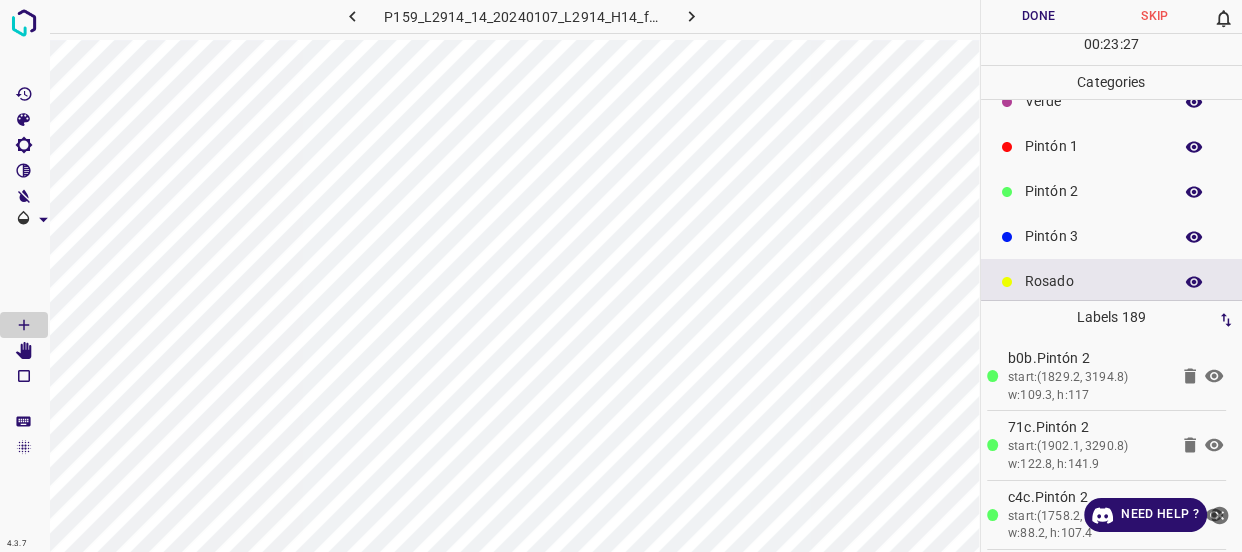 scroll, scrollTop: 90, scrollLeft: 0, axis: vertical 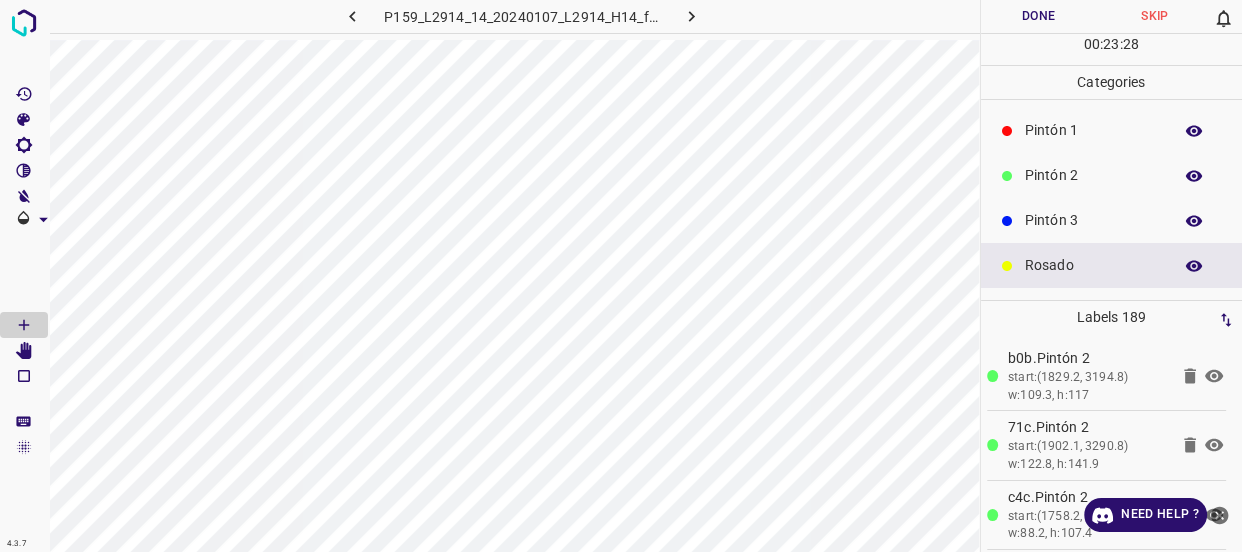click on "Pintón 3" at bounding box center [1093, 220] 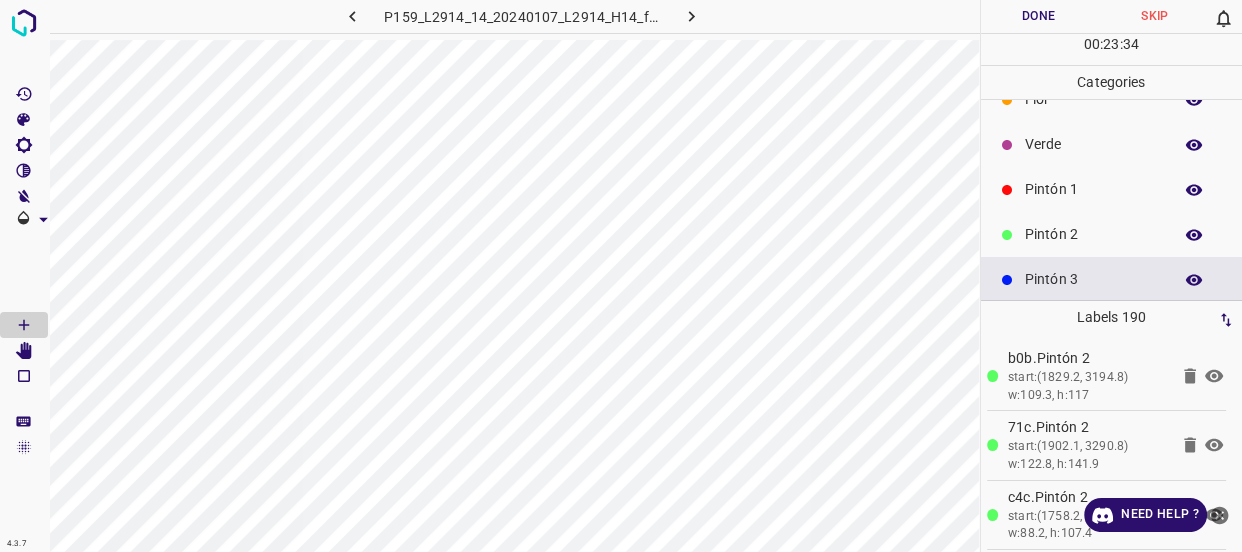 scroll, scrollTop: 0, scrollLeft: 0, axis: both 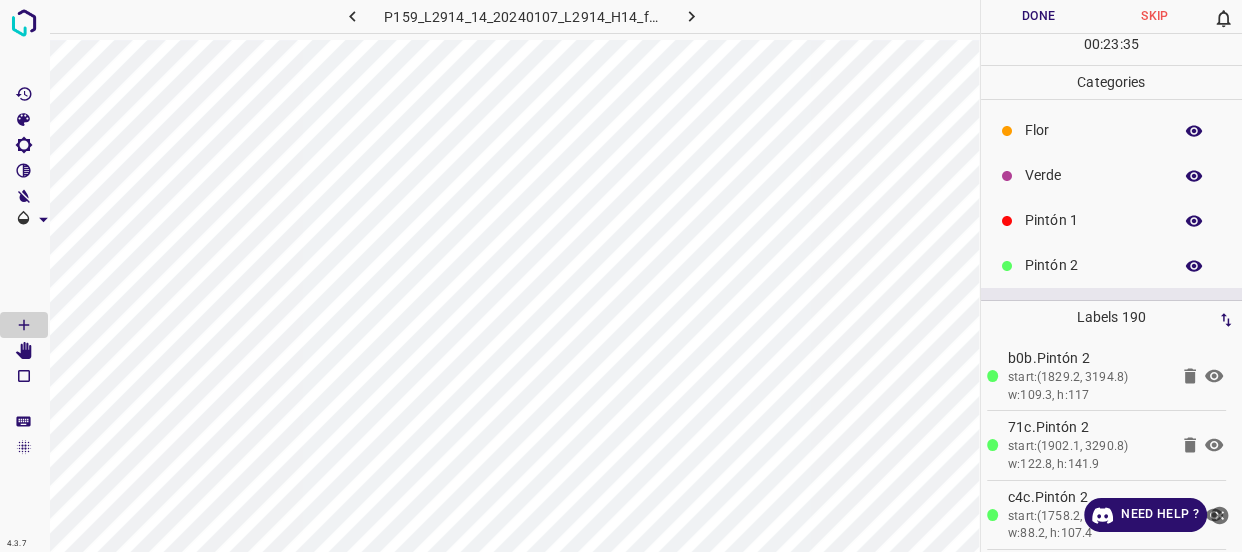 click on "Verde" at bounding box center [1093, 175] 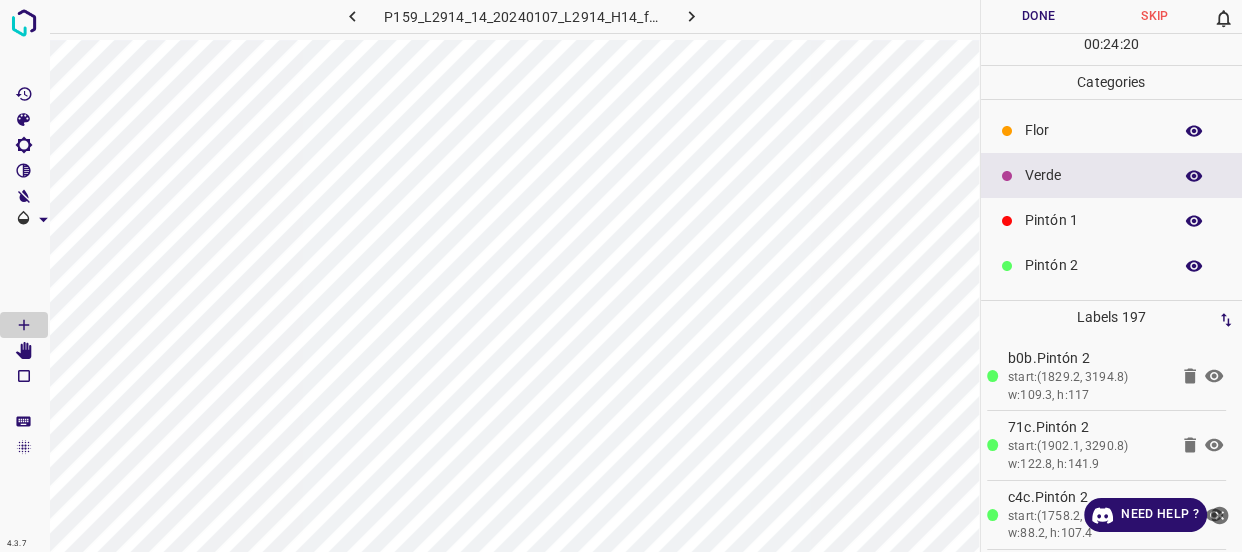 scroll, scrollTop: 175, scrollLeft: 0, axis: vertical 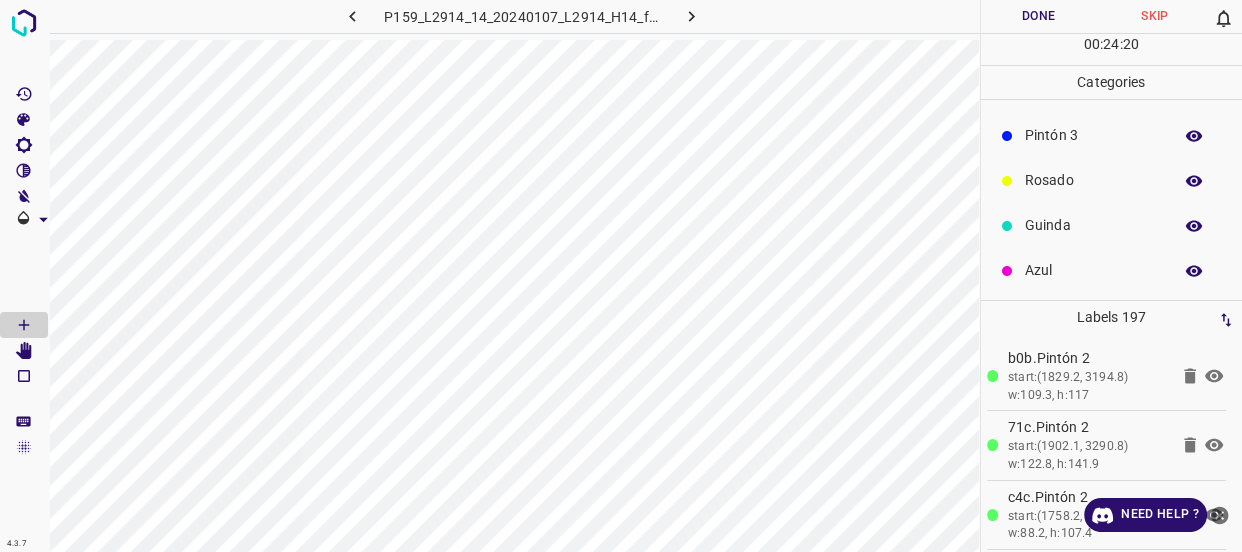 click on "Azul" at bounding box center (1093, 270) 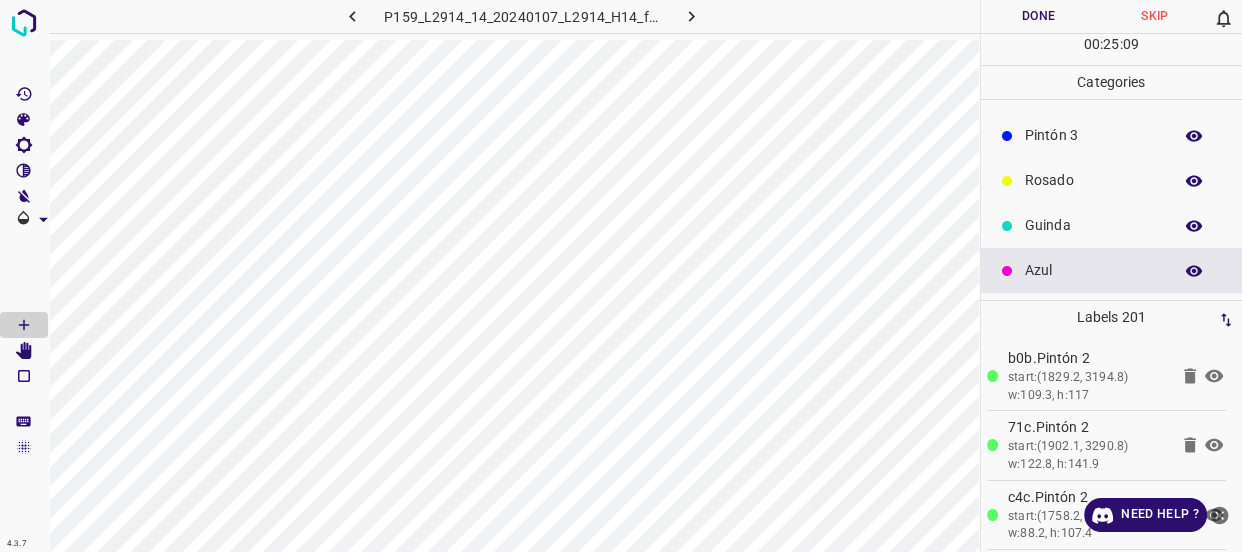 click on "Rosado" at bounding box center (1093, 180) 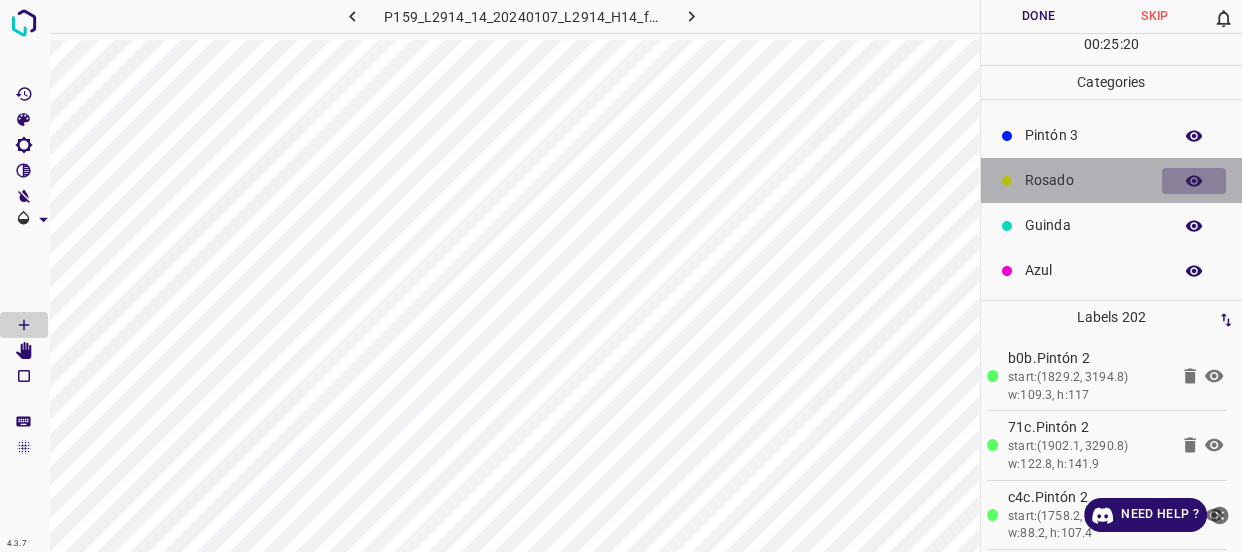 click 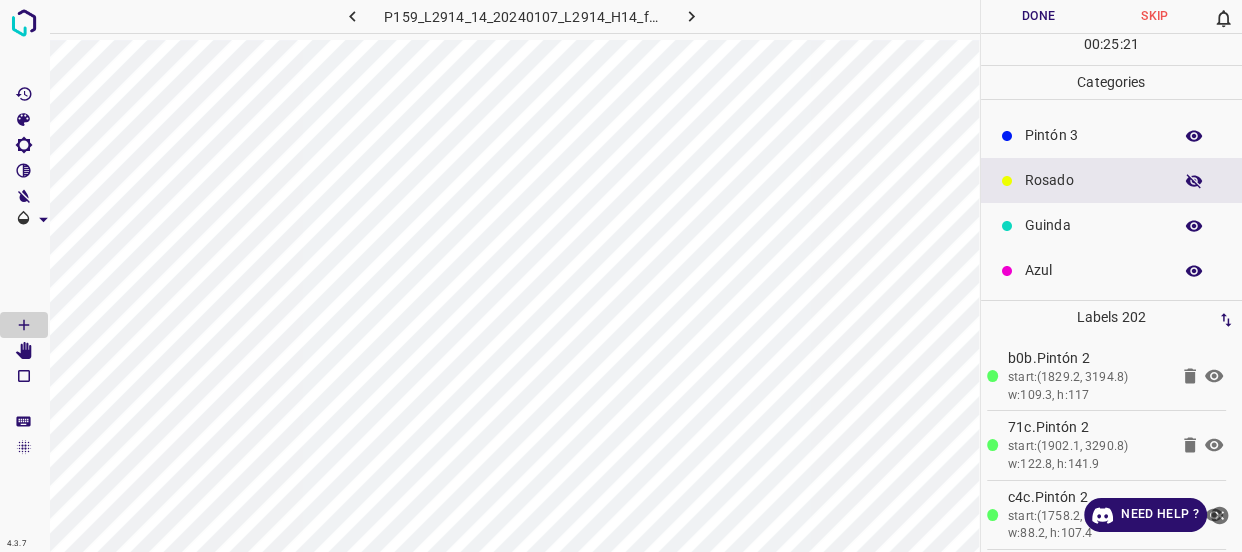 click 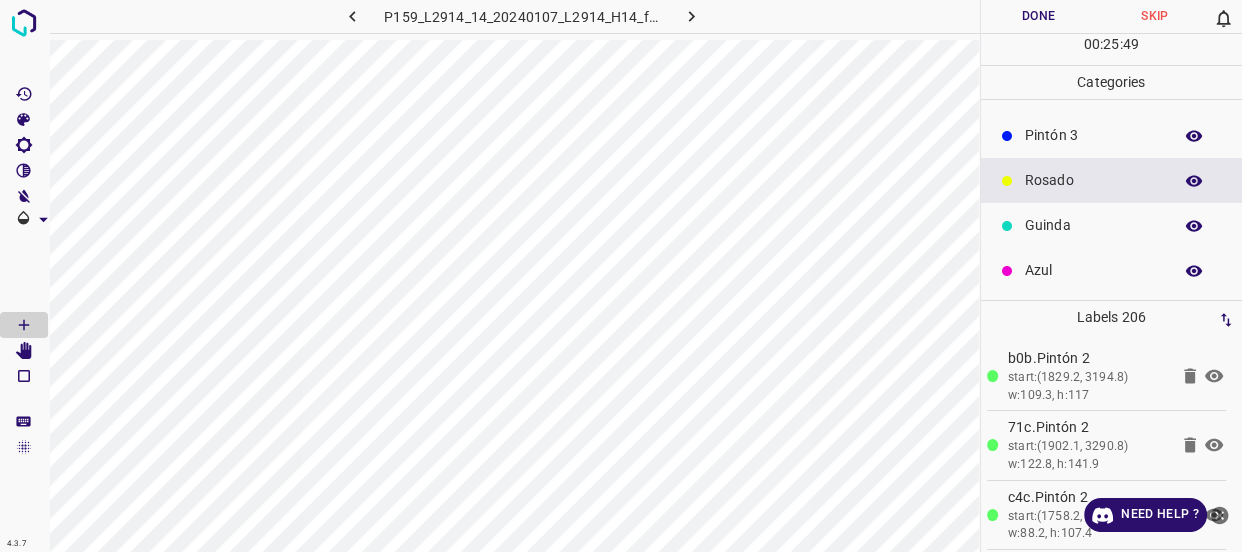 click on "Pintón 3" at bounding box center [1093, 135] 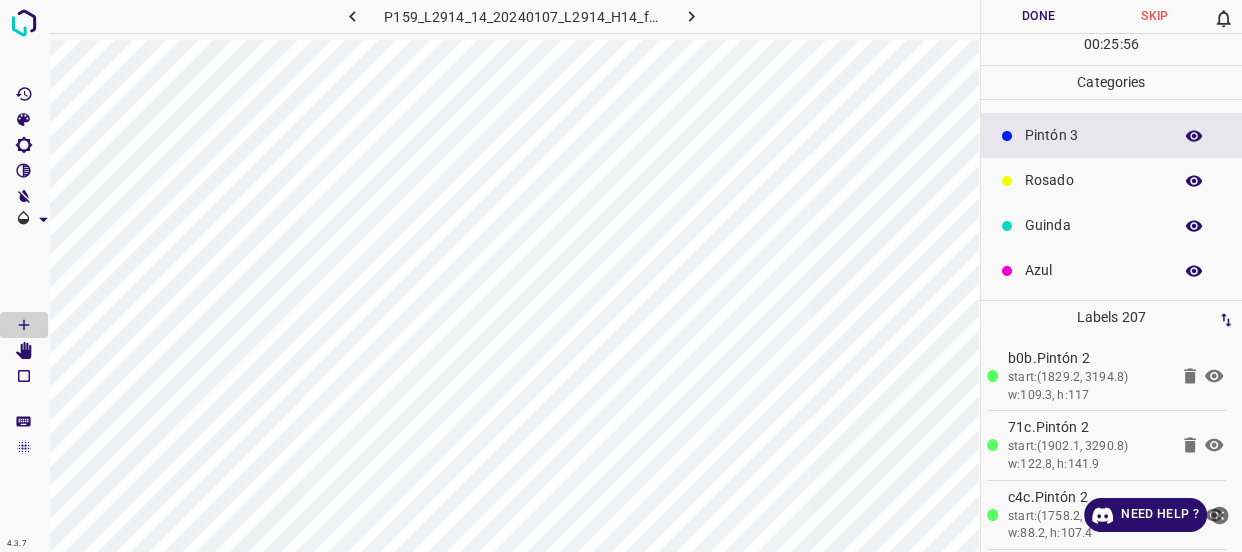 scroll, scrollTop: 0, scrollLeft: 0, axis: both 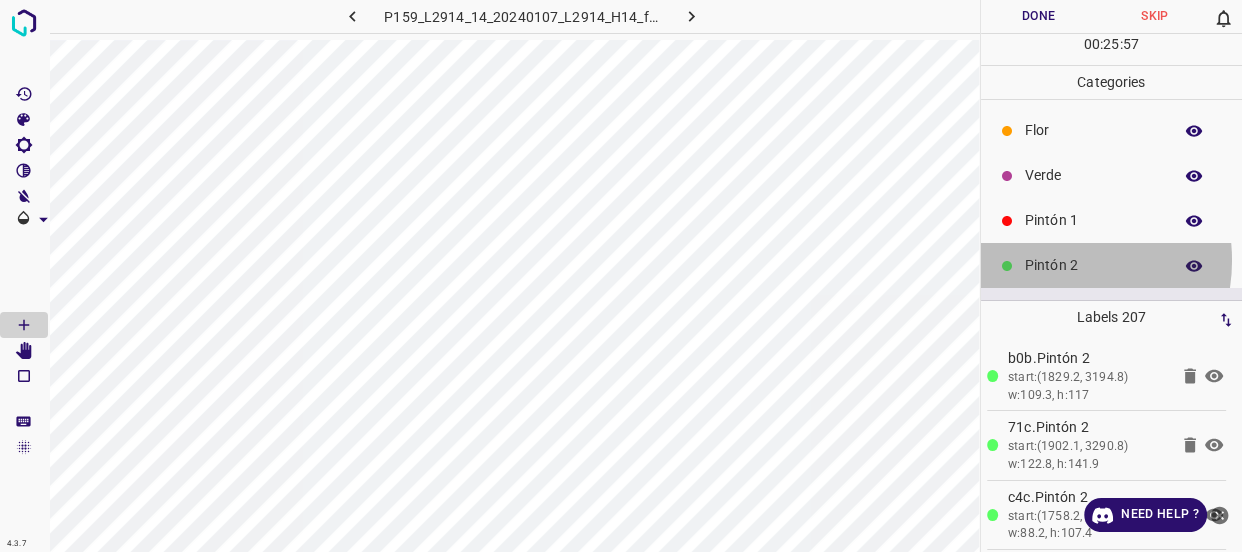 click on "Pintón 2" at bounding box center (1093, 265) 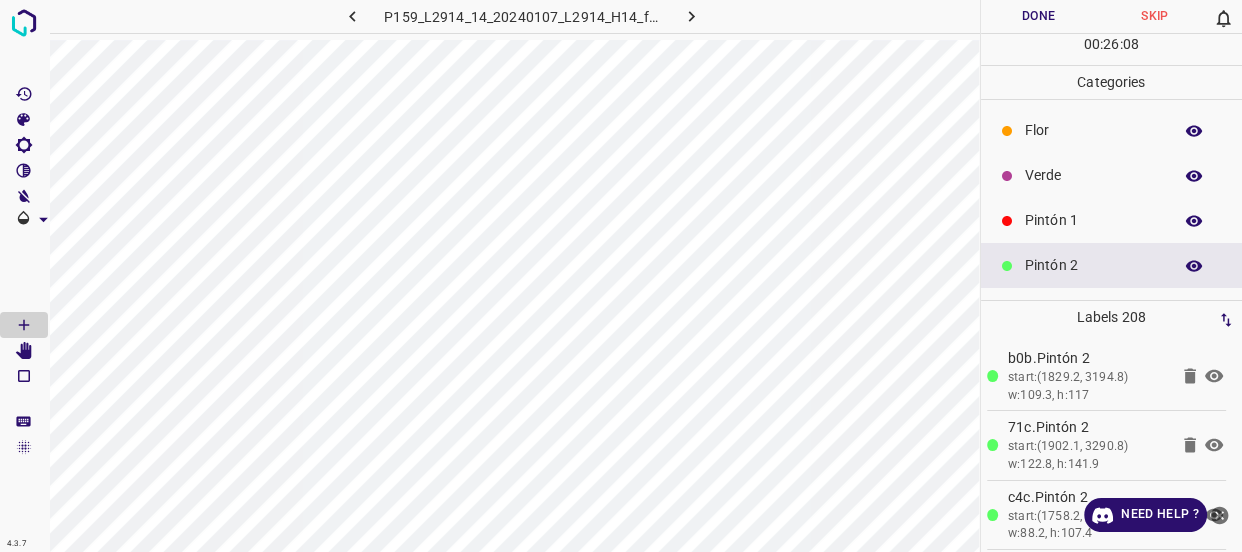 click 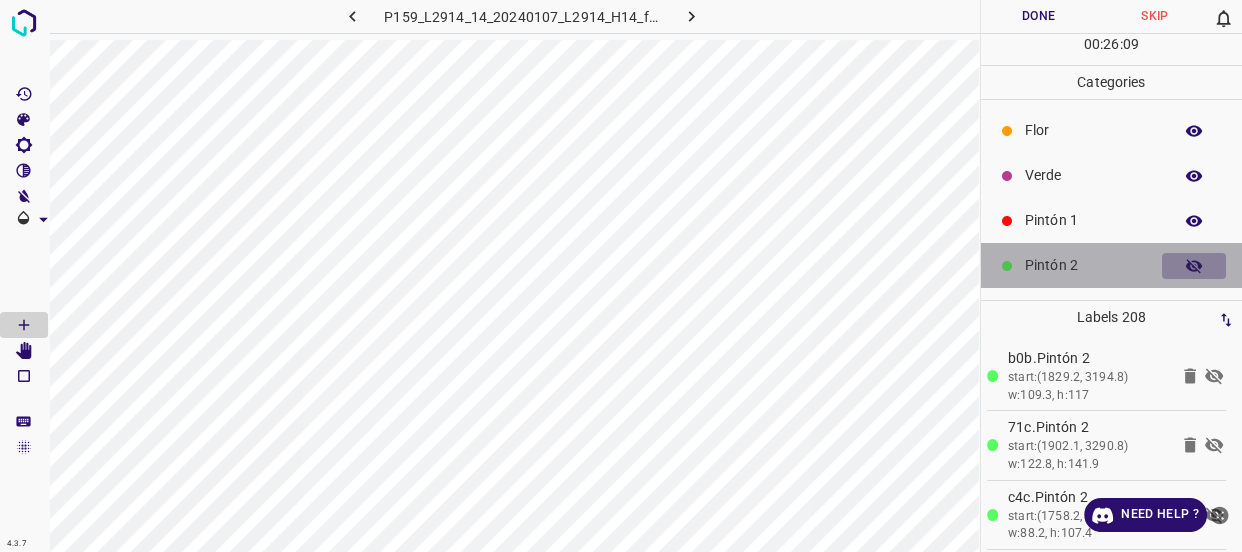 click 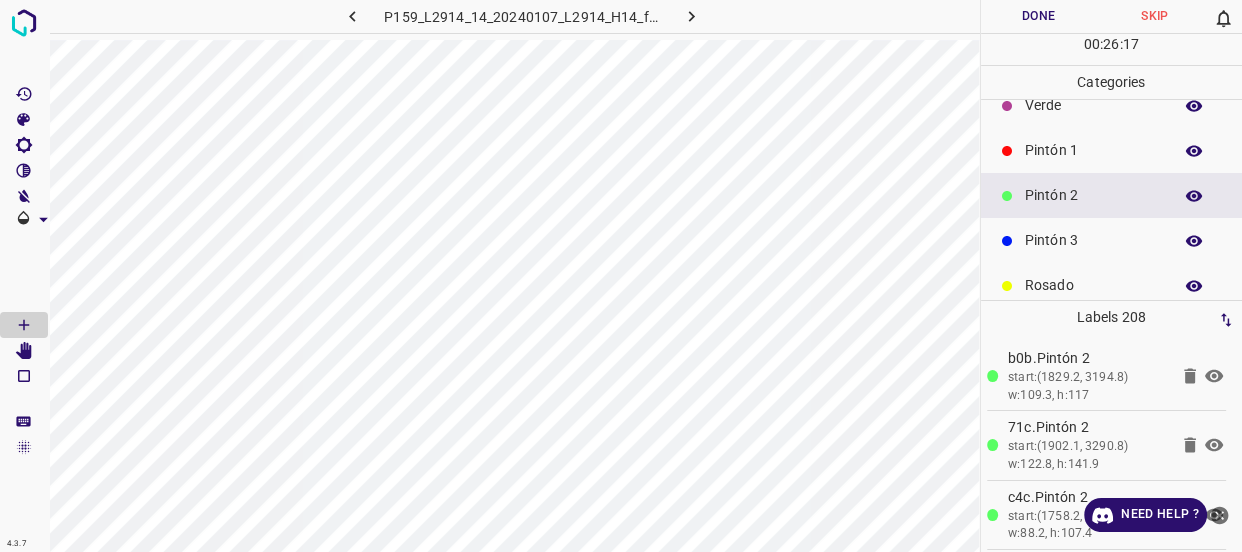scroll, scrollTop: 175, scrollLeft: 0, axis: vertical 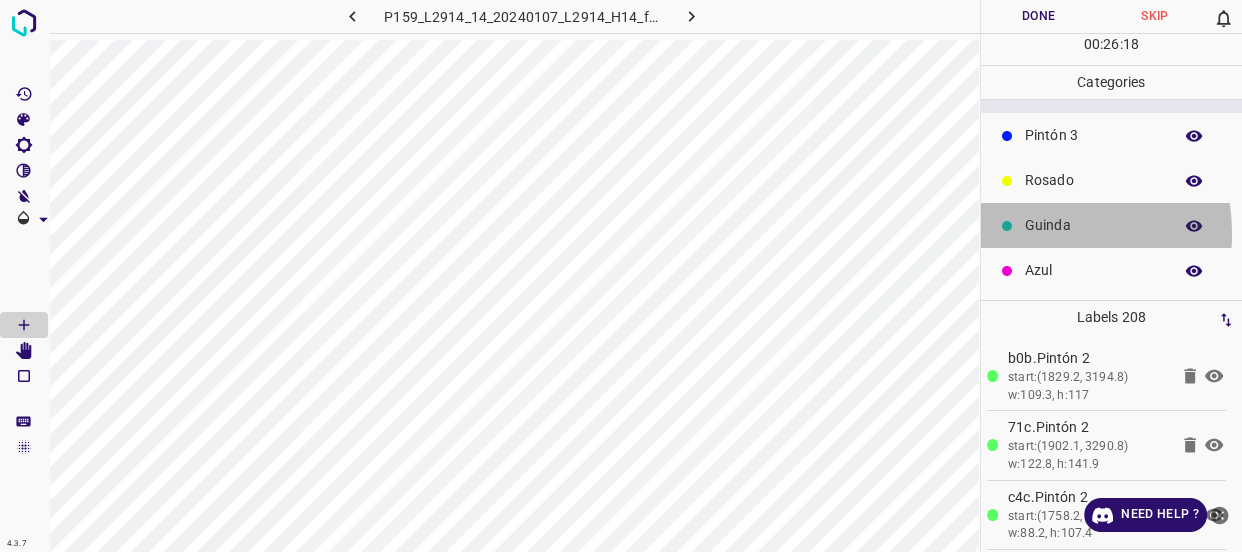 click on "Guinda" at bounding box center [1093, 225] 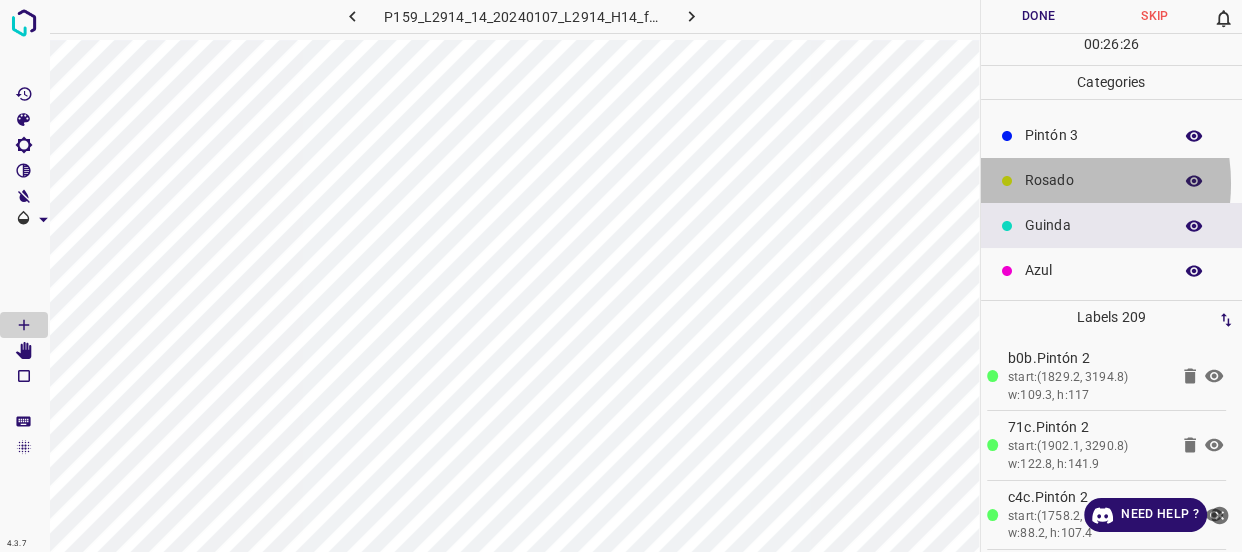 click on "Rosado" at bounding box center (1093, 180) 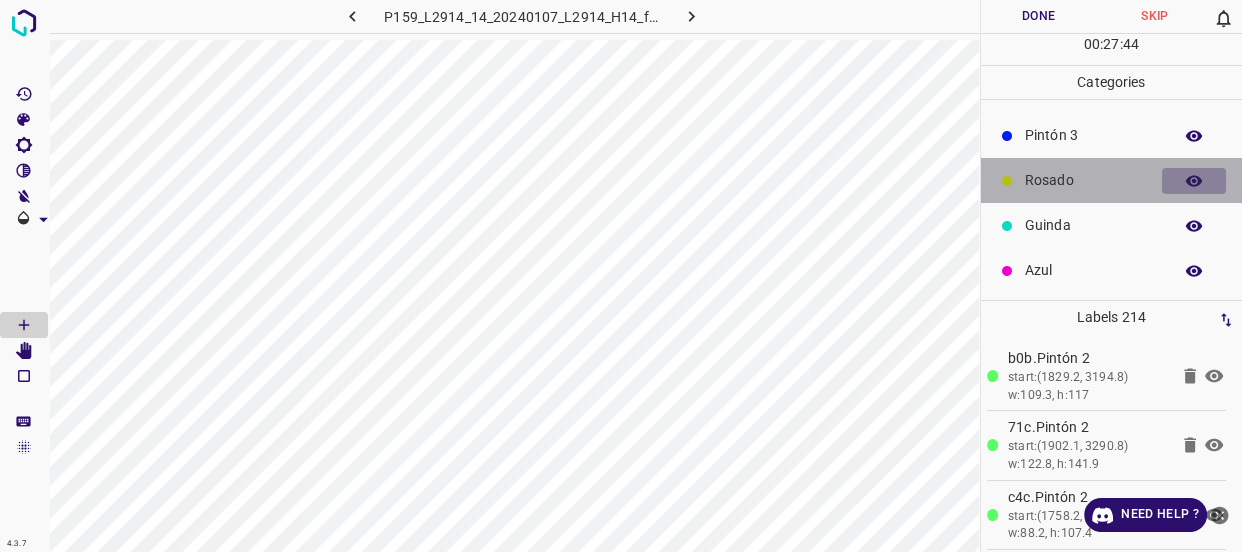 click 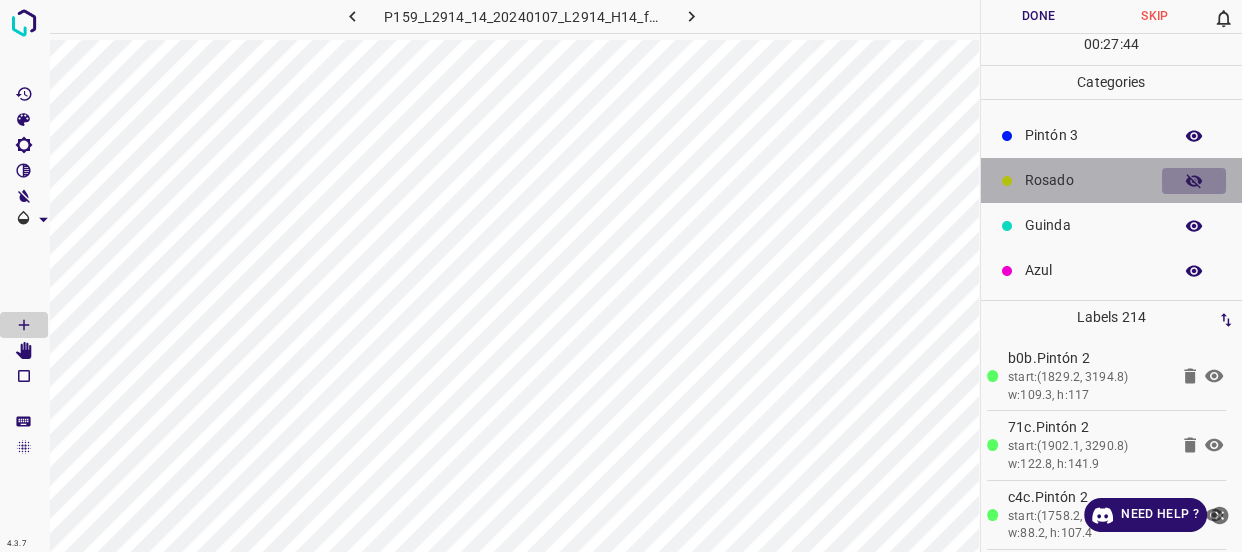 click 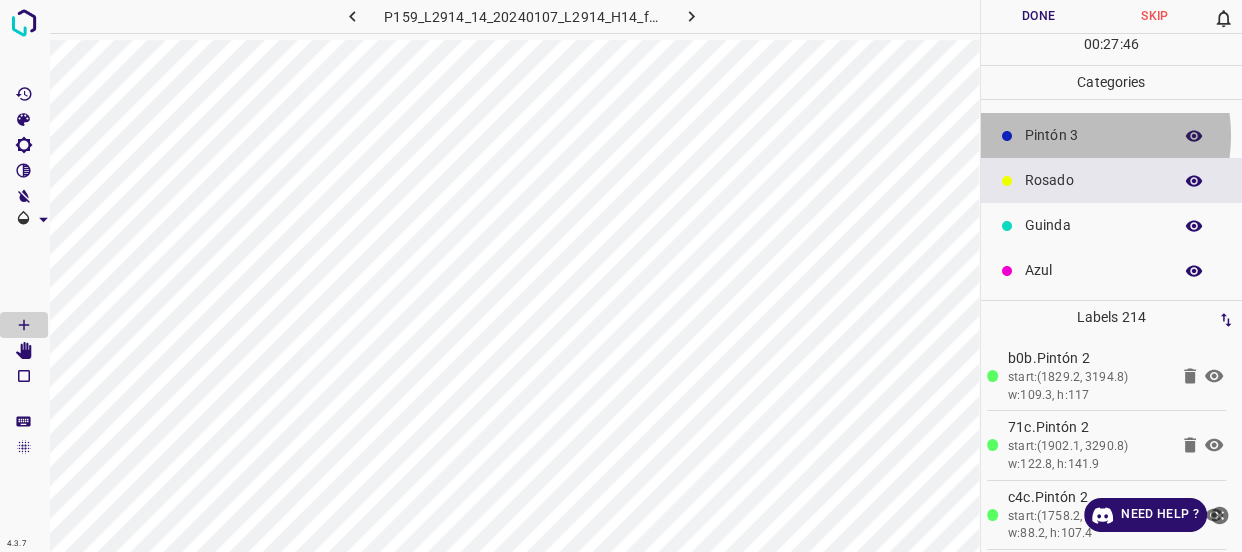 click on "Pintón 3" at bounding box center (1093, 135) 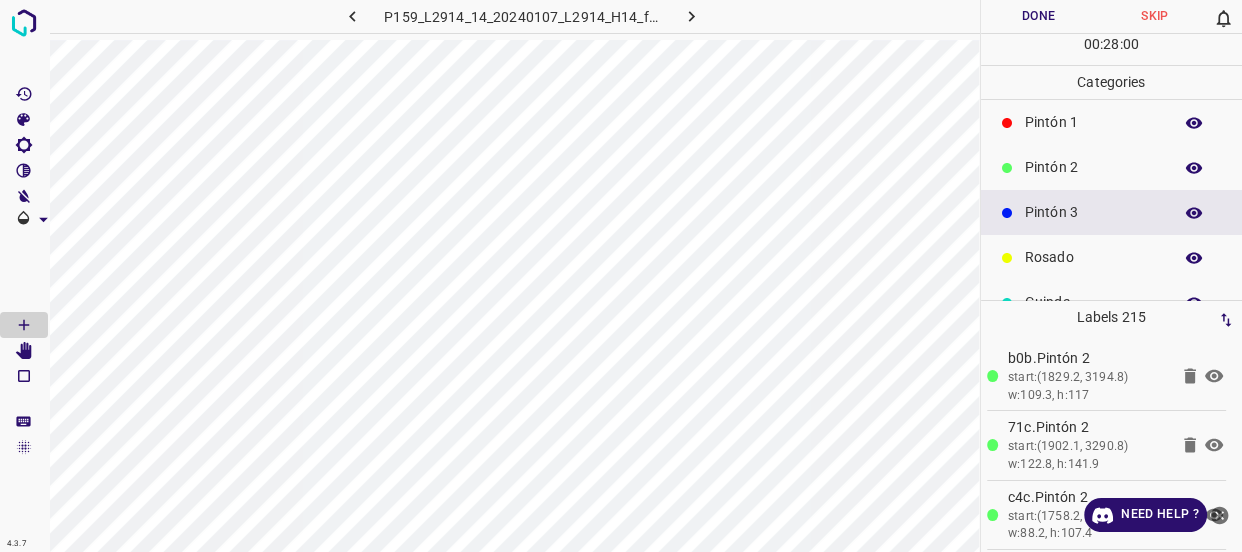 scroll, scrollTop: 0, scrollLeft: 0, axis: both 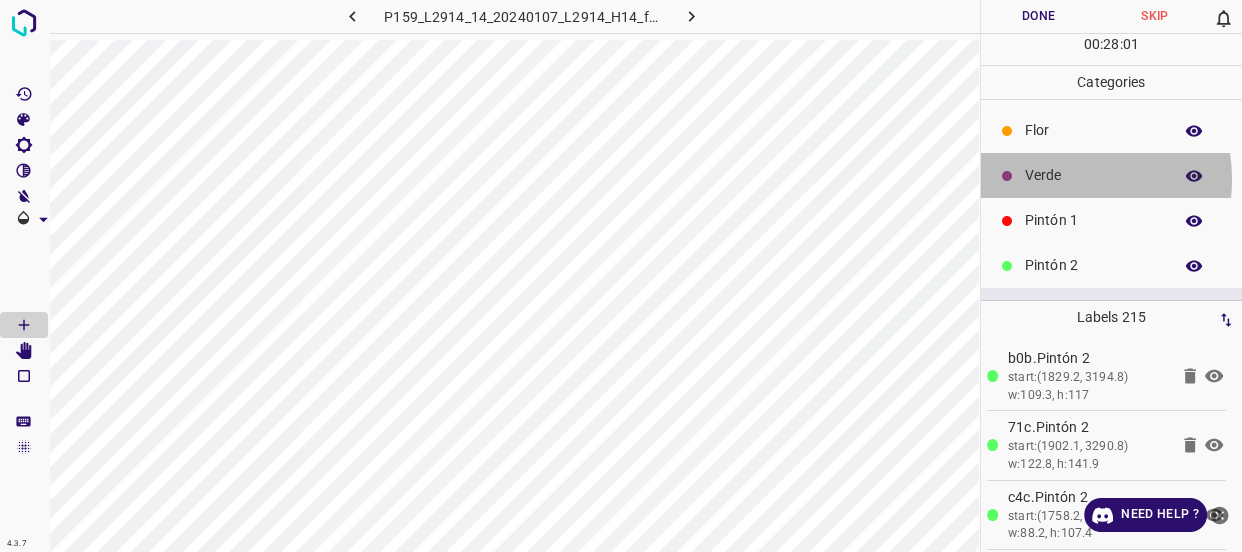 click on "Verde" at bounding box center [1093, 175] 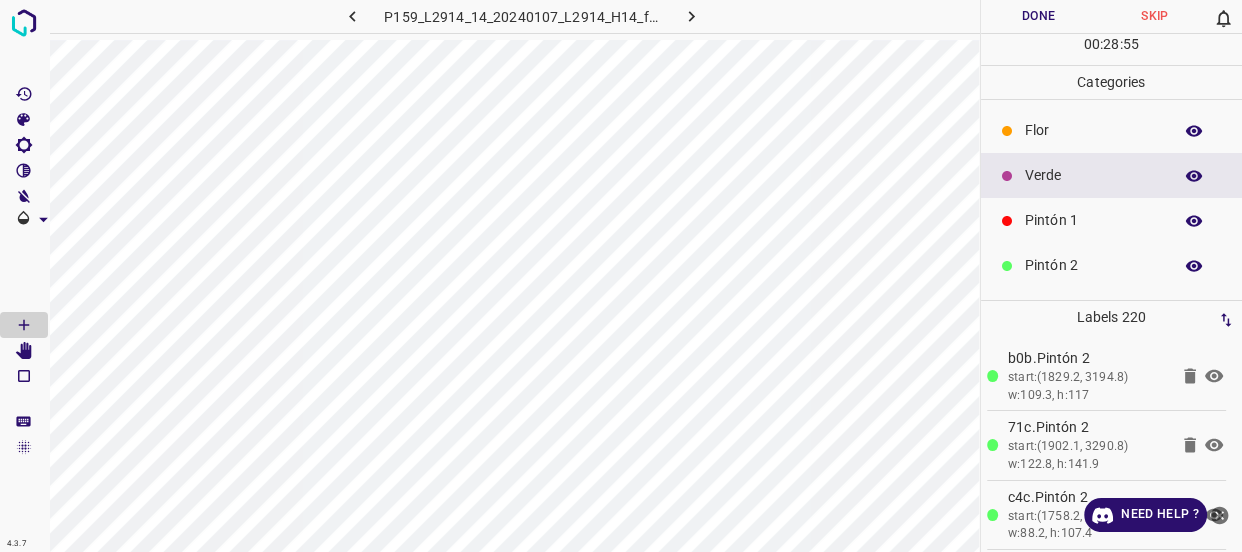scroll, scrollTop: 90, scrollLeft: 0, axis: vertical 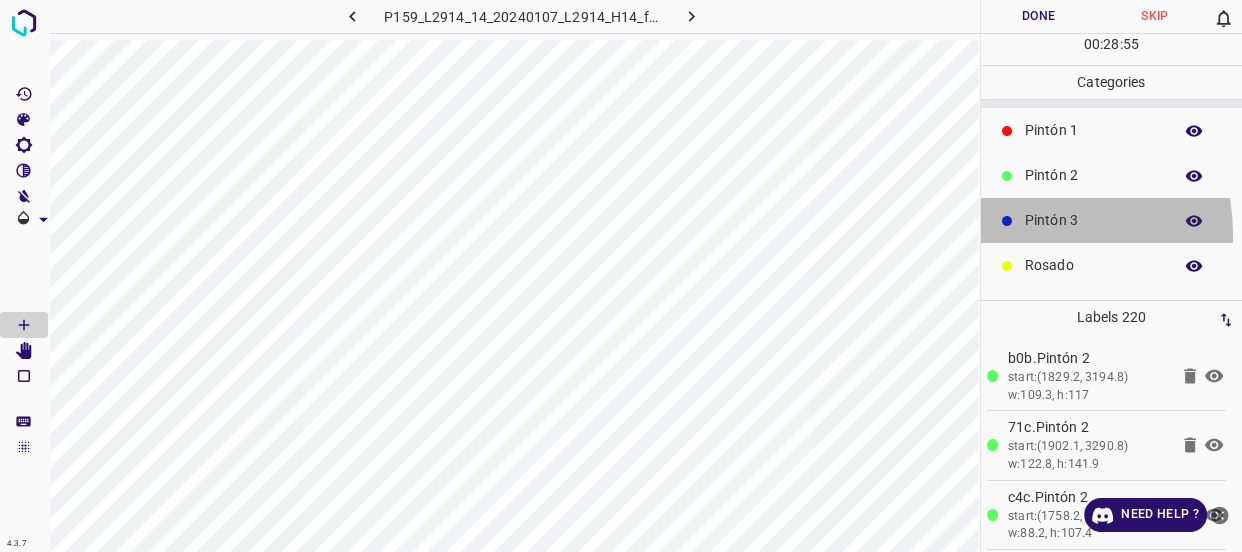 click on "Pintón 3" at bounding box center [1112, 220] 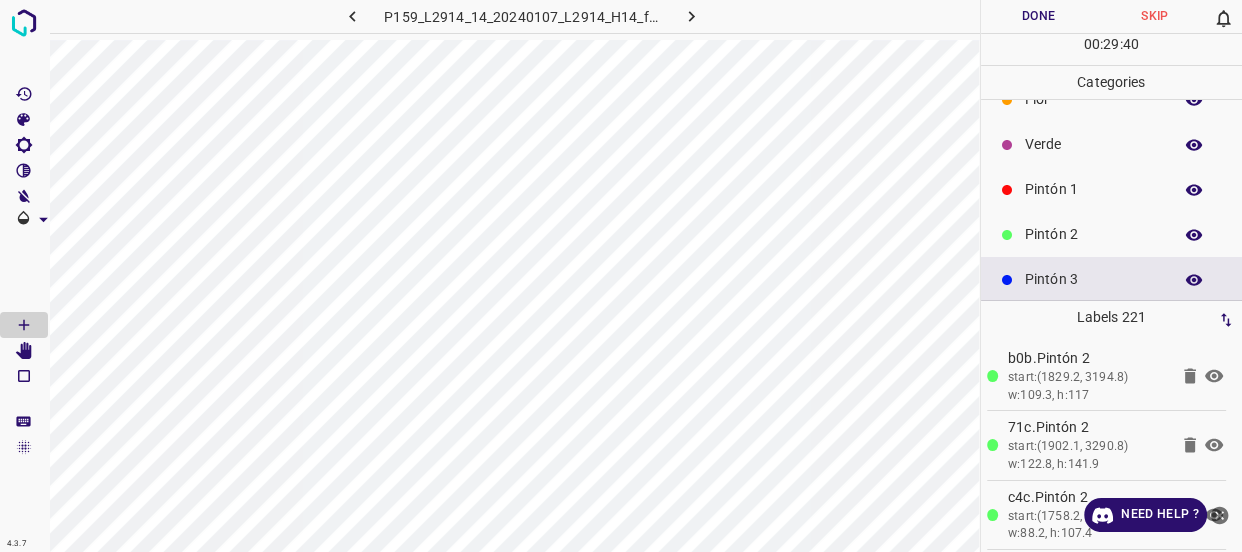 scroll, scrollTop: 0, scrollLeft: 0, axis: both 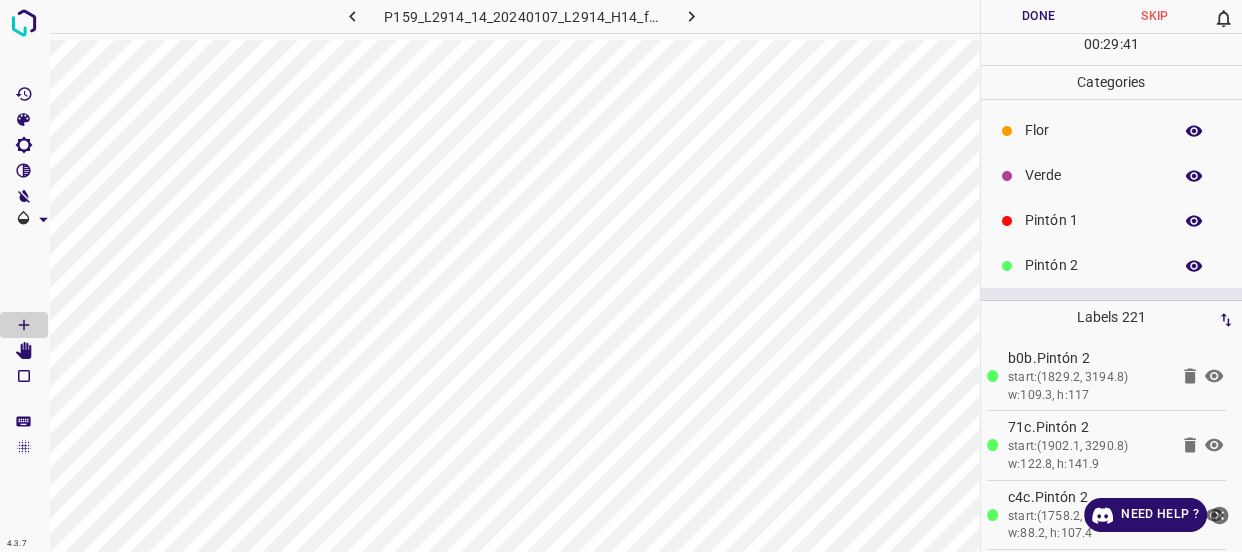 click on "Verde" at bounding box center [1093, 175] 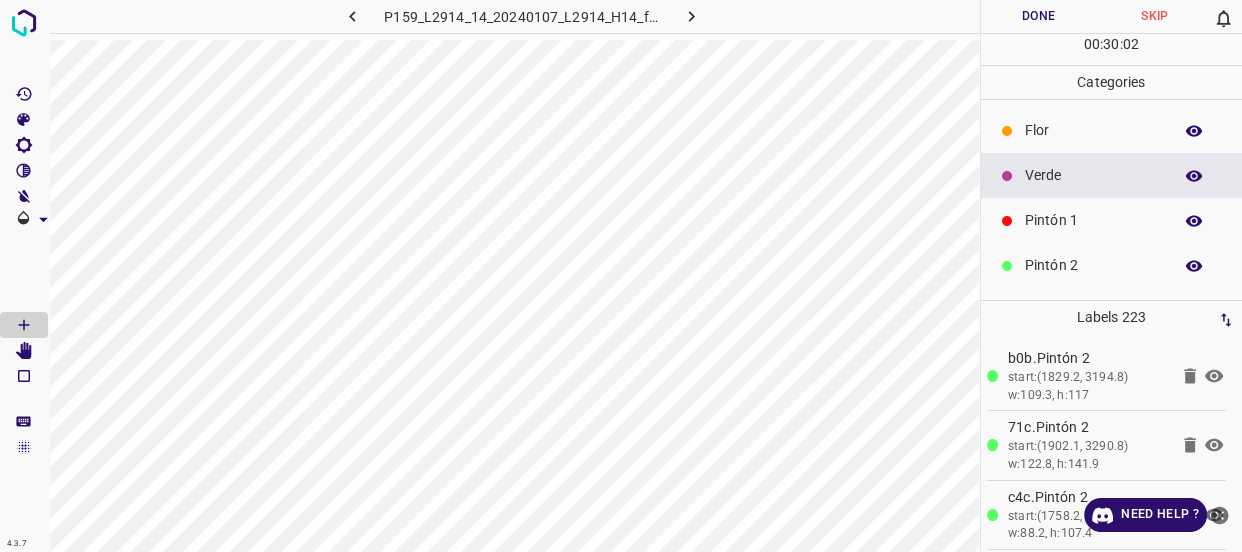 click 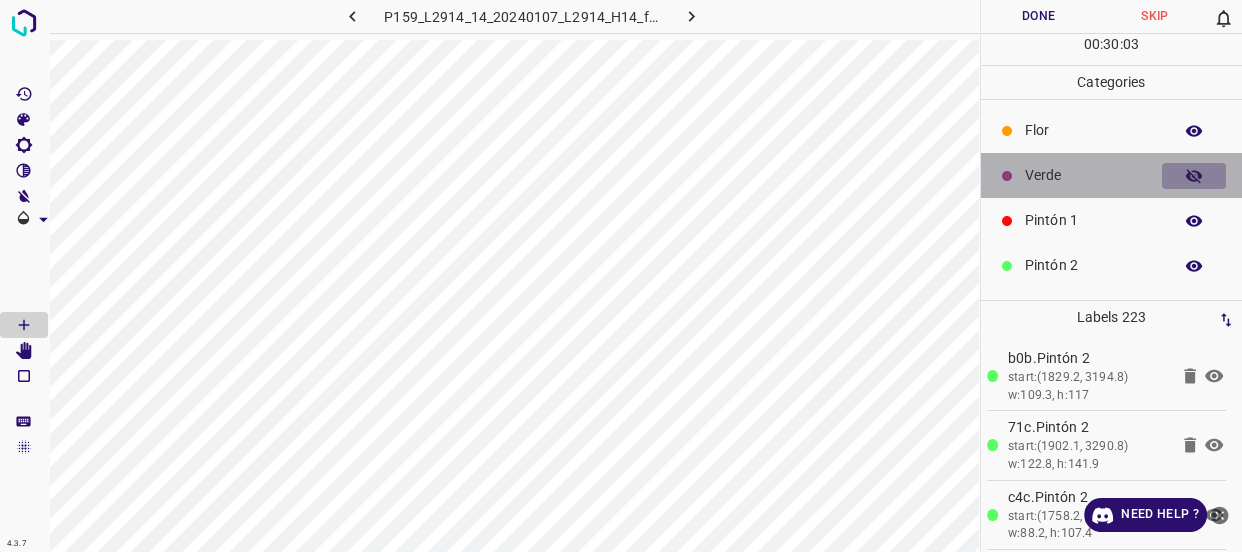 click 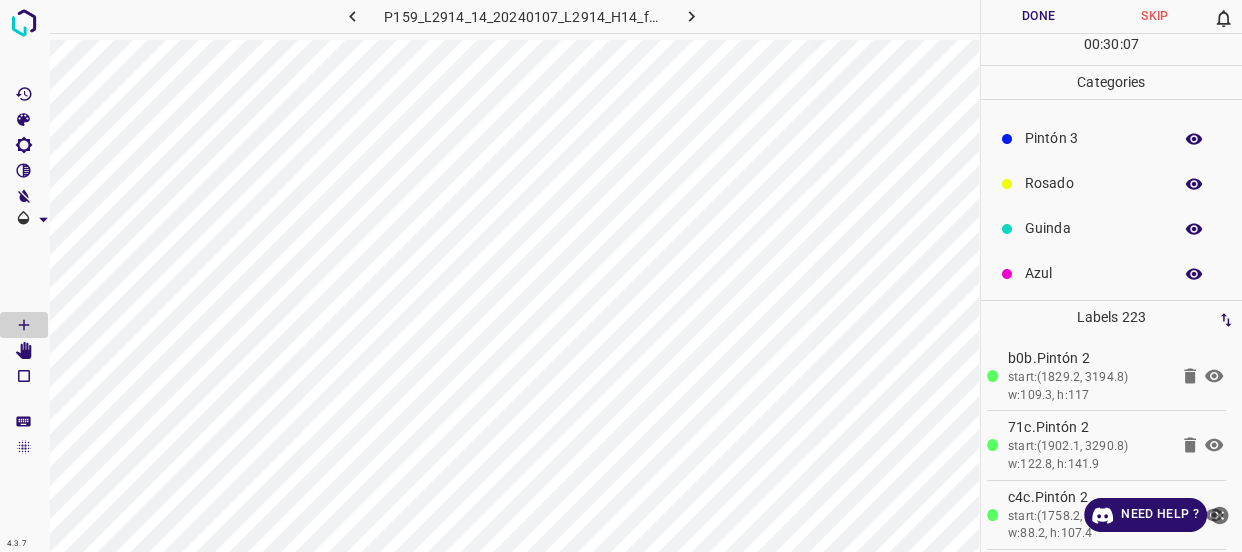 scroll, scrollTop: 175, scrollLeft: 0, axis: vertical 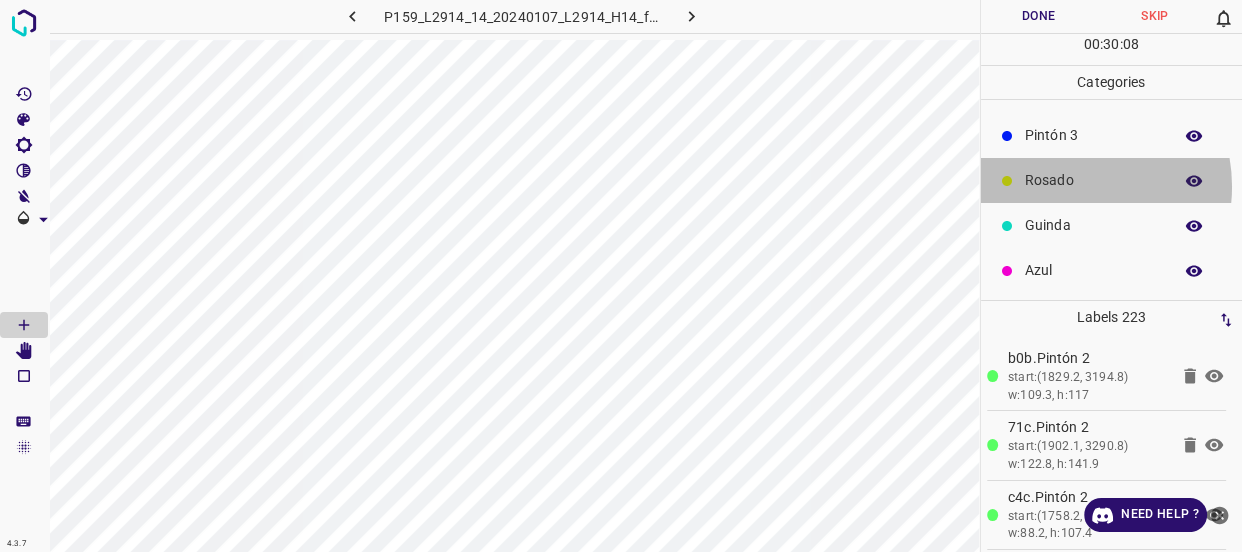click on "Rosado" at bounding box center (1093, 180) 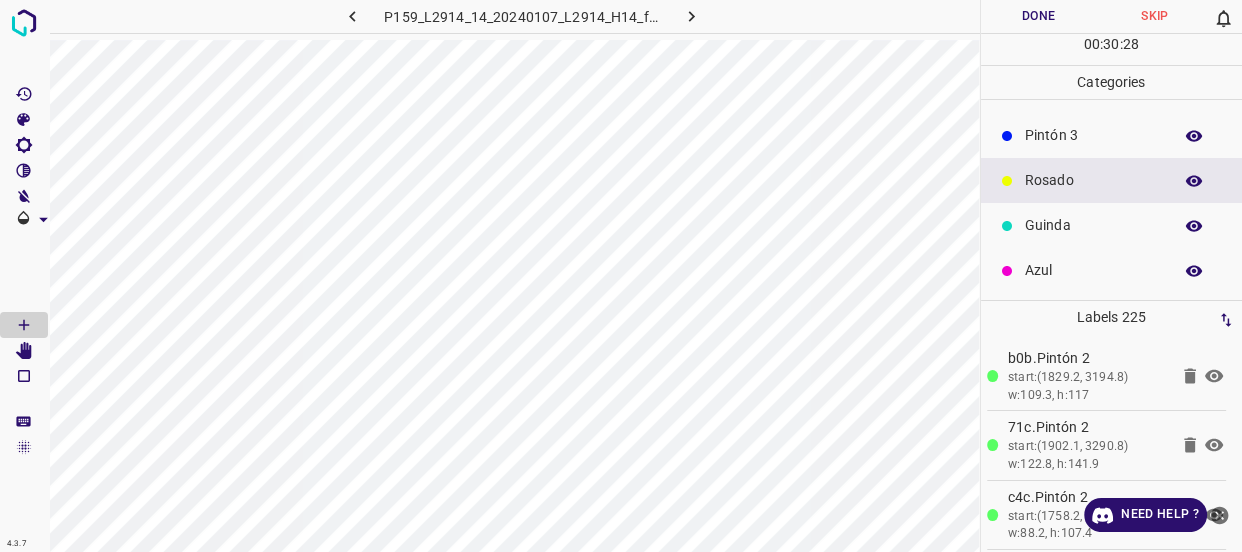 click on "Rosado" at bounding box center (1093, 180) 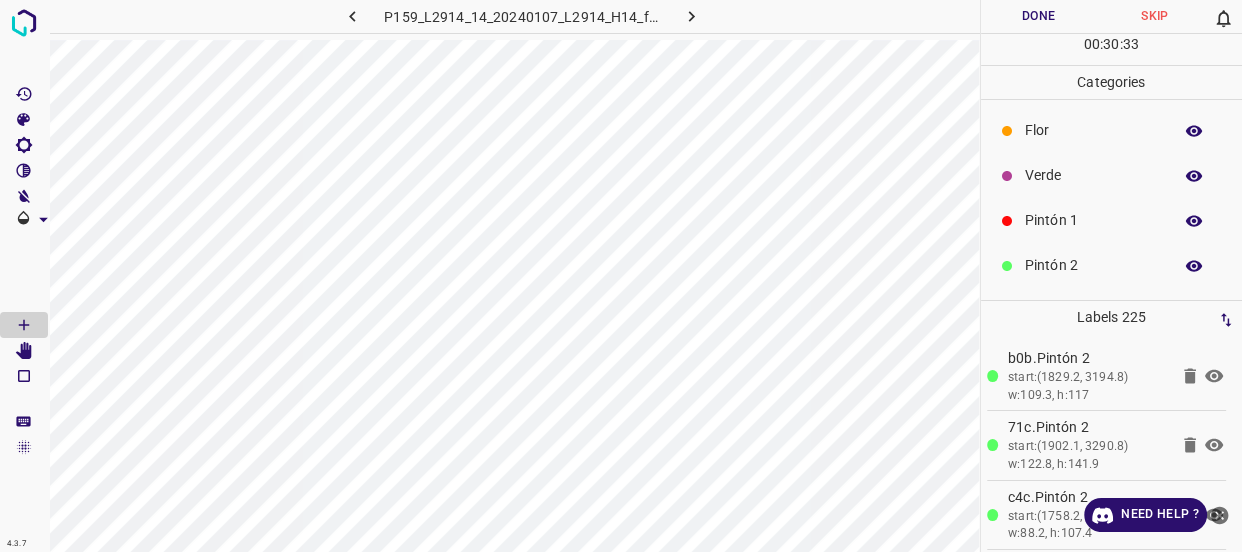 click on "Flor" at bounding box center (1093, 130) 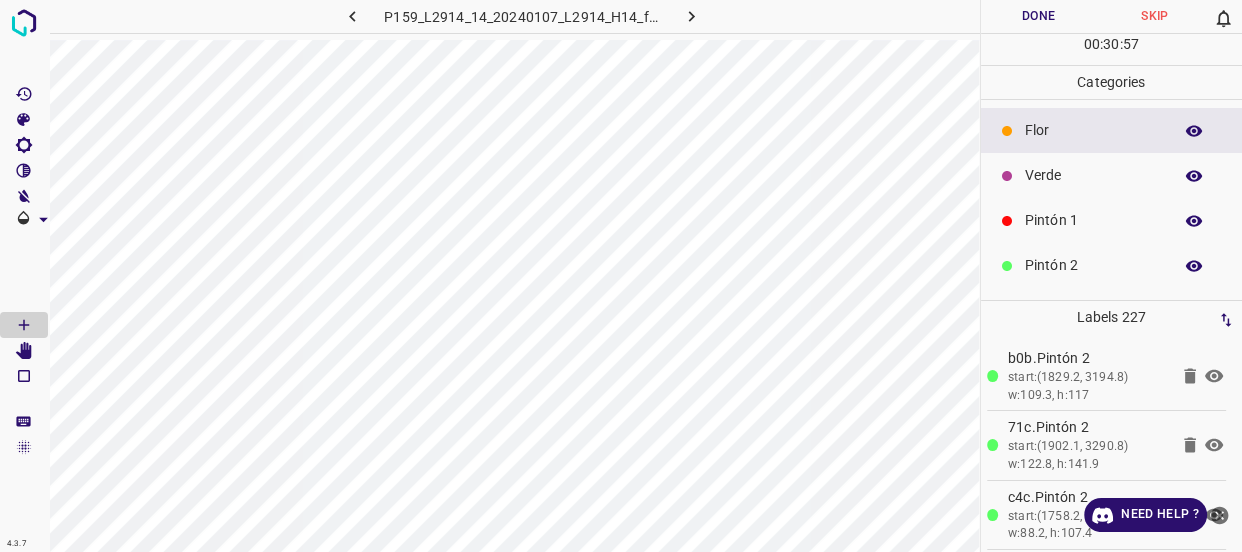 scroll, scrollTop: 90, scrollLeft: 0, axis: vertical 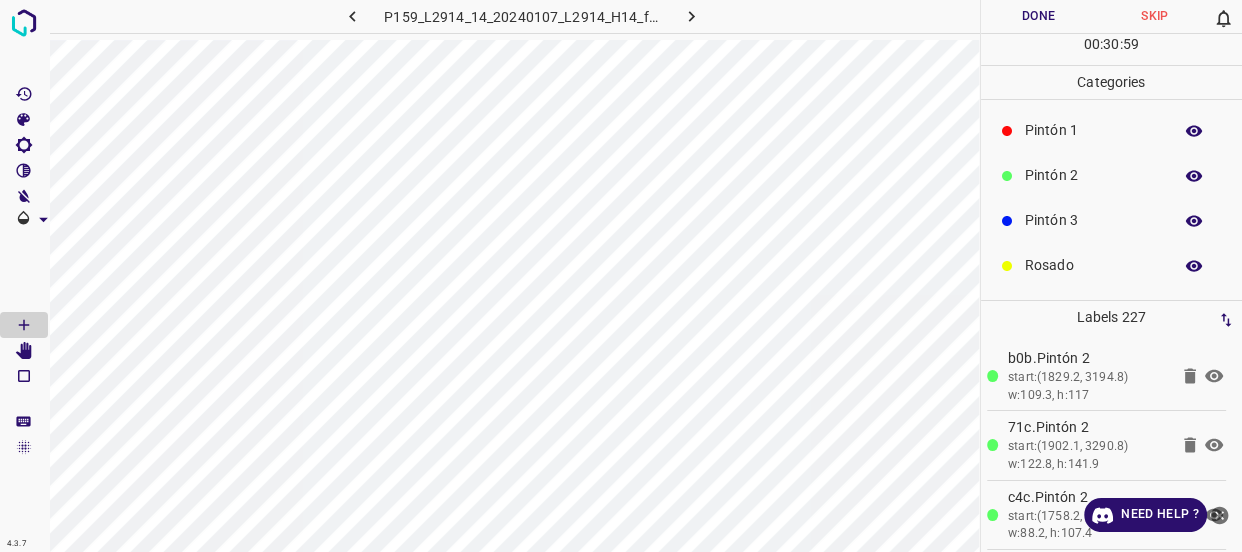 click on "Rosado" at bounding box center [1093, 265] 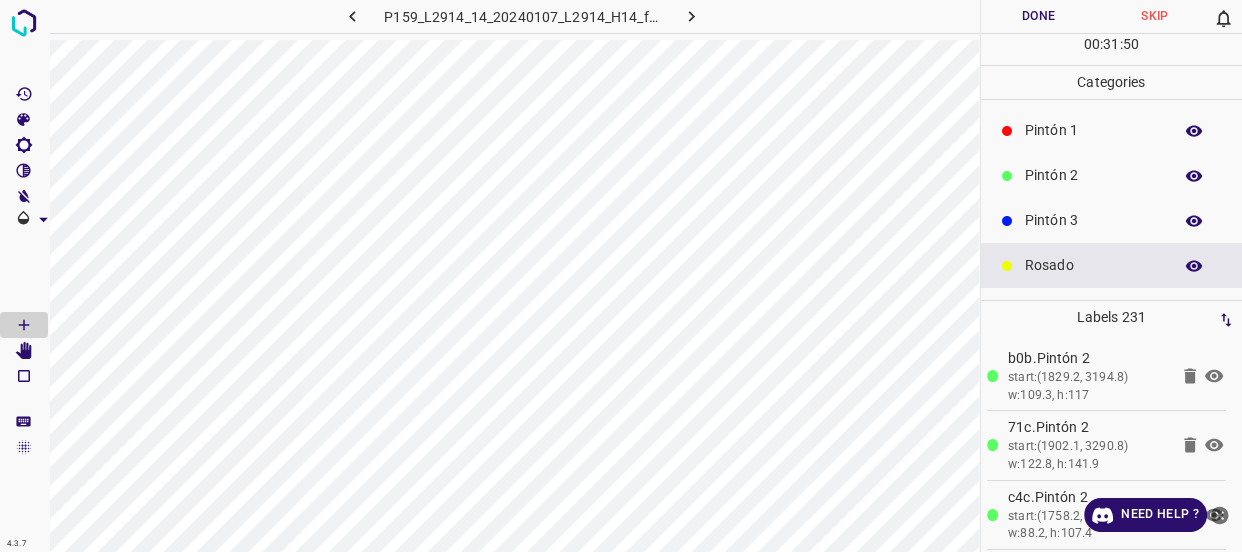 scroll, scrollTop: 0, scrollLeft: 0, axis: both 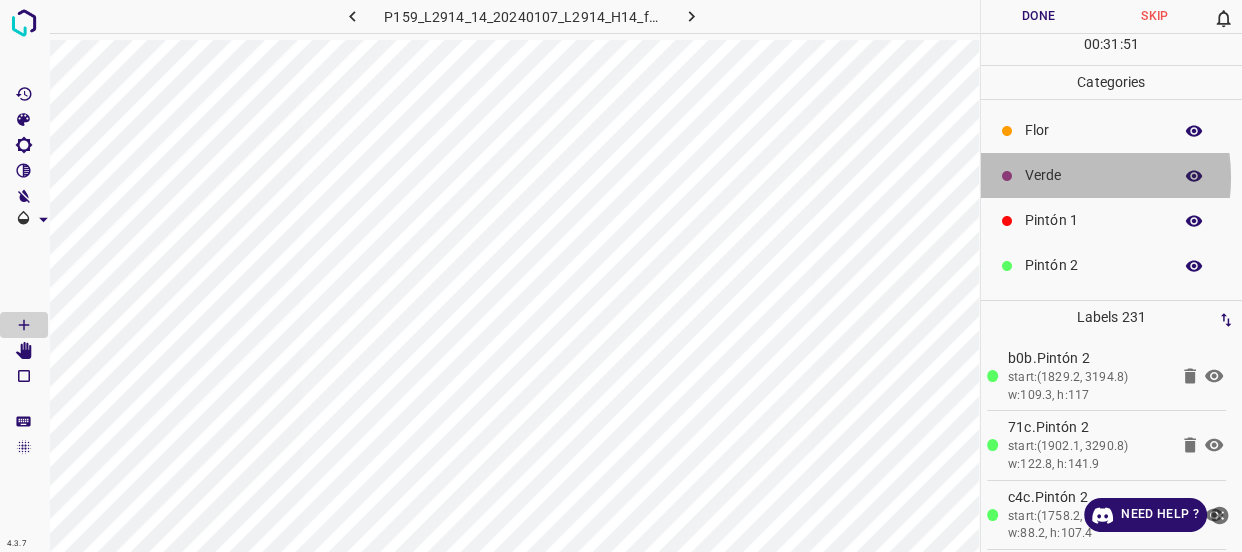 click on "Verde" at bounding box center (1093, 175) 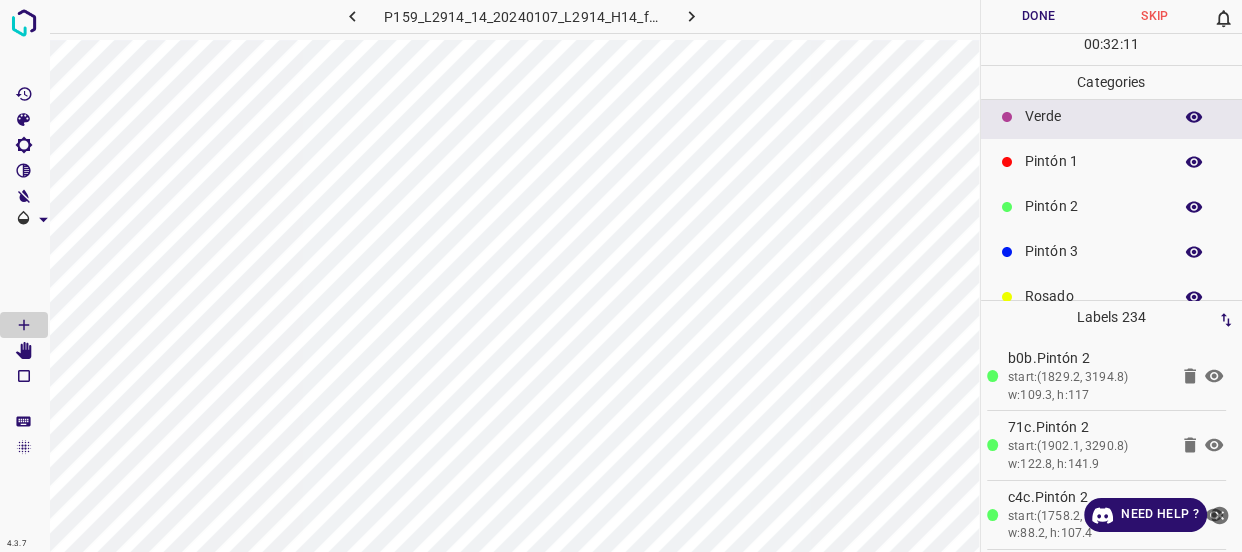 scroll, scrollTop: 90, scrollLeft: 0, axis: vertical 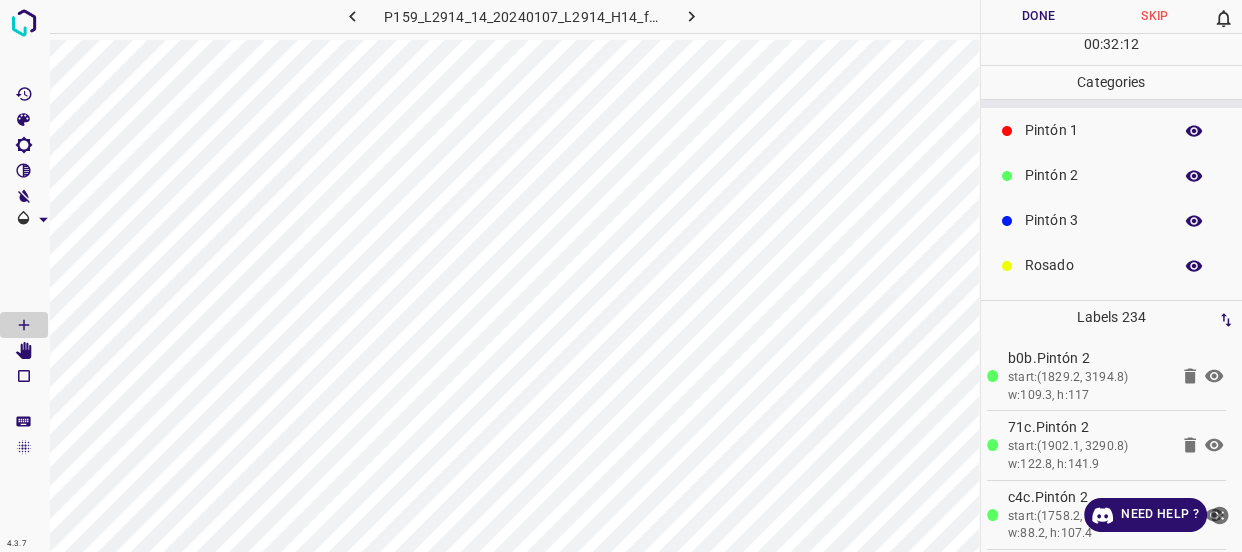 click on "Rosado" at bounding box center (1093, 265) 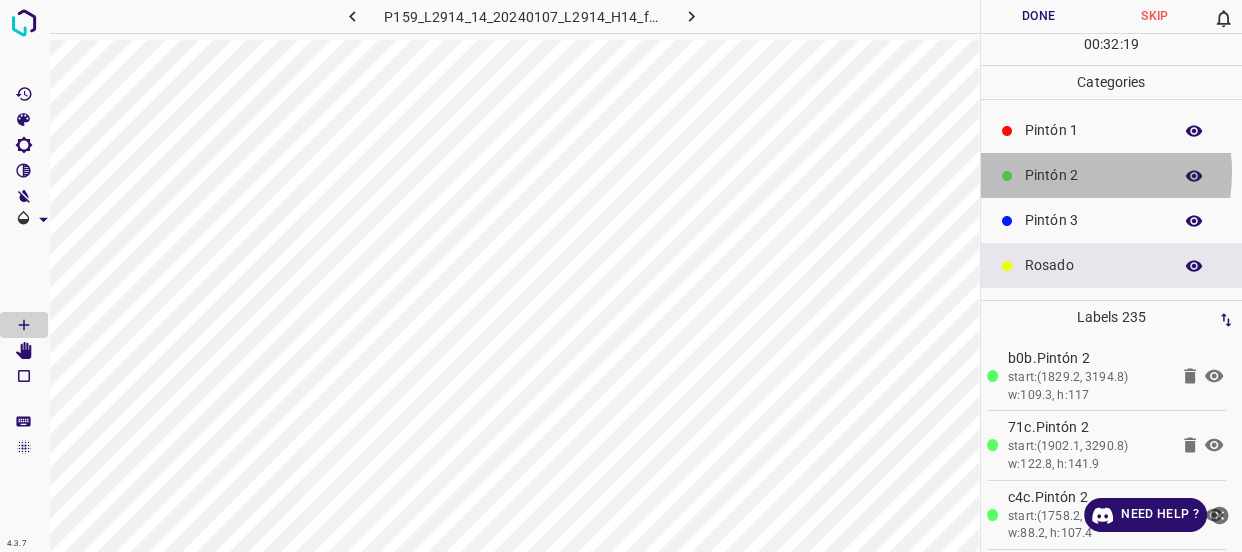 click on "Pintón 2" at bounding box center [1093, 175] 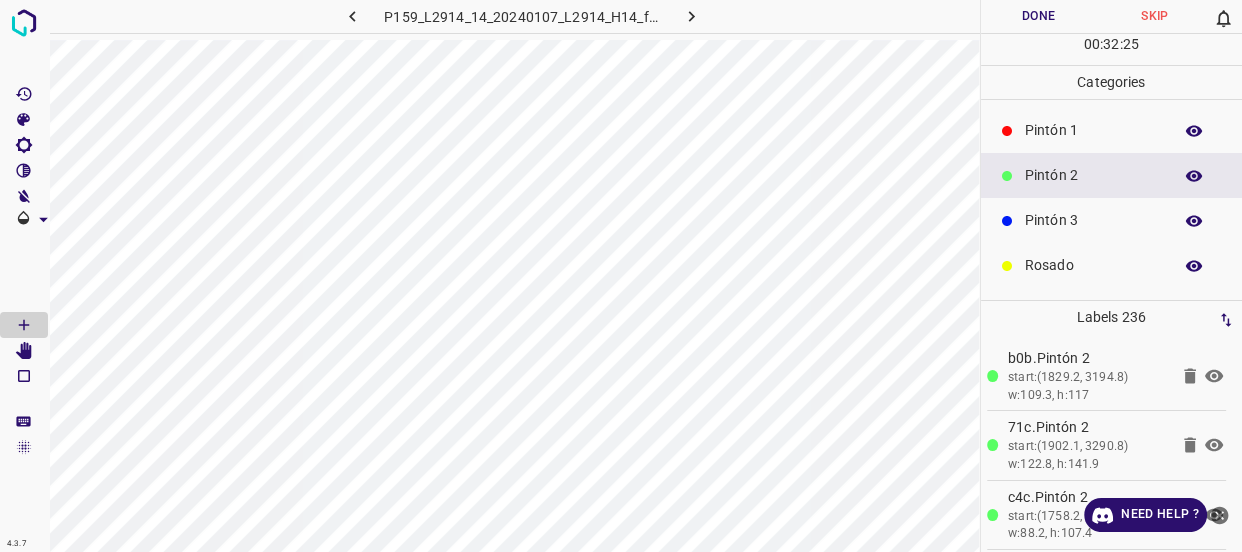click on "Pintón 3" at bounding box center [1093, 220] 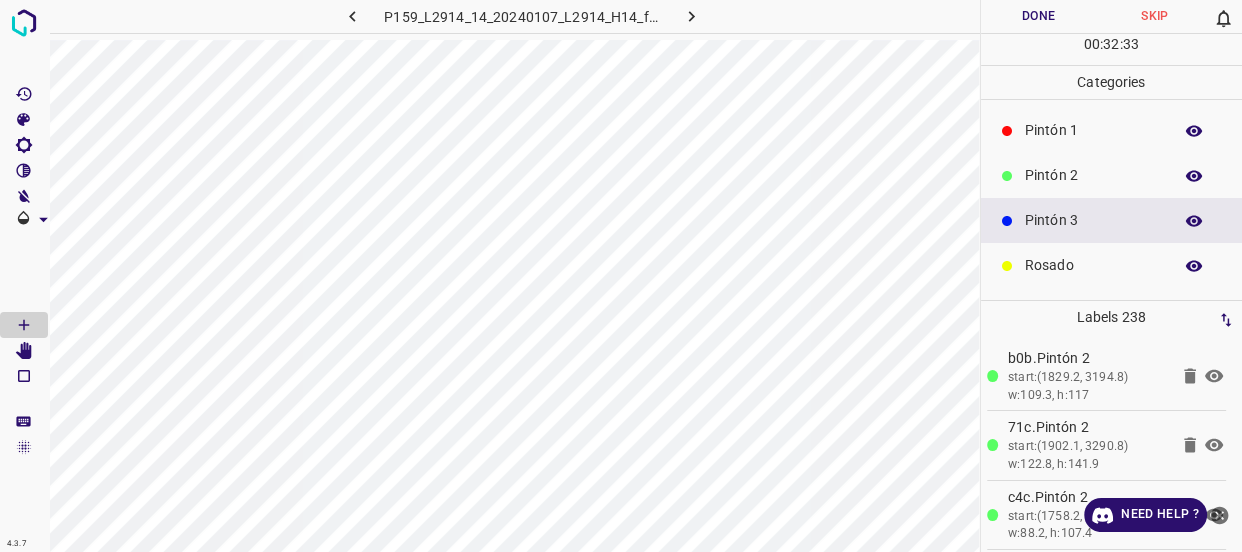 scroll, scrollTop: 175, scrollLeft: 0, axis: vertical 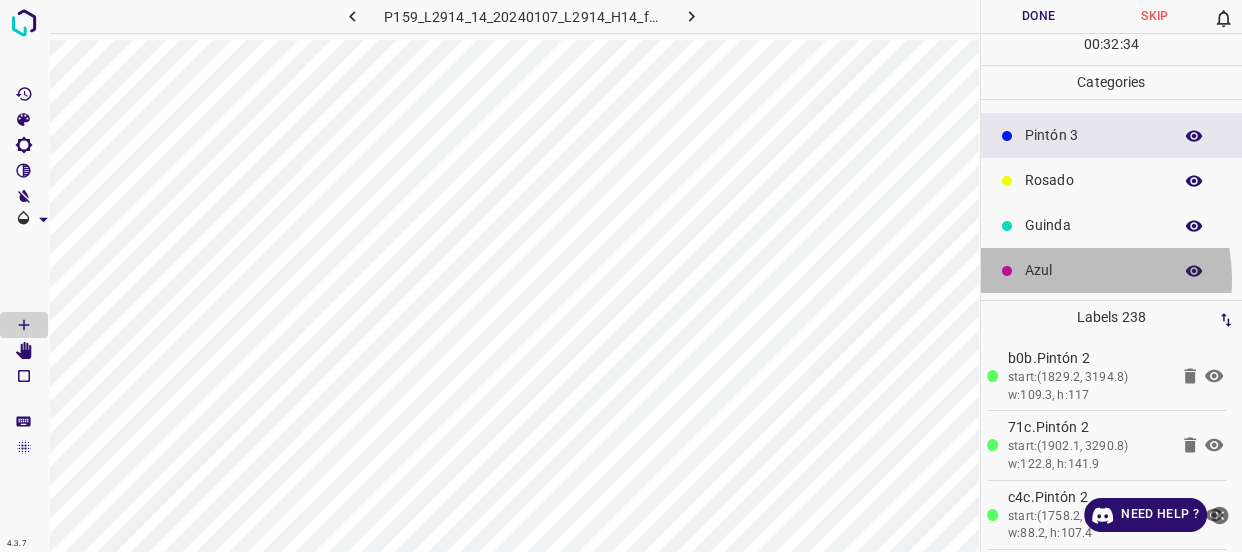 drag, startPoint x: 1060, startPoint y: 278, endPoint x: 979, endPoint y: 210, distance: 105.75916 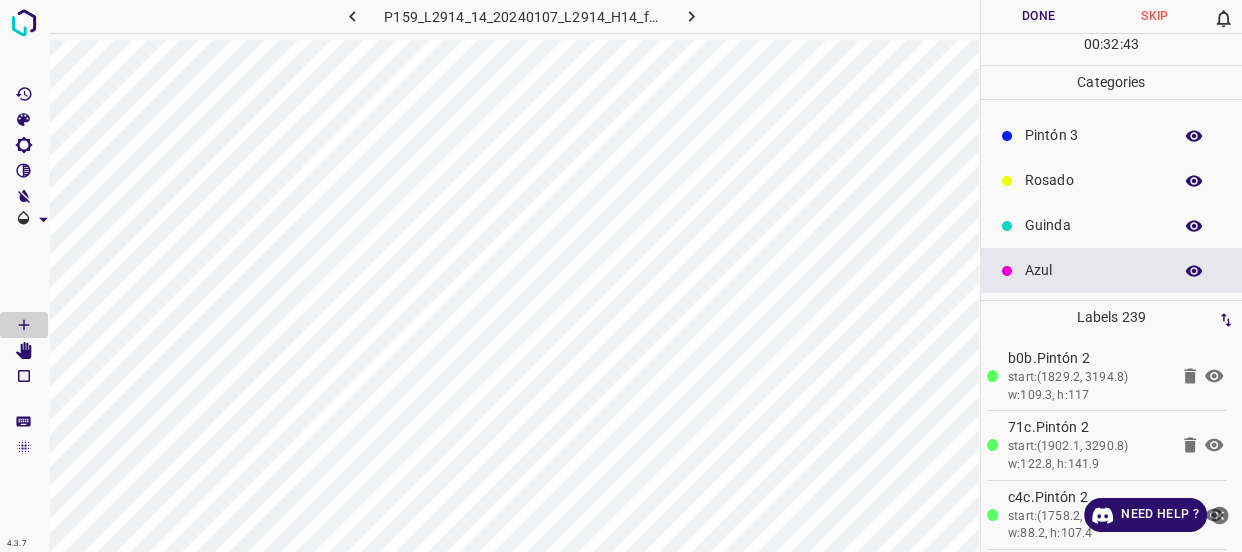 click on "Pintón 3" at bounding box center [1093, 135] 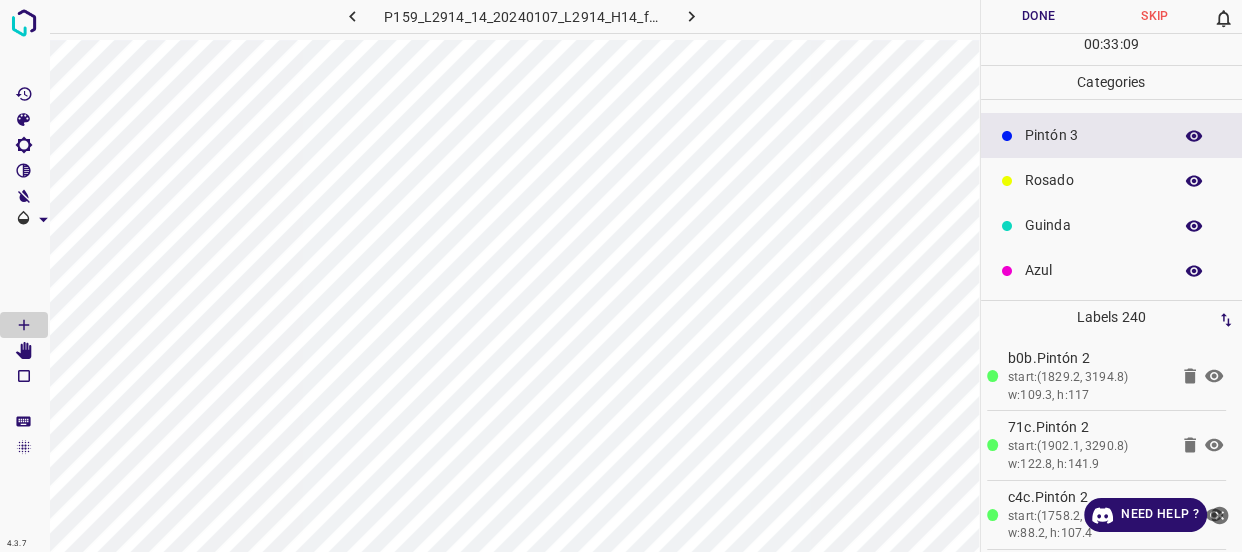 scroll, scrollTop: 0, scrollLeft: 0, axis: both 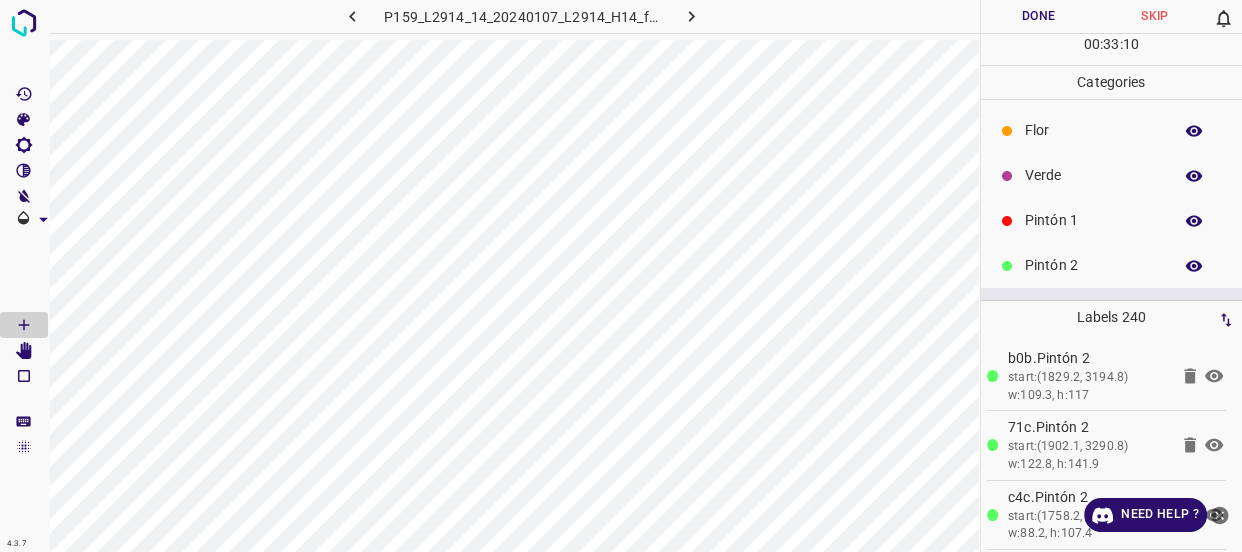 click 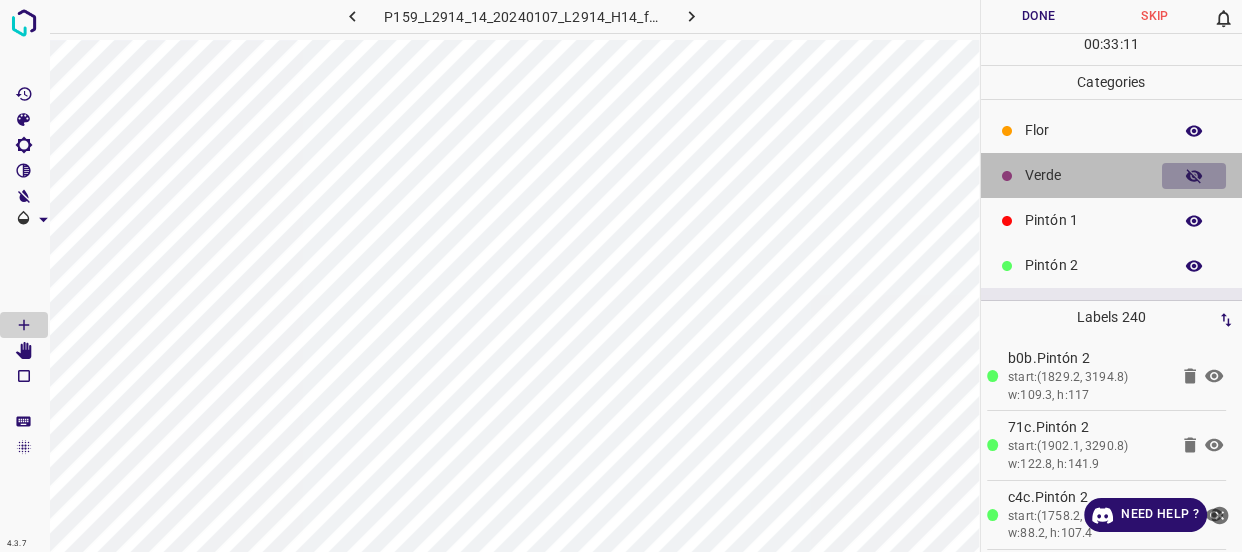 click 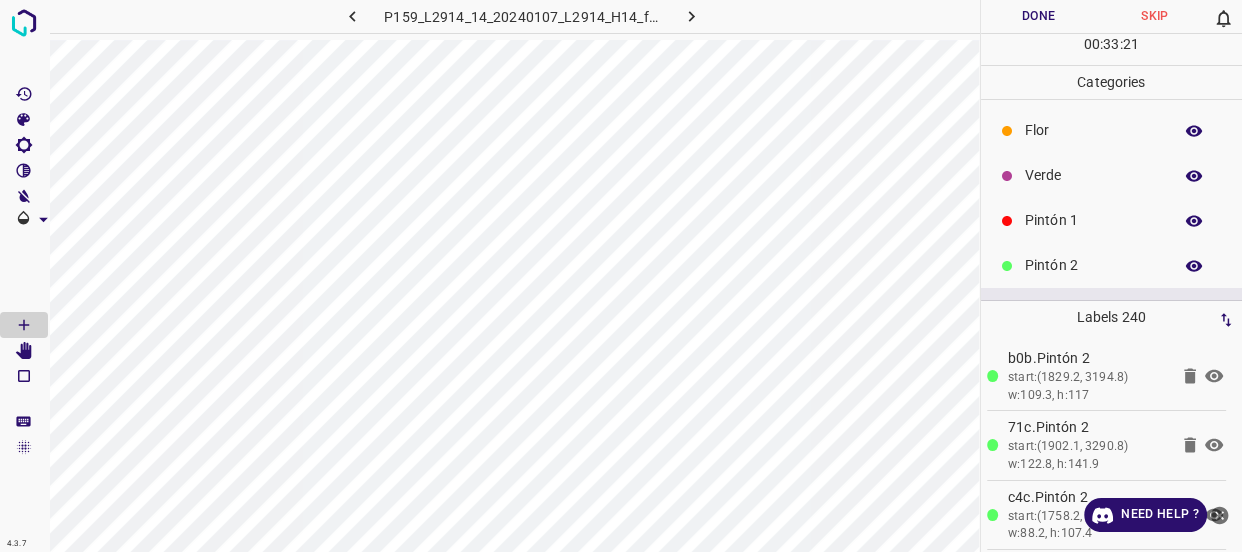 scroll, scrollTop: 175, scrollLeft: 0, axis: vertical 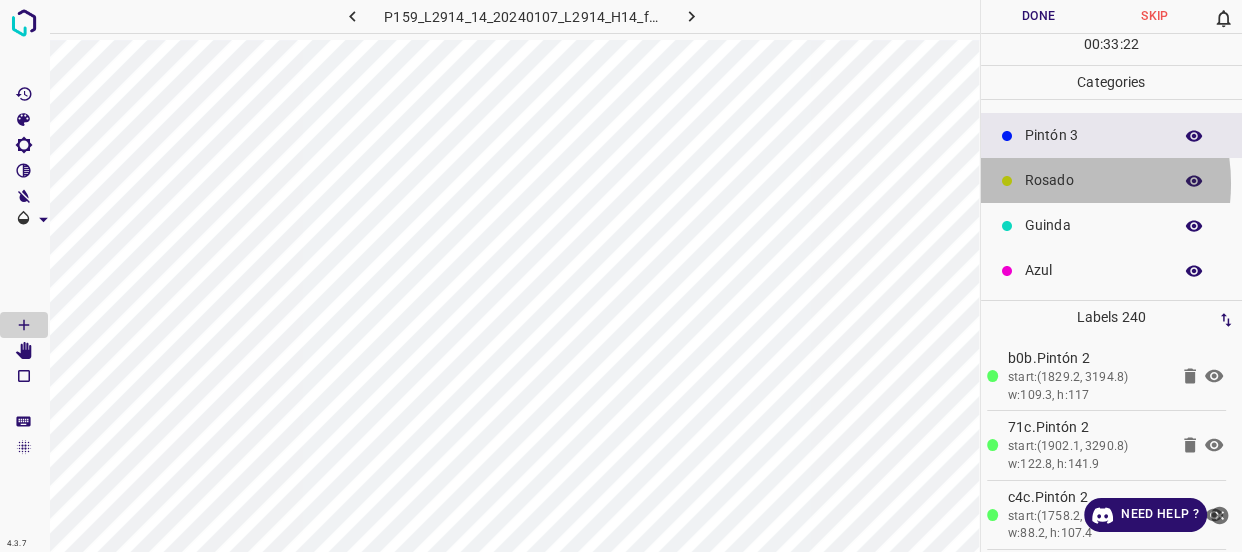 click on "Rosado" at bounding box center (1093, 180) 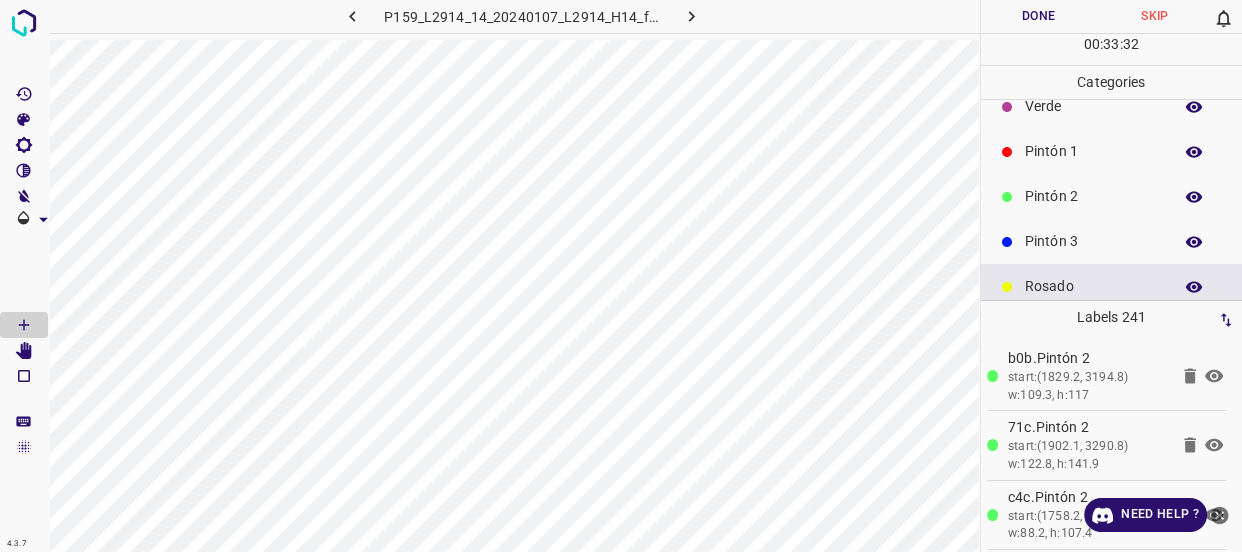 scroll, scrollTop: 0, scrollLeft: 0, axis: both 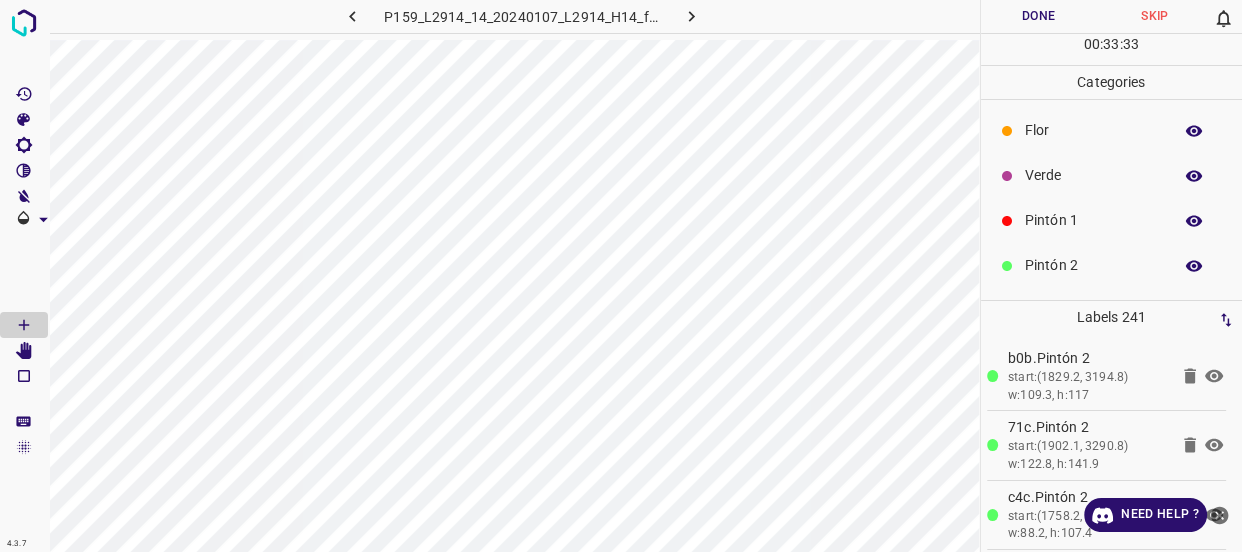 click on "Verde" at bounding box center (1093, 175) 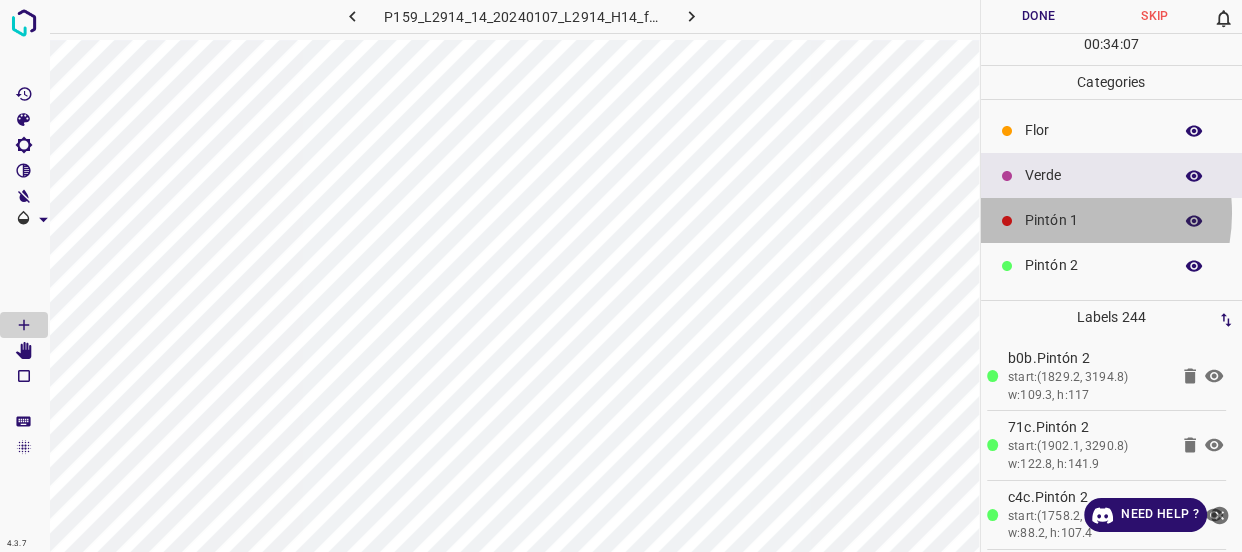 click on "Pintón 1" at bounding box center (1093, 220) 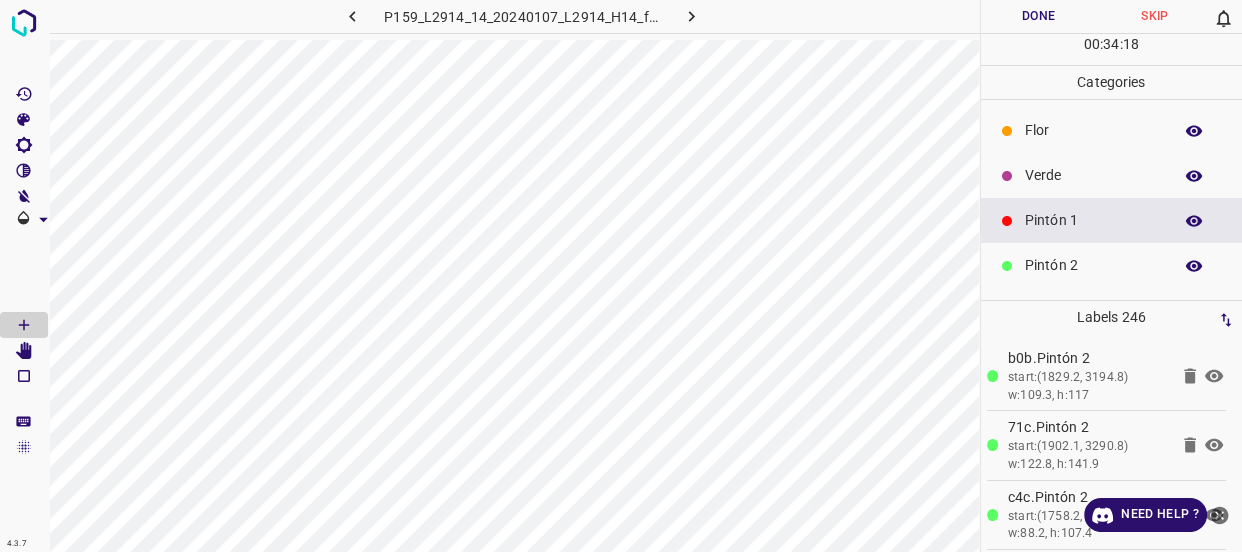 click on "Verde" at bounding box center [1093, 175] 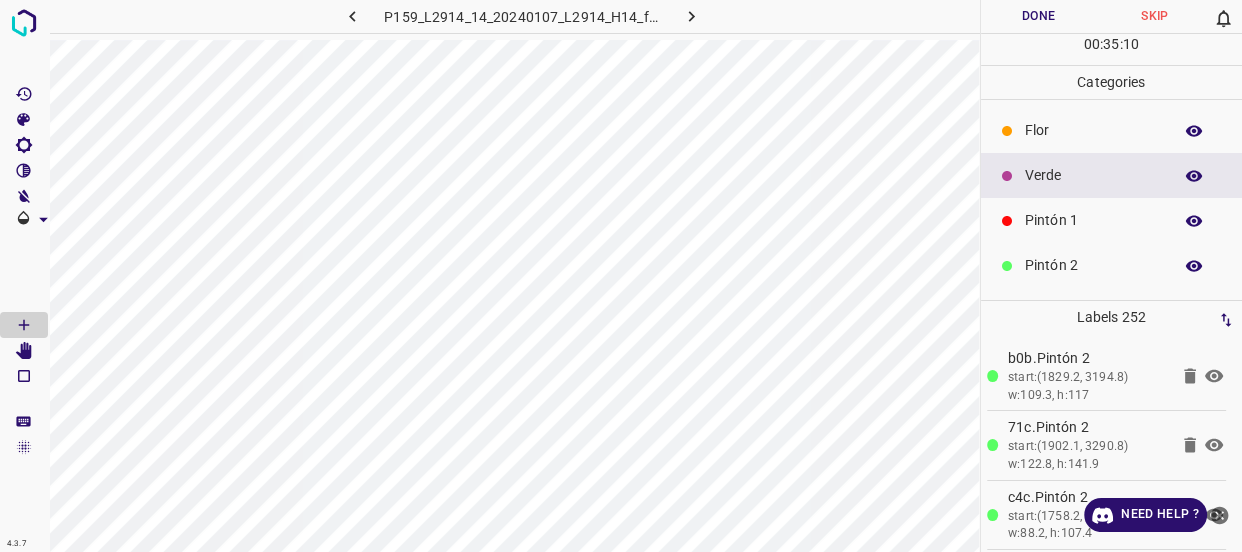 scroll, scrollTop: 175, scrollLeft: 0, axis: vertical 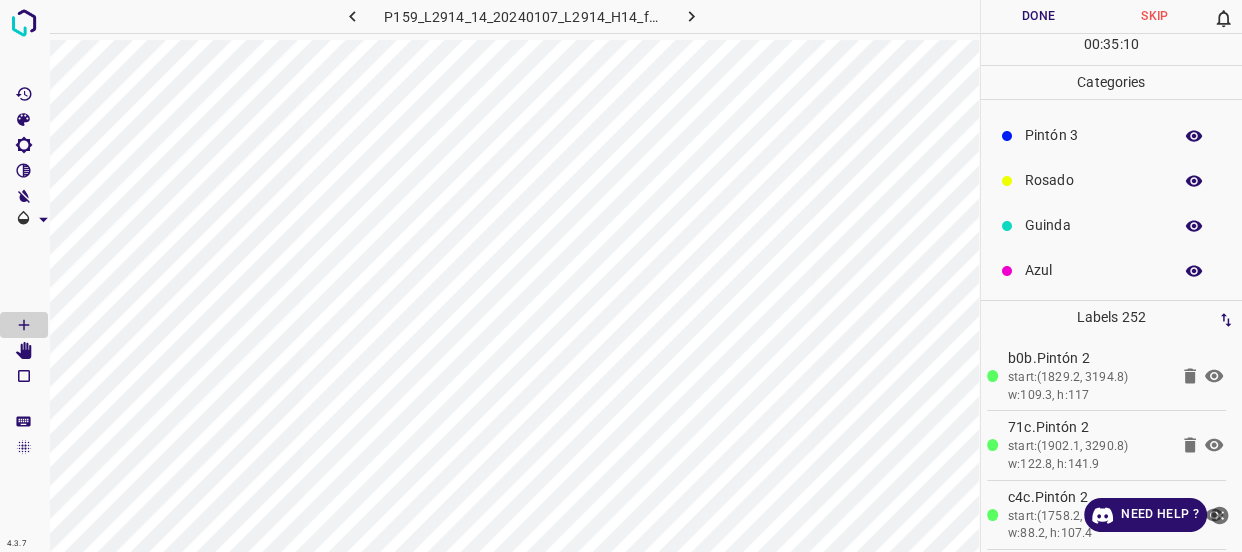 click on "Azul" at bounding box center [1093, 270] 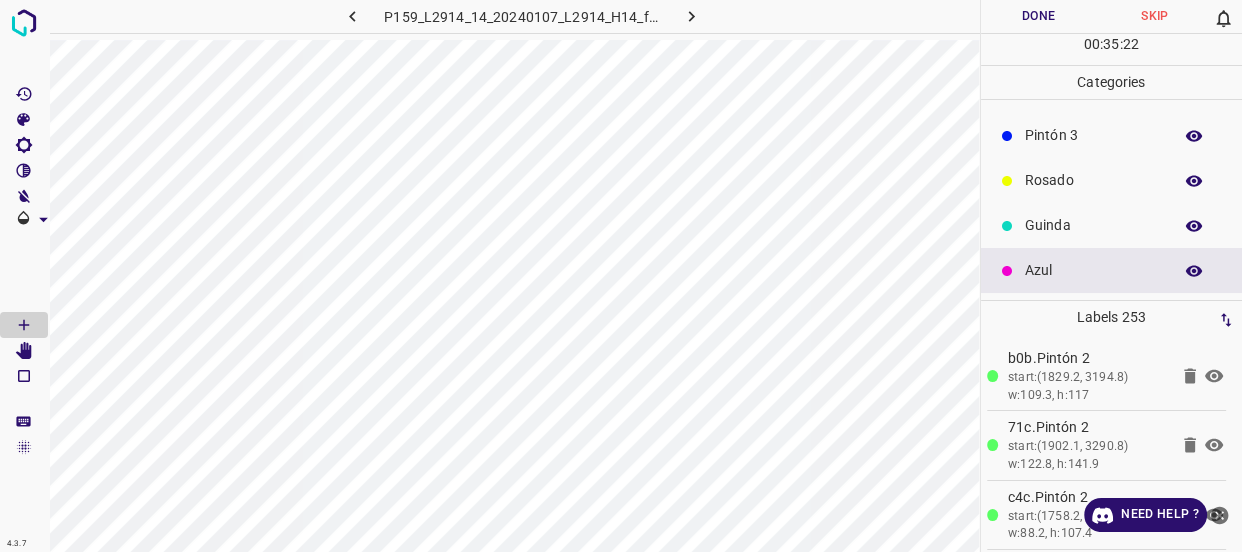 scroll, scrollTop: 0, scrollLeft: 0, axis: both 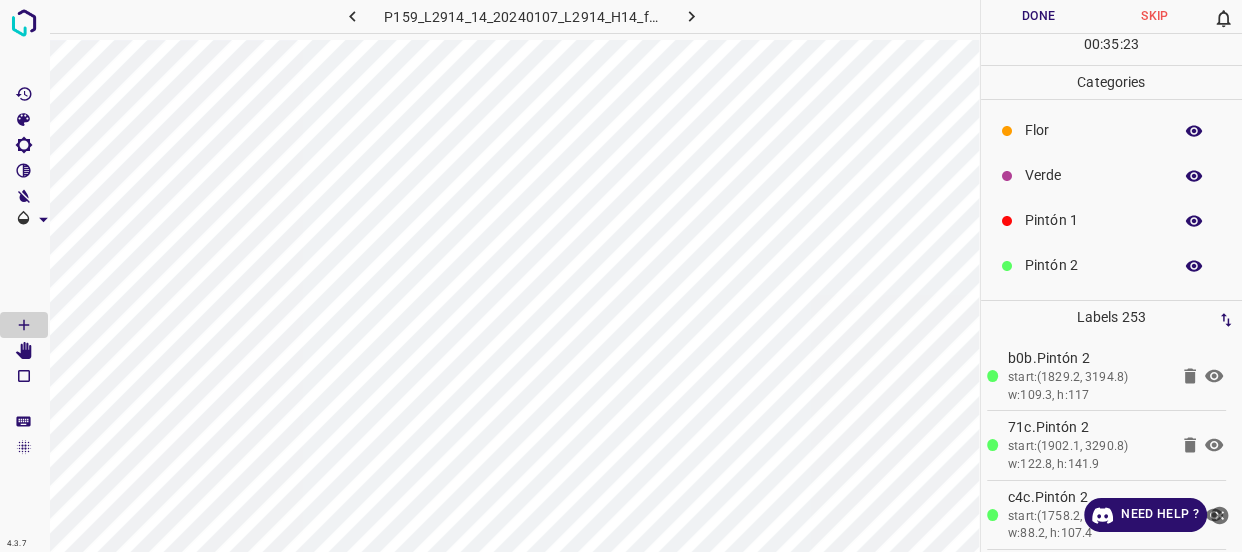 click 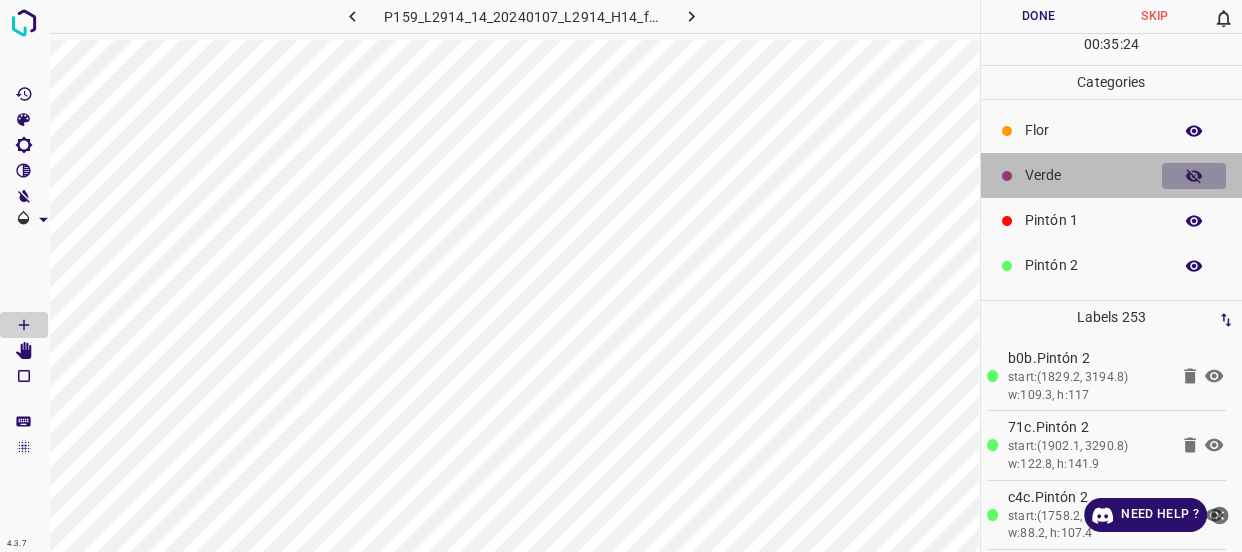 click 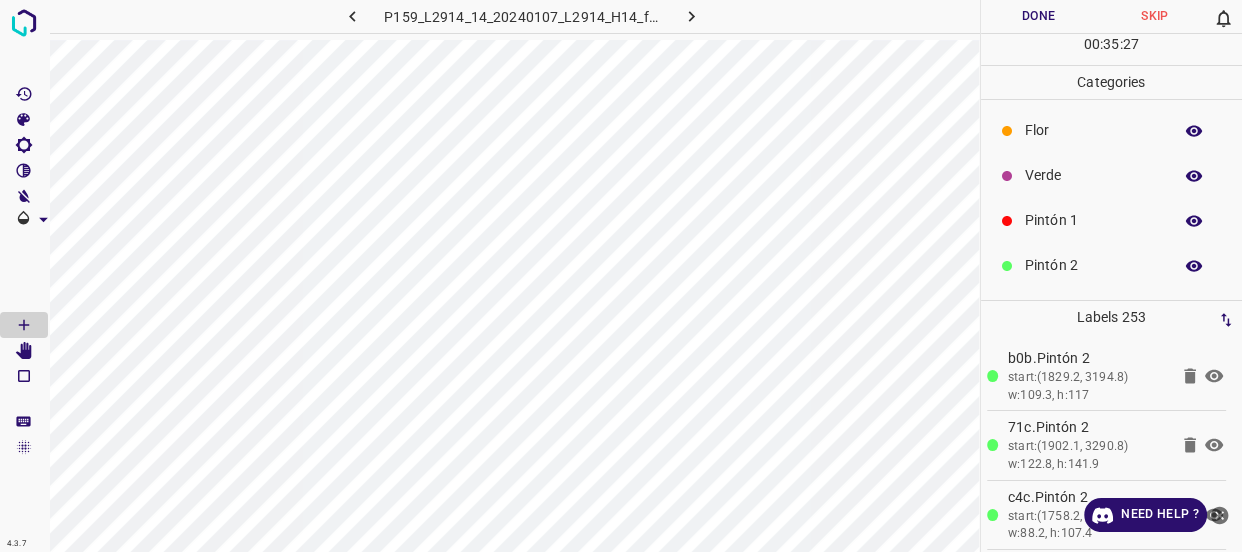 click on "Verde" at bounding box center [1093, 175] 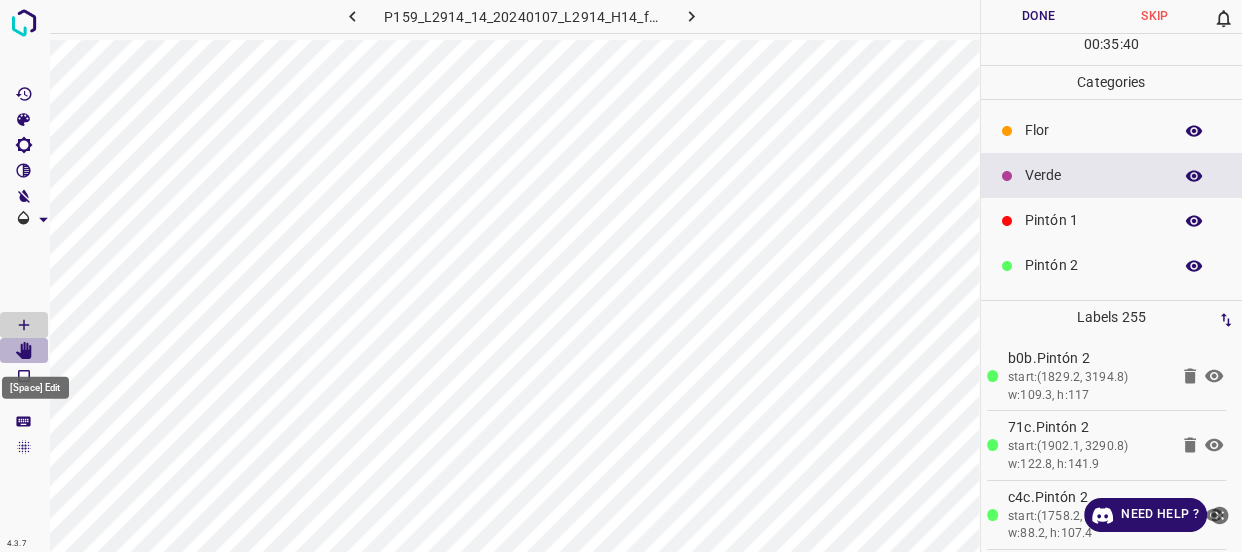 click 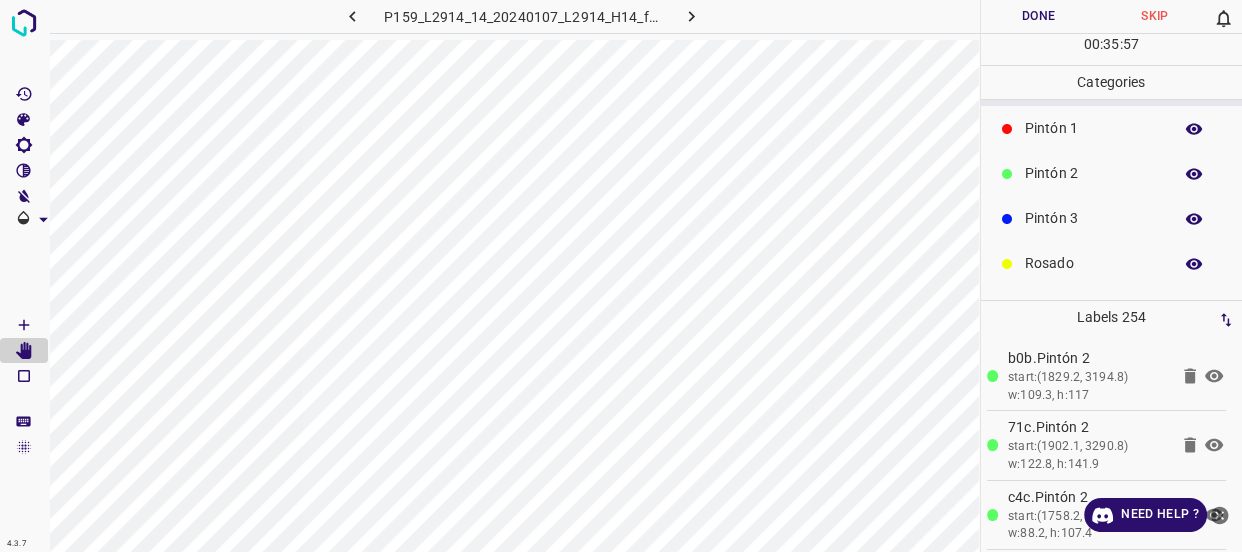 scroll, scrollTop: 175, scrollLeft: 0, axis: vertical 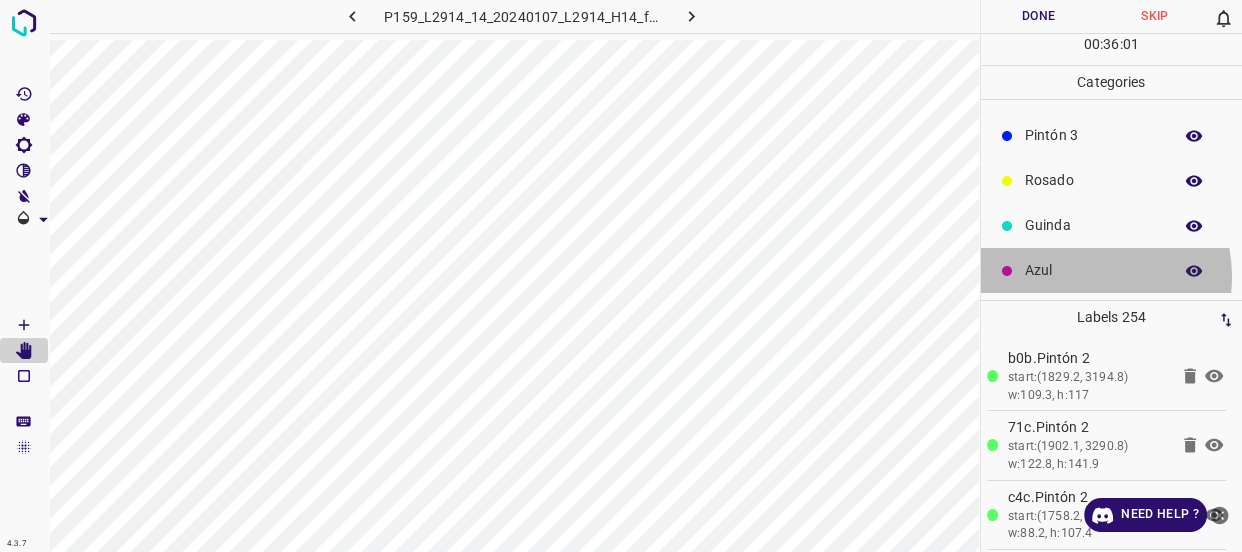 click on "Azul" at bounding box center (1093, 270) 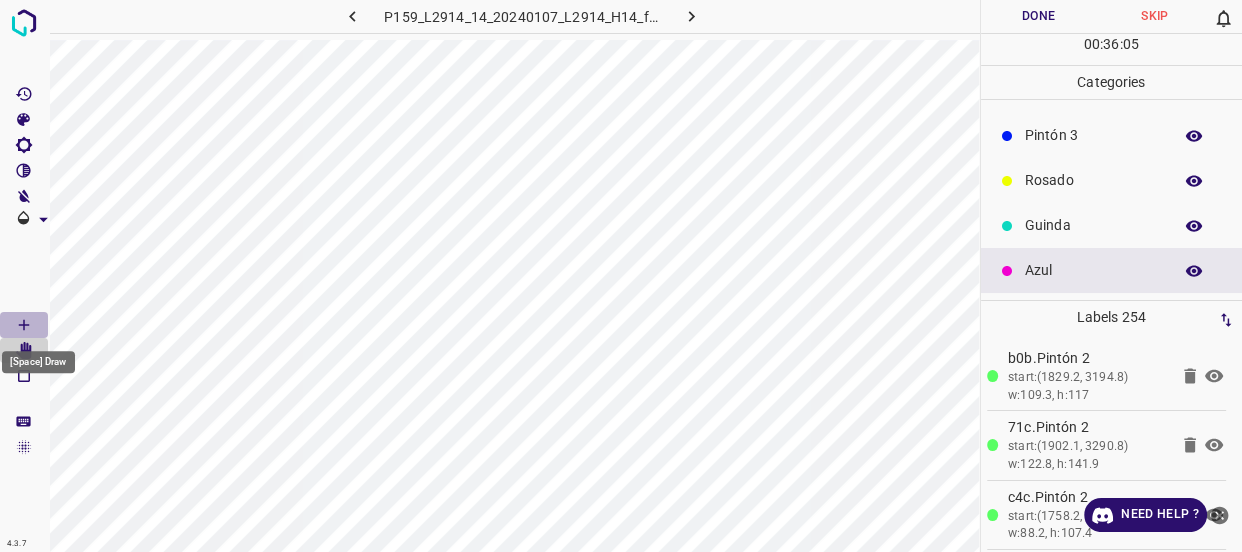 click 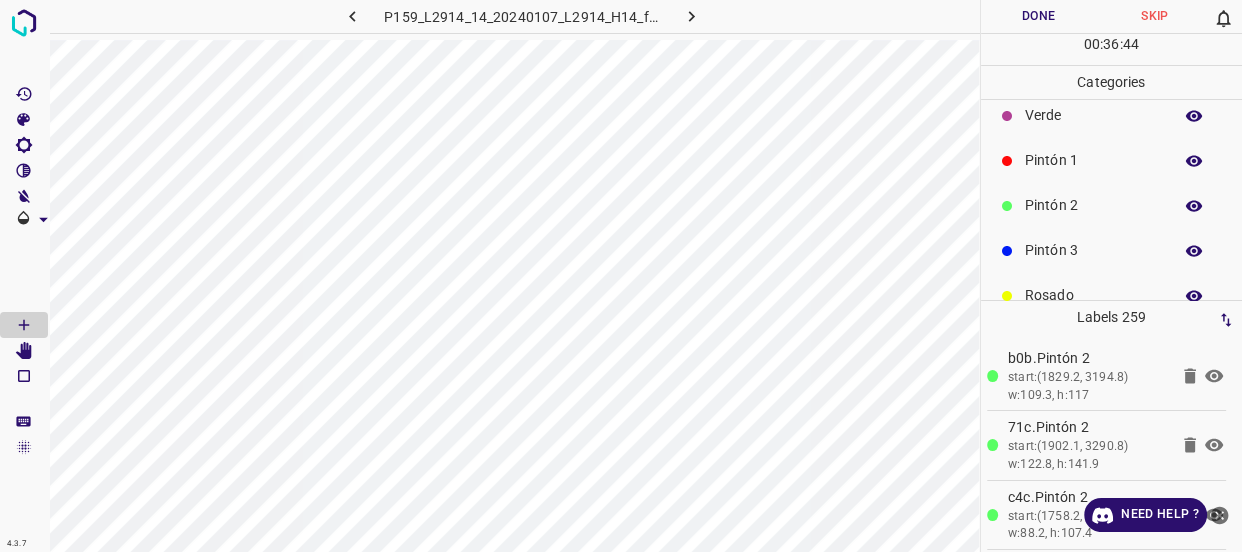 scroll, scrollTop: 0, scrollLeft: 0, axis: both 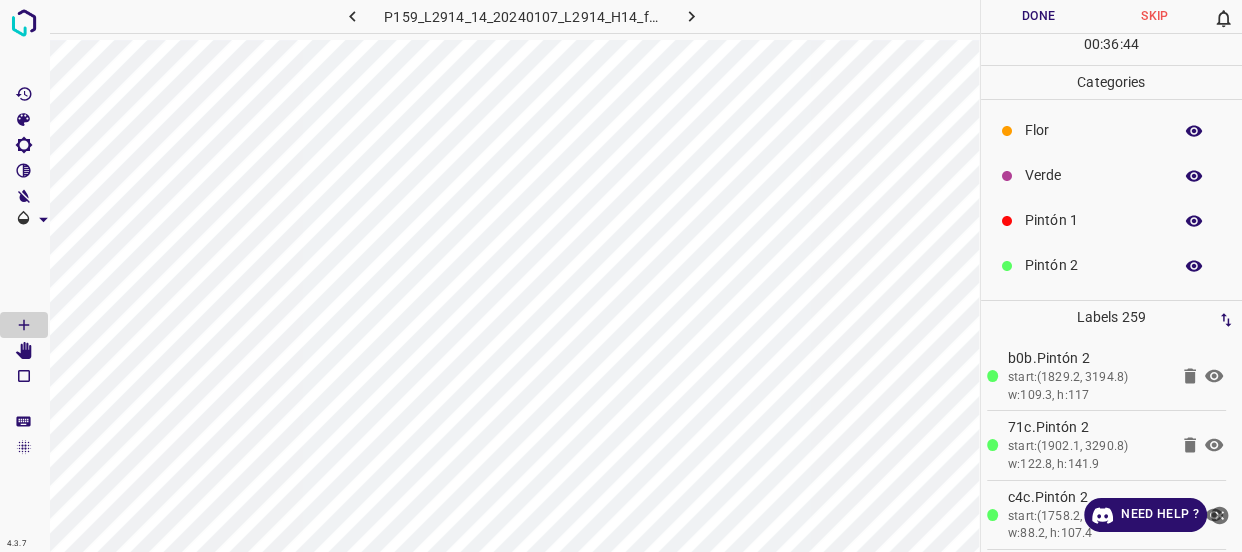 click on "Verde" at bounding box center (1093, 175) 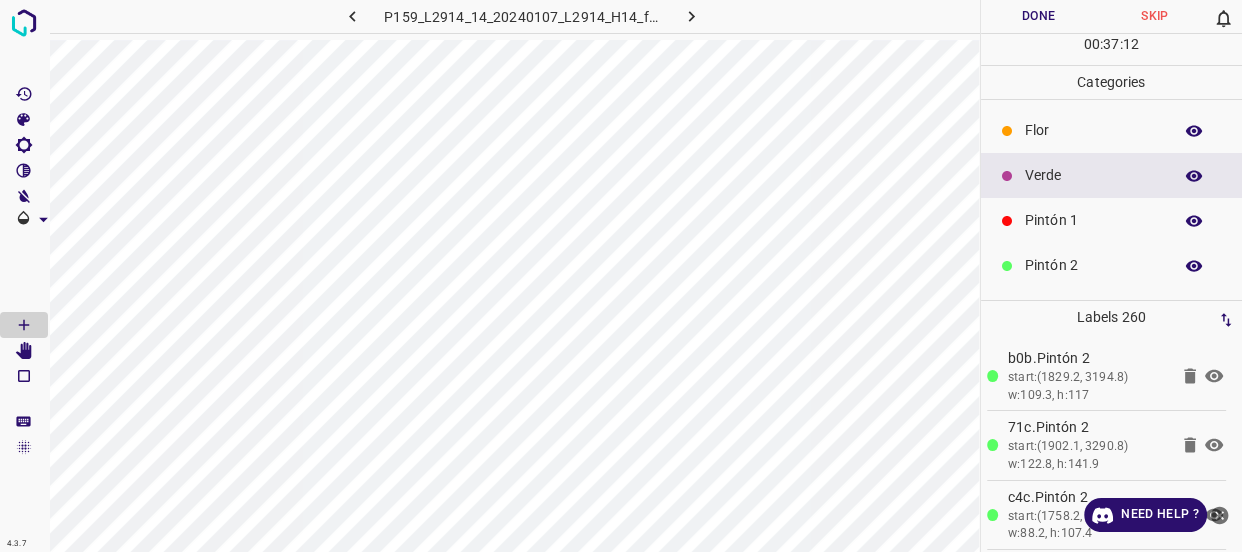 scroll, scrollTop: 175, scrollLeft: 0, axis: vertical 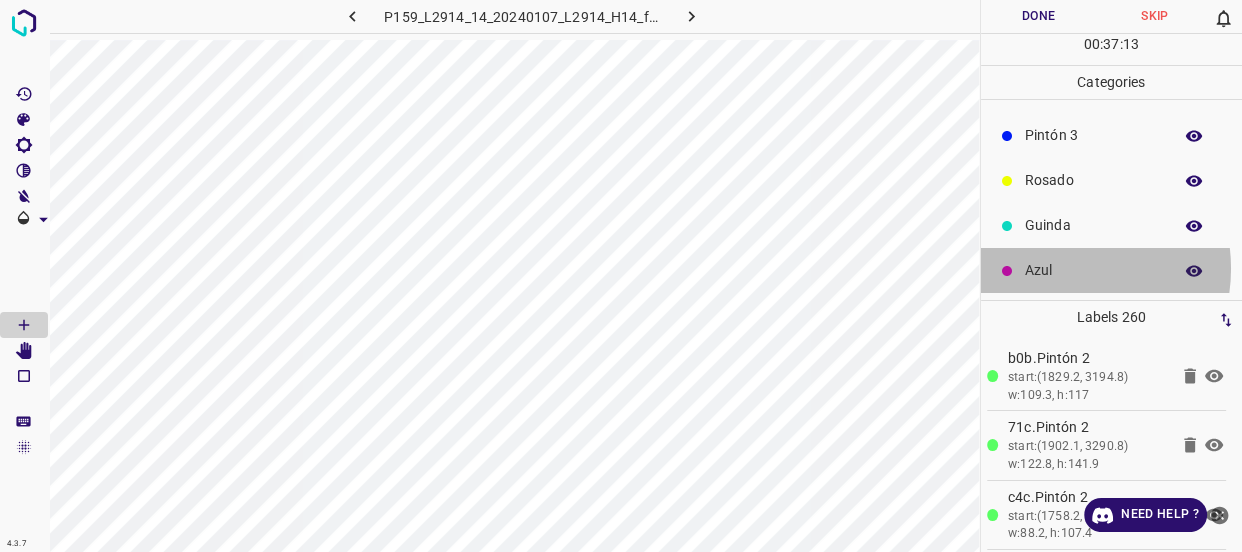 click on "Azul" at bounding box center (1093, 270) 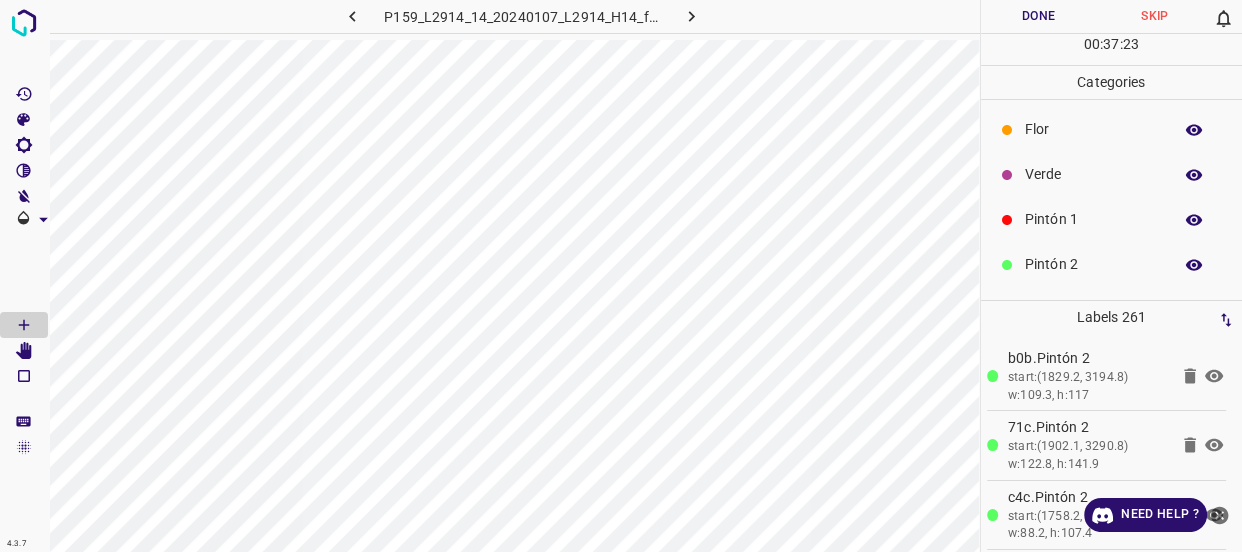 scroll, scrollTop: 0, scrollLeft: 0, axis: both 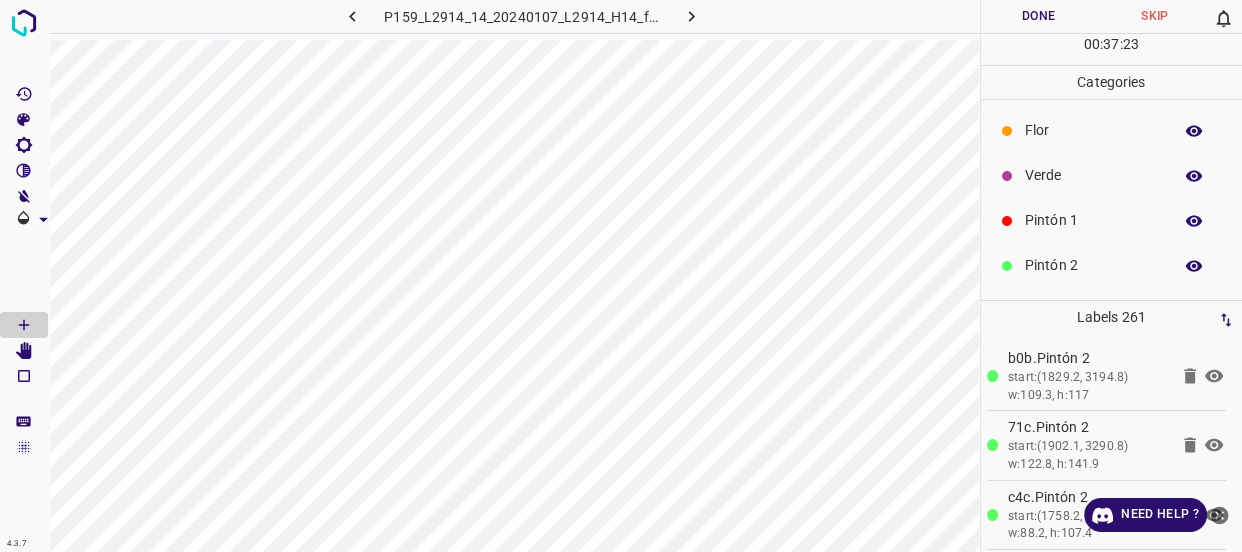 click on "Verde" at bounding box center (1093, 175) 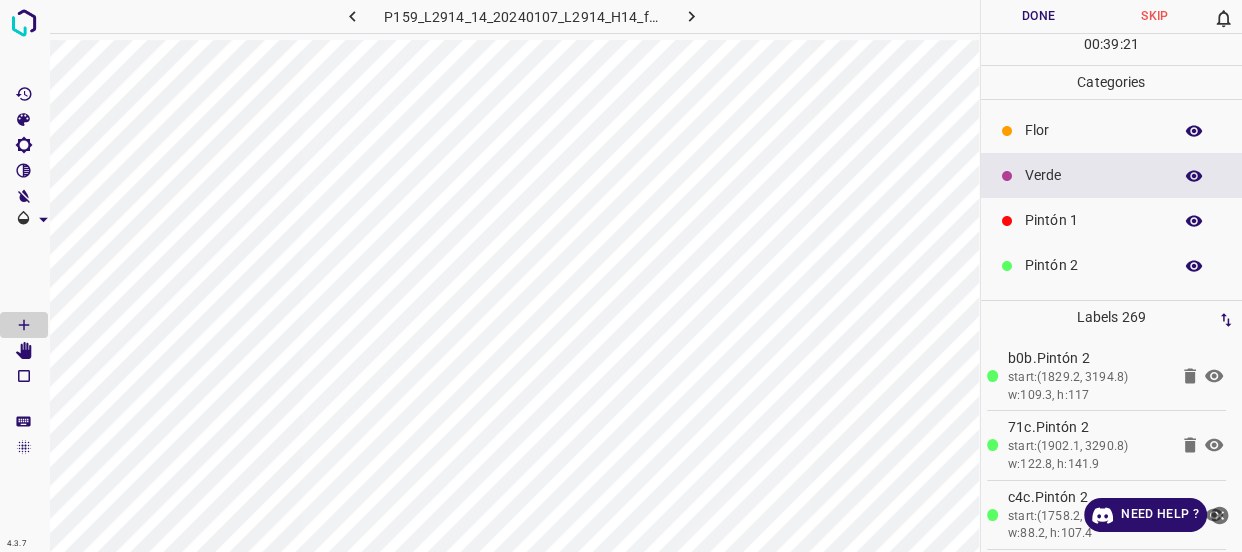 scroll, scrollTop: 90, scrollLeft: 0, axis: vertical 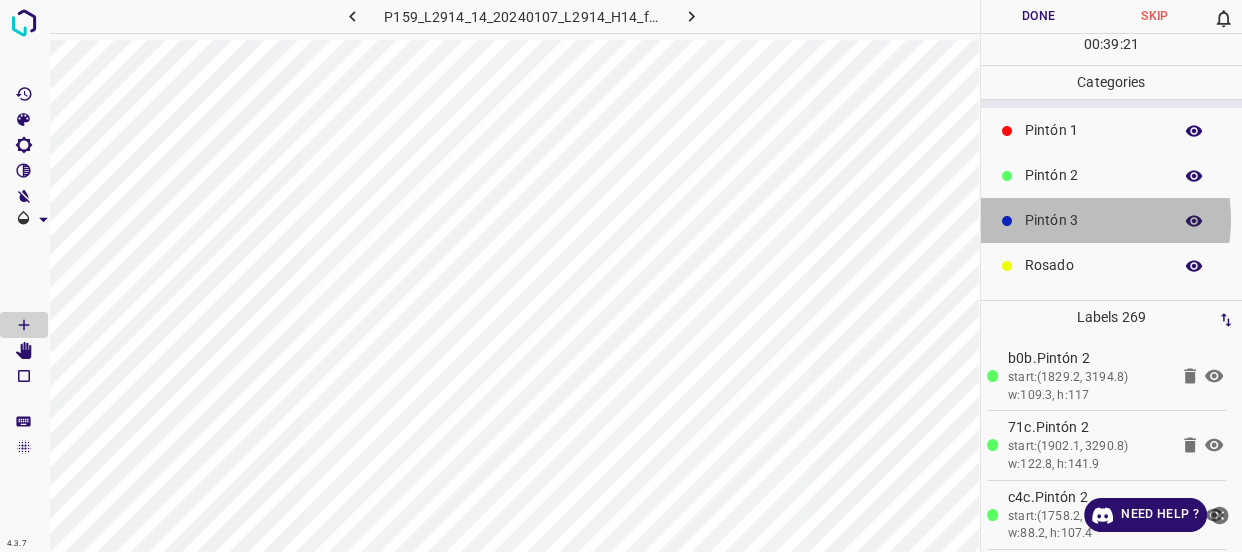 click on "Pintón 3" at bounding box center (1093, 220) 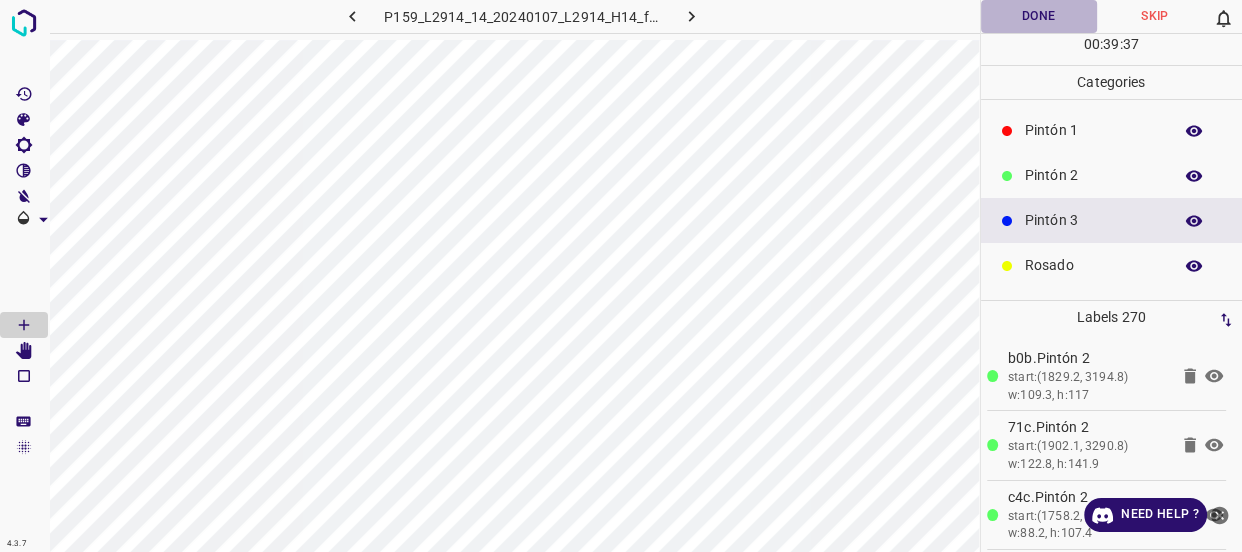 click on "Done" at bounding box center [1039, 16] 